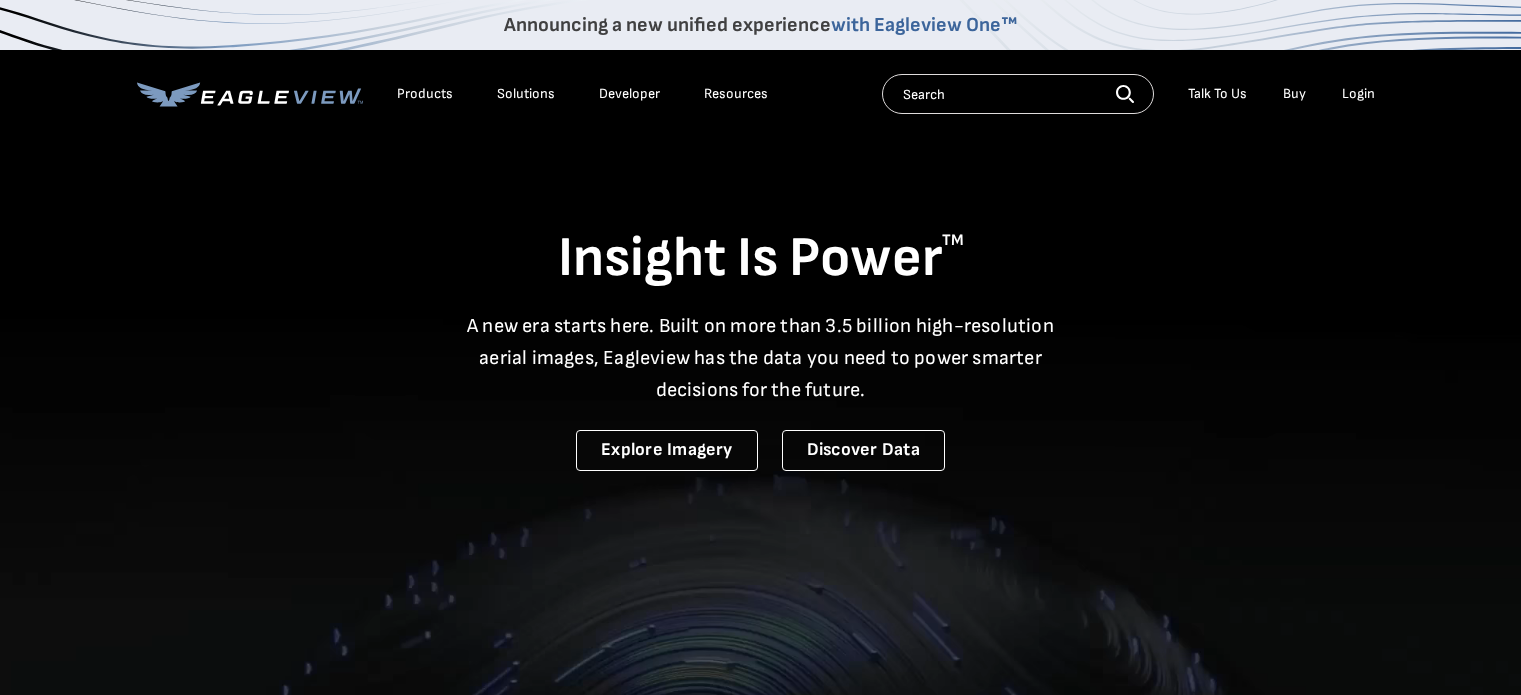 scroll, scrollTop: 0, scrollLeft: 0, axis: both 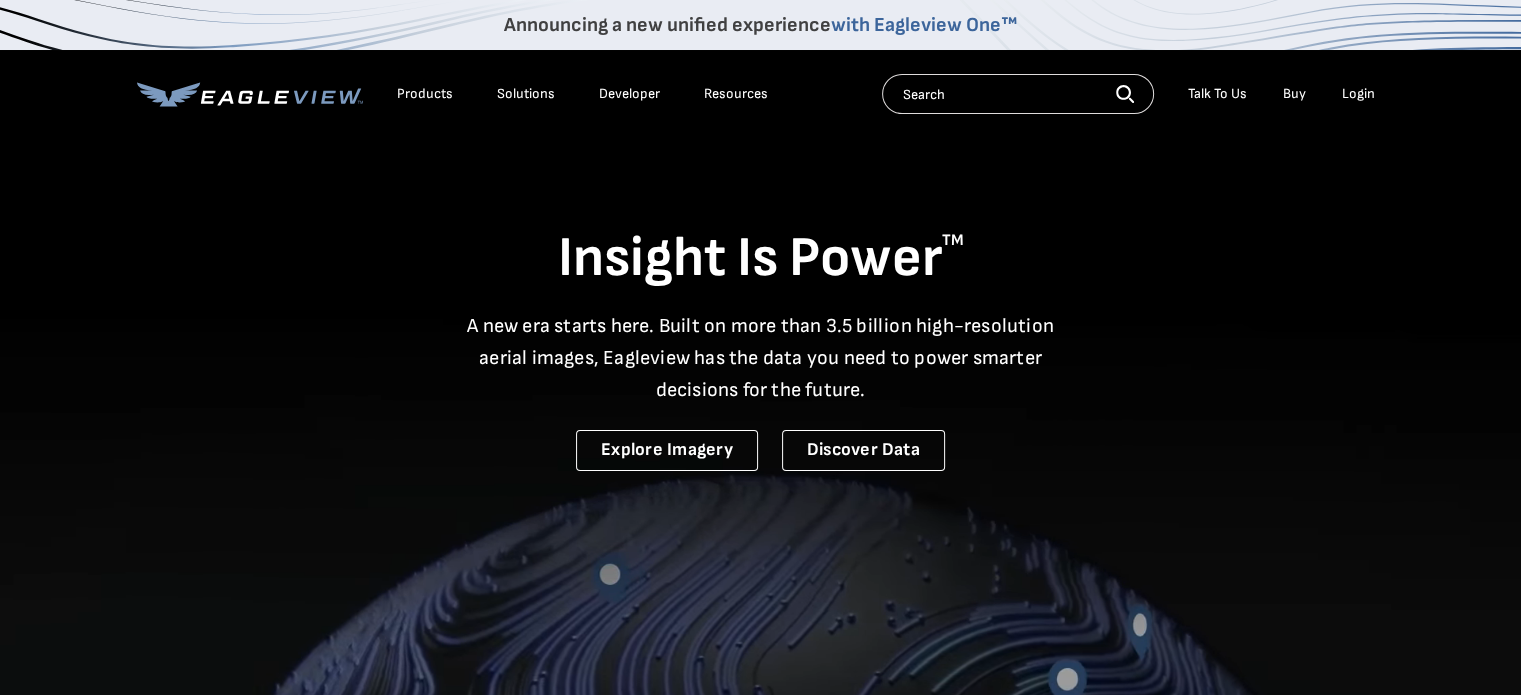 click on "Login" at bounding box center (1358, 94) 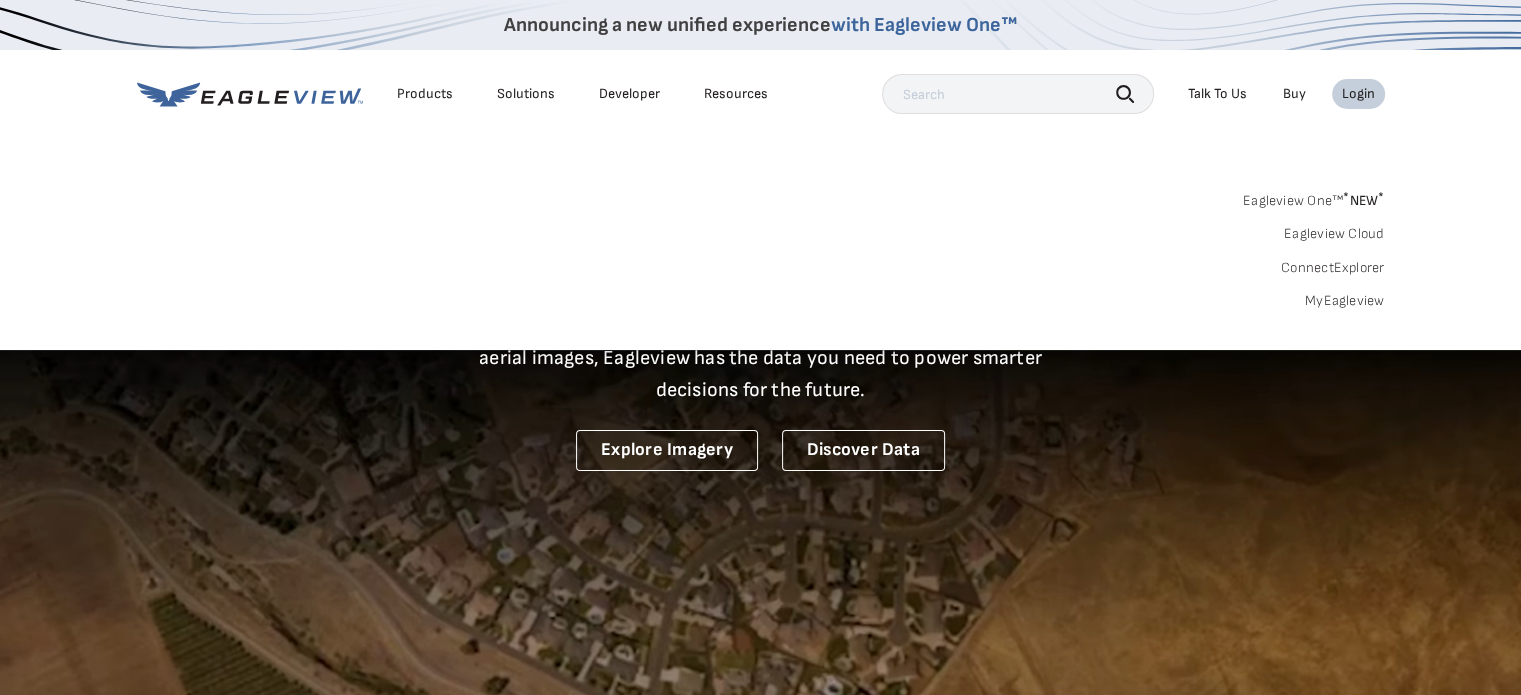 click on "MyEagleview" at bounding box center [1345, 301] 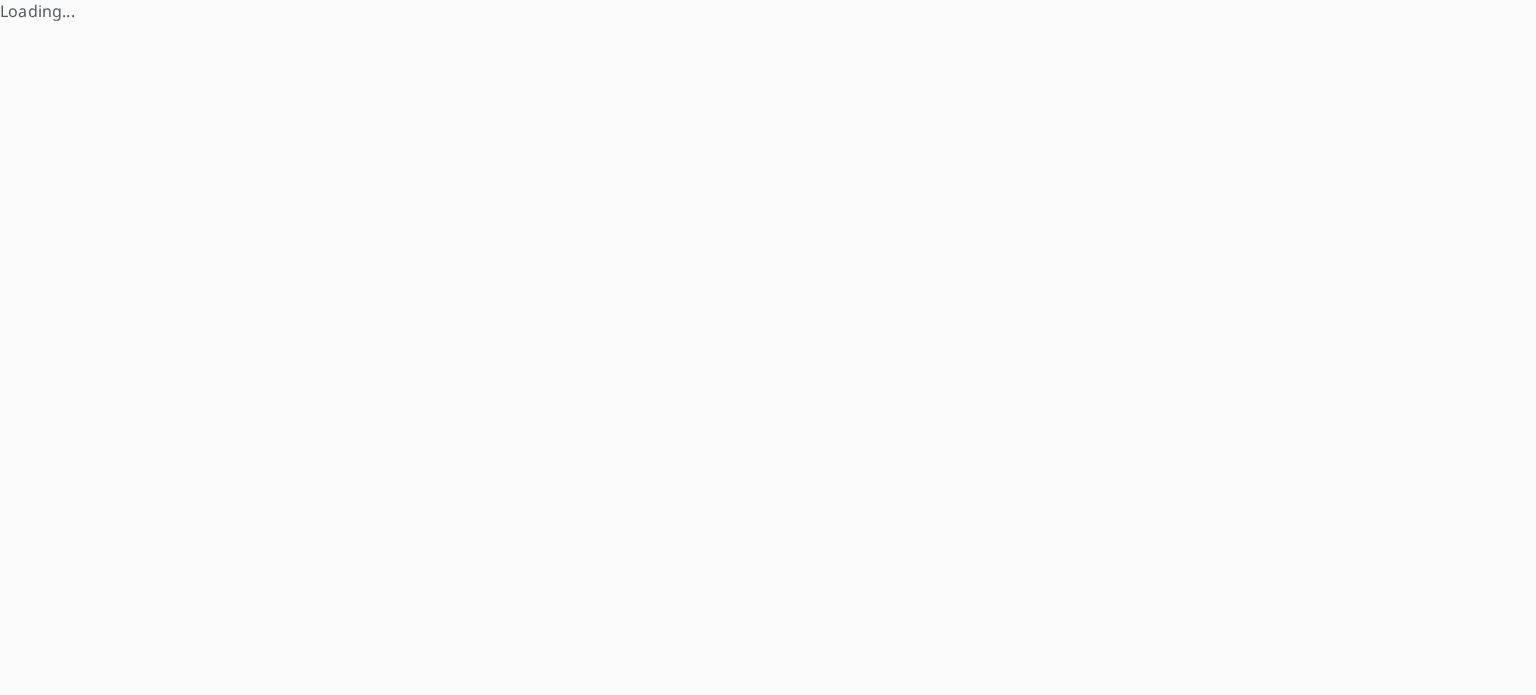 scroll, scrollTop: 0, scrollLeft: 0, axis: both 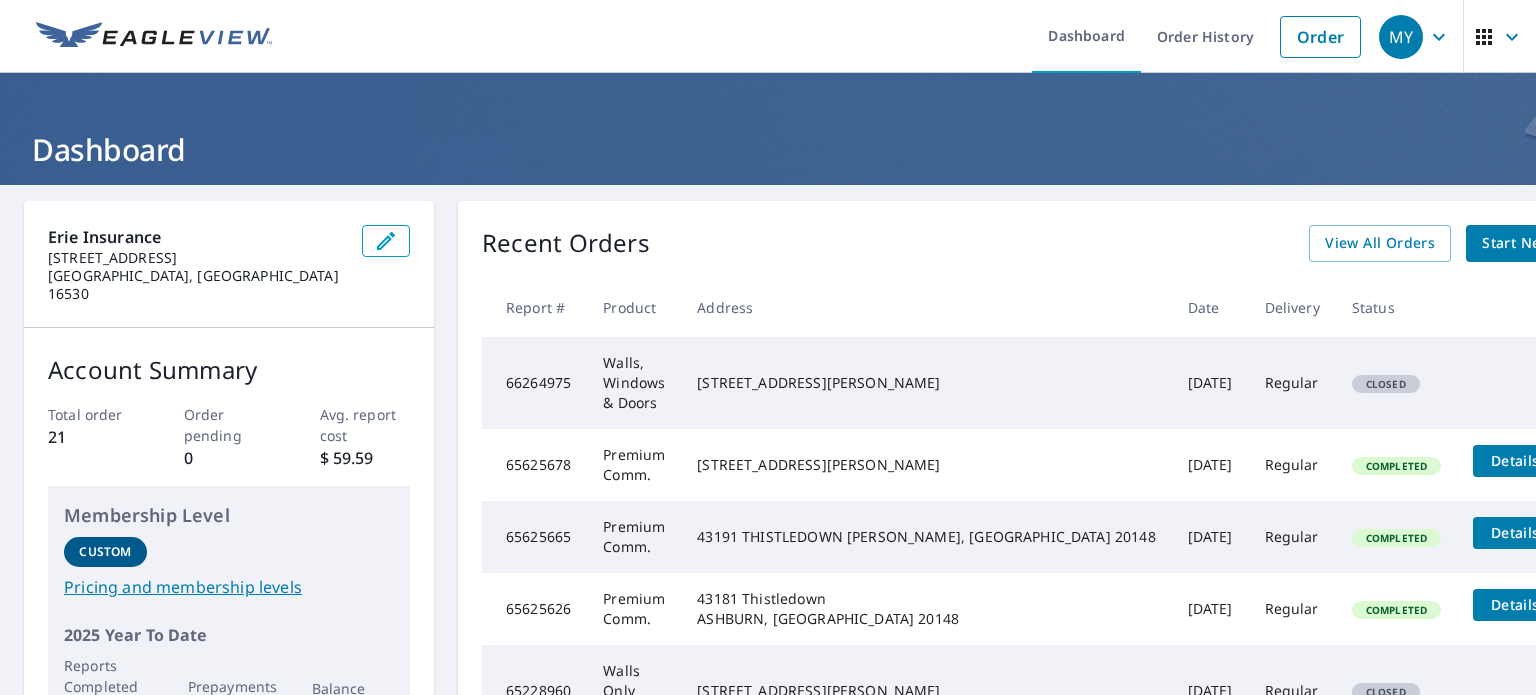 click on "Recent Orders View All Orders Start New Order Report # Product Address Date Delivery Status 66264975 Walls, Windows & Doors 2664 Kempton Rd
Oakland, MD 21550 Jul 07, 2025 Regular Closed 65625678 Premium Comm. 21451 Deepwood TER
ASHBURN, VA 20148 Jun 03, 2025 Regular Completed Details 65625665 Premium Comm. 43191 THISTLEDOWN TER
ASHBURN, VA 20148 Jun 03, 2025 Regular Completed Details 65625626 Premium Comm. 43181 Thistledown
ASHBURN, VA 20148 Jun 03, 2025 Regular Completed Details 65228960 Walls Only Comm. 14701 Daisy Ln
Timberville, VA 22853 May 14, 2025 Regular Closed" at bounding box center (1048, 481) 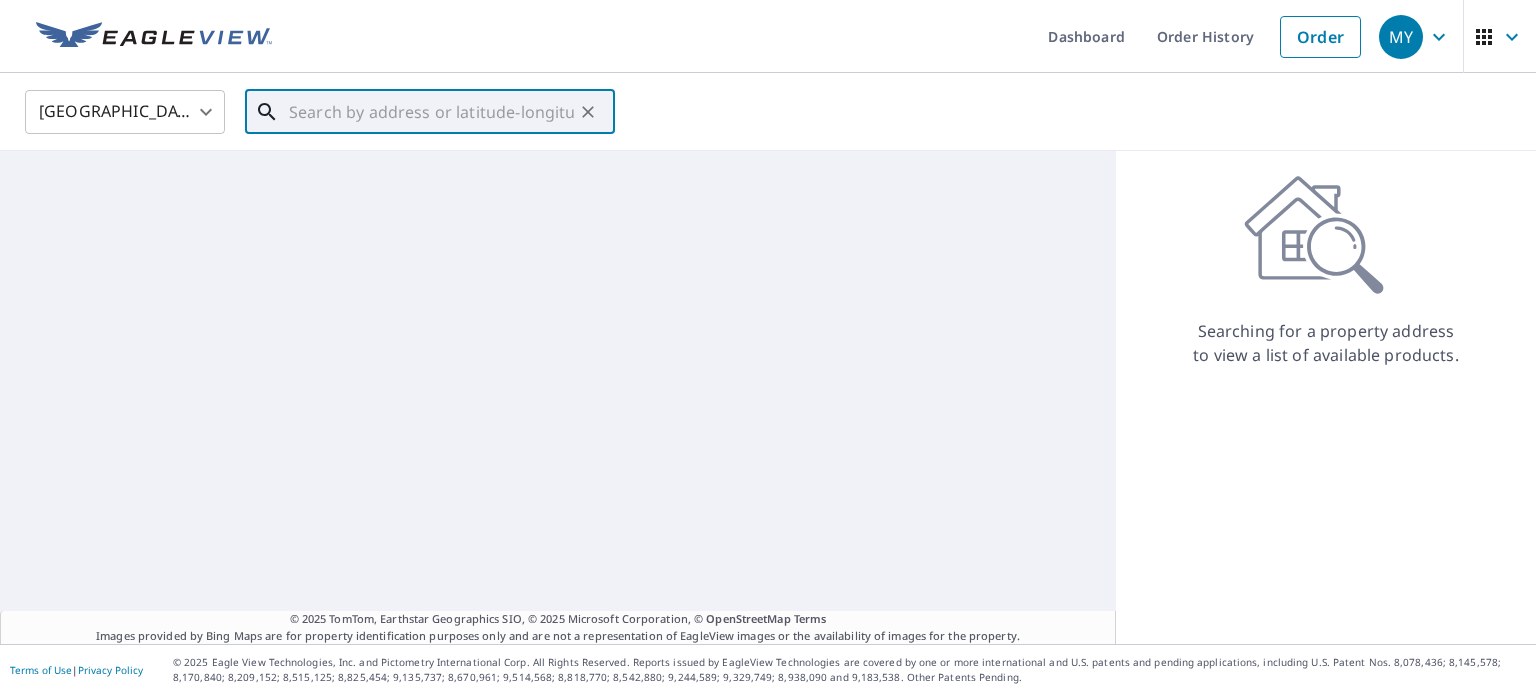 click at bounding box center [431, 112] 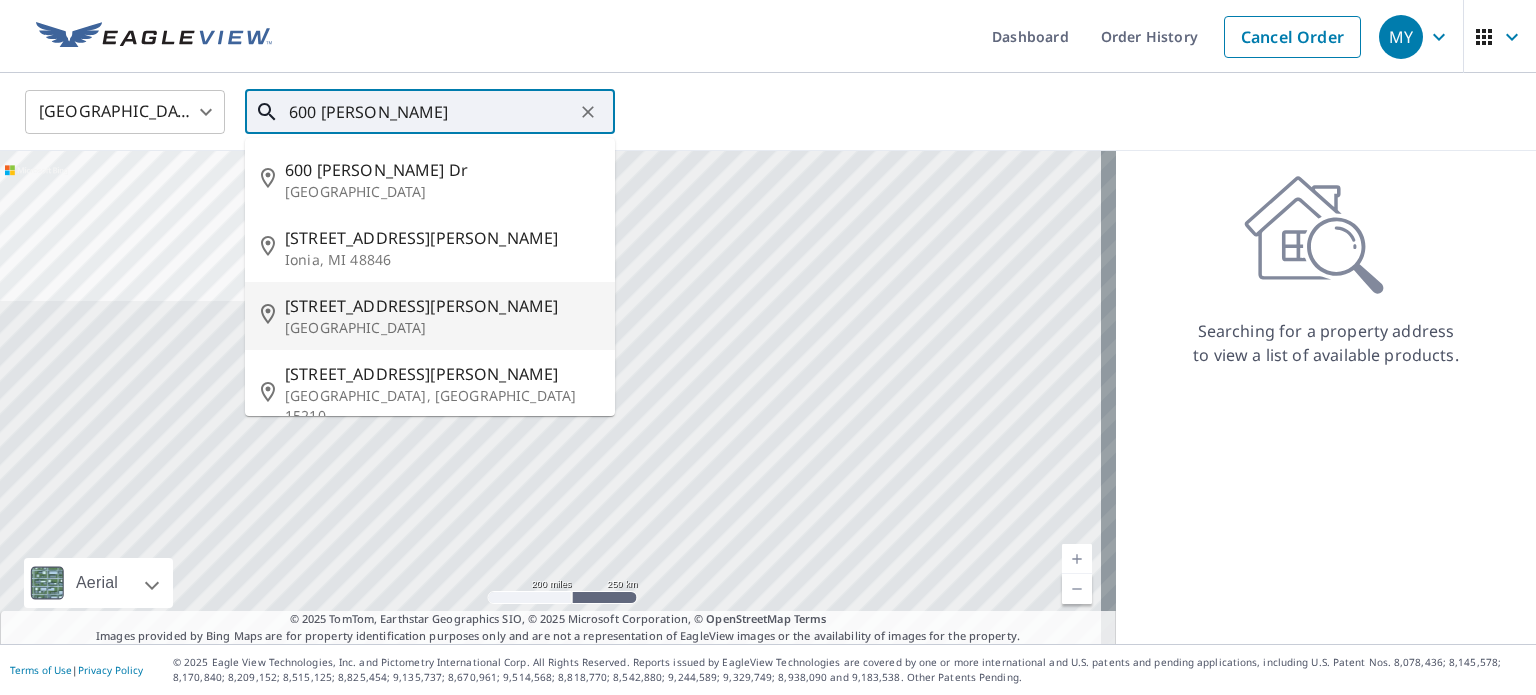 click on "600 Hays Ave" at bounding box center (442, 306) 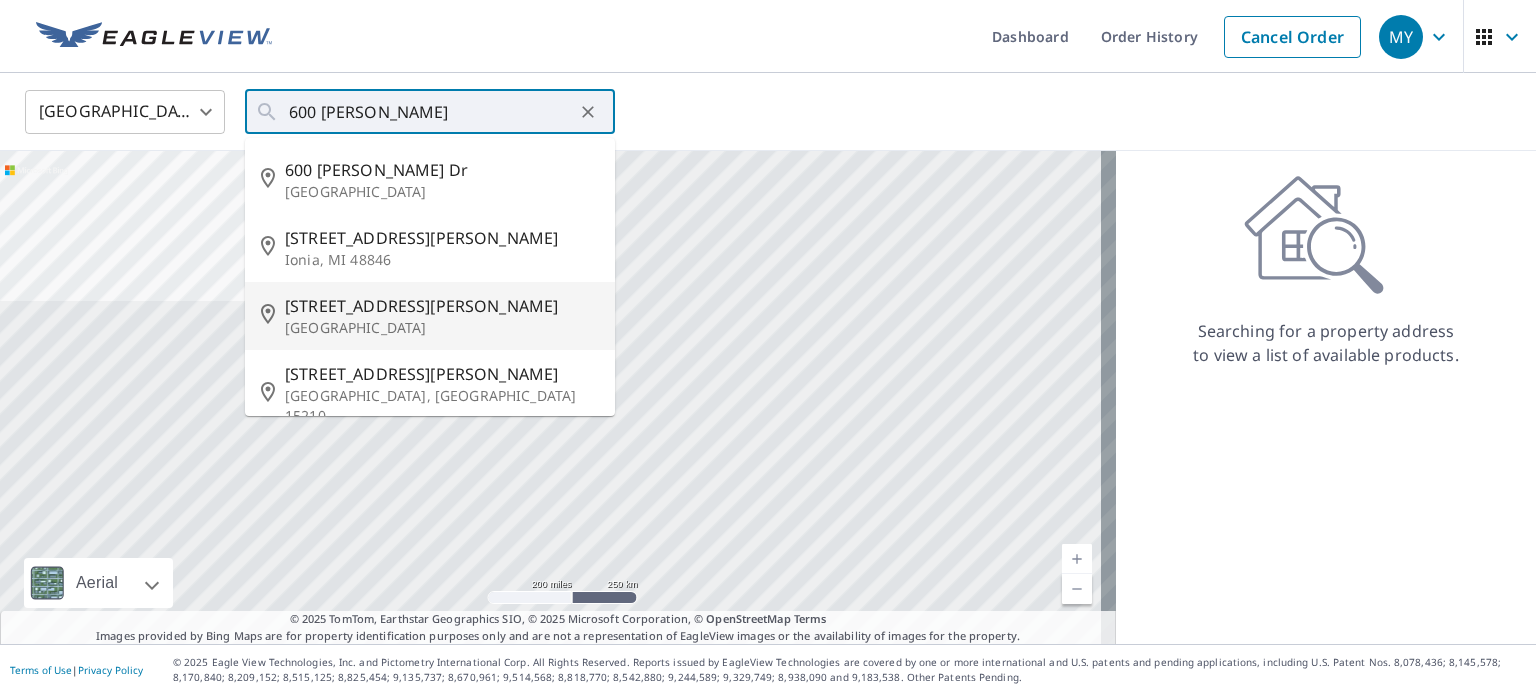 type on "600 Hays Ave Staunton, VA 24401" 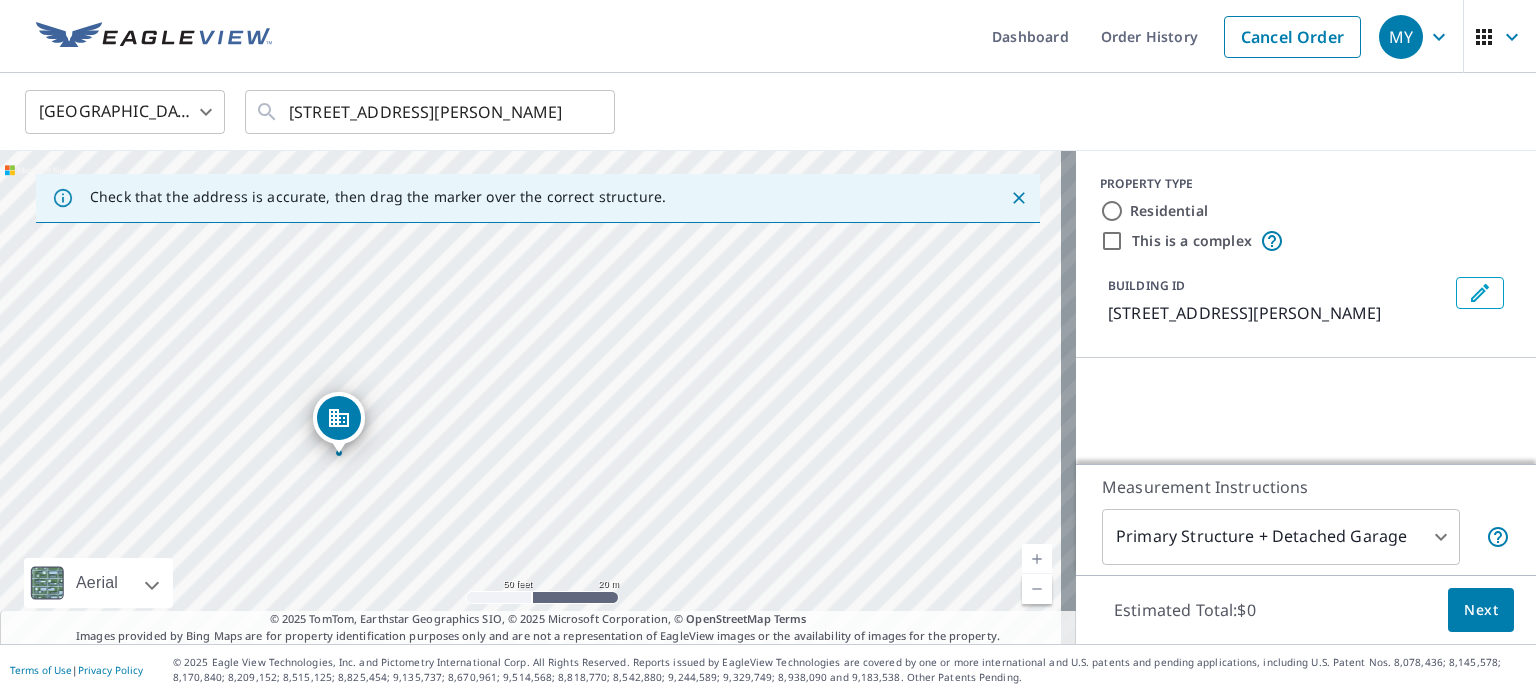 drag, startPoint x: 752, startPoint y: 323, endPoint x: 337, endPoint y: 411, distance: 424.22754 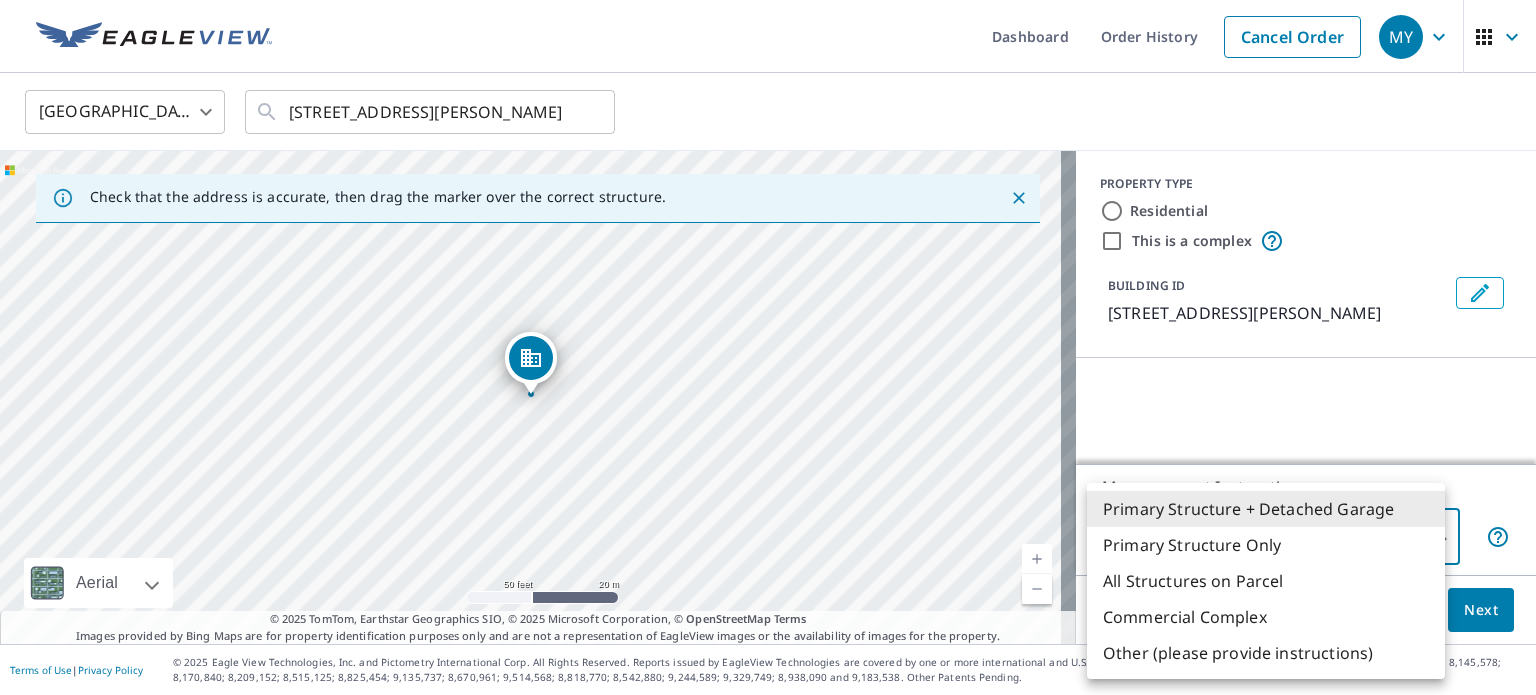 click on "MY MY
Dashboard Order History Cancel Order MY United States US ​ 600 Hays Ave Staunton, VA 24401 ​ Check that the address is accurate, then drag the marker over the correct structure. 600 Hays Ave Staunton, VA 24401 Aerial Road A standard road map Aerial A detailed look from above Labels Labels 50 feet 20 m © 2025 TomTom, © Vexcel Imaging, © 2025 Microsoft Corporation,  © OpenStreetMap Terms © 2025 TomTom, Earthstar Geographics SIO, © 2025 Microsoft Corporation, ©   OpenStreetMap   Terms Images provided by Bing Maps are for property identification purposes only and are not a representation of EagleView images or the availability of images for the property. PROPERTY TYPE Residential This is a complex BUILDING ID 600 Hays Ave, Staunton, VA, 24401 Measurement Instructions Primary Structure + Detached Garage 1 ​ Estimated Total:  $0 Next Terms of Use  |  Privacy Policy
Primary Structure + Detached Garage Primary Structure Only" at bounding box center (768, 347) 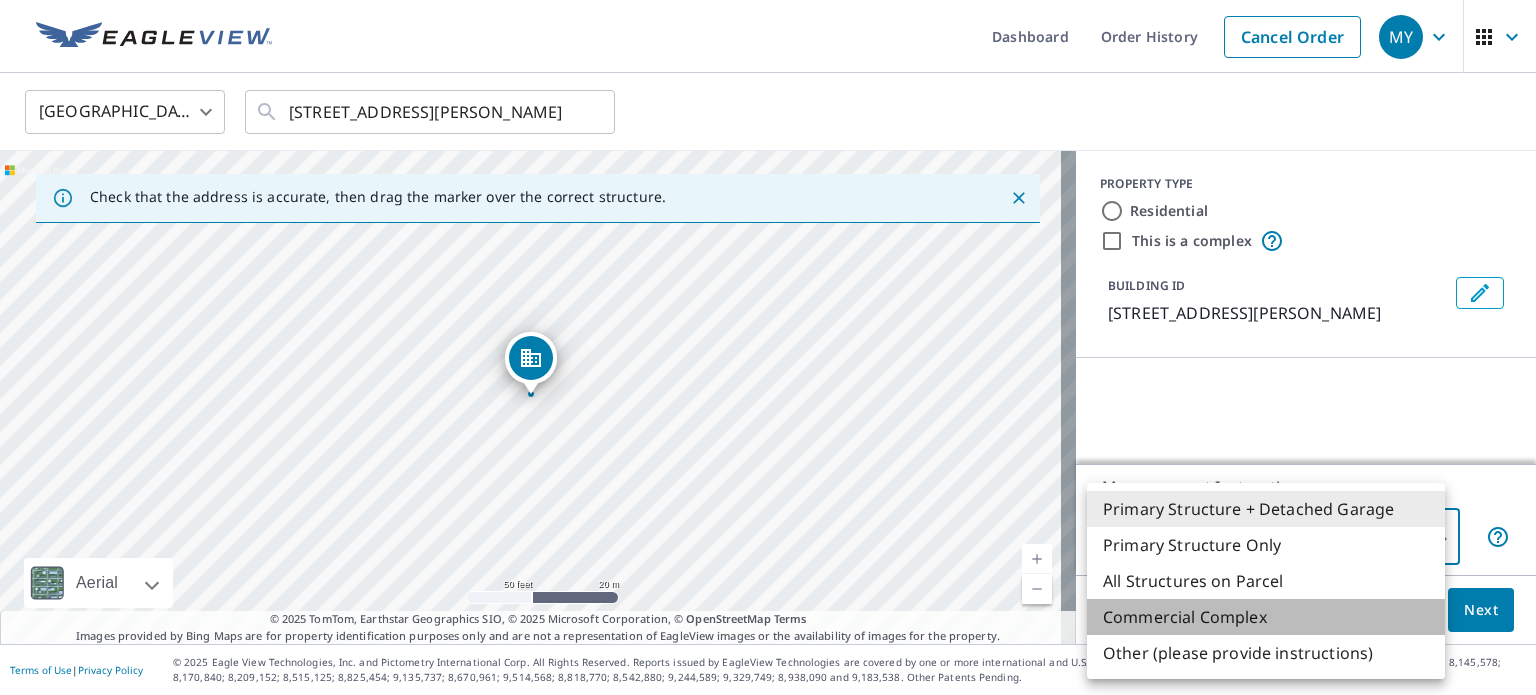 click on "Commercial Complex" at bounding box center (1266, 617) 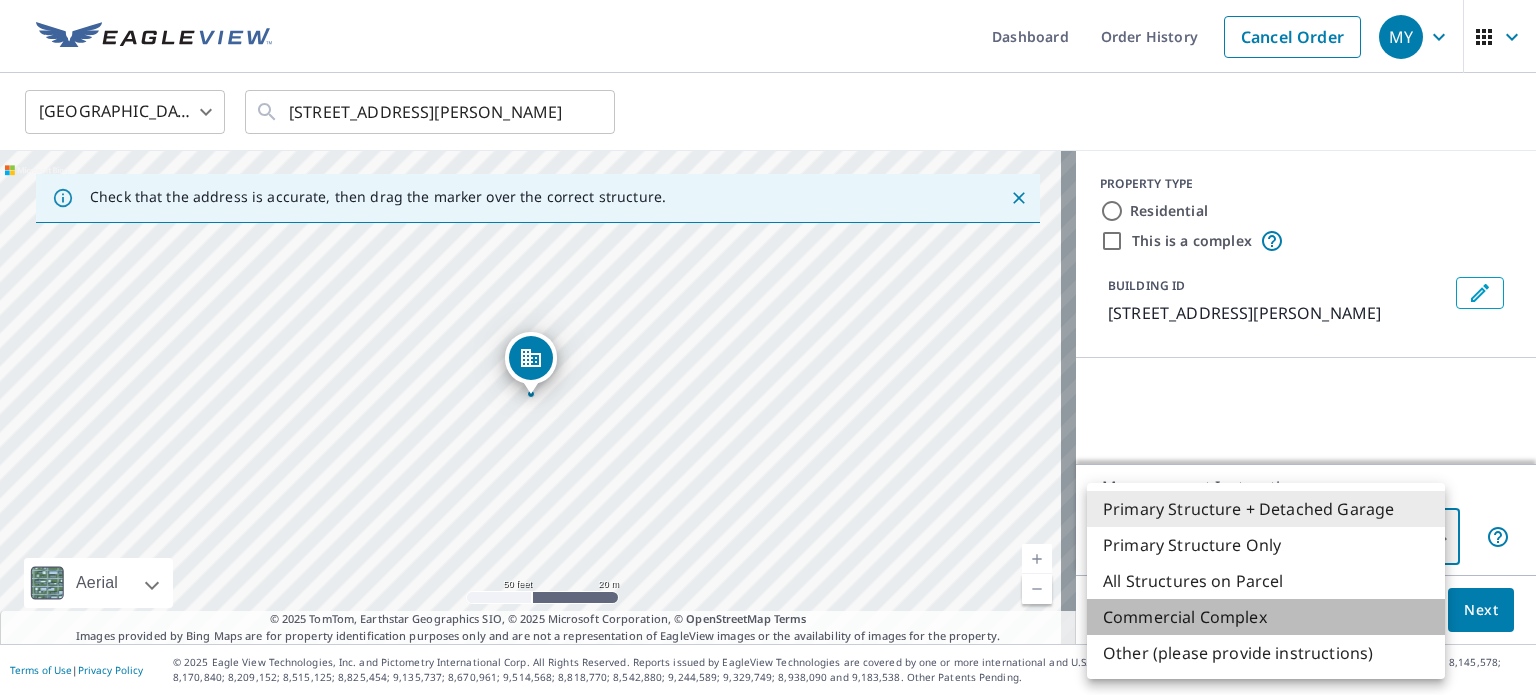type on "4" 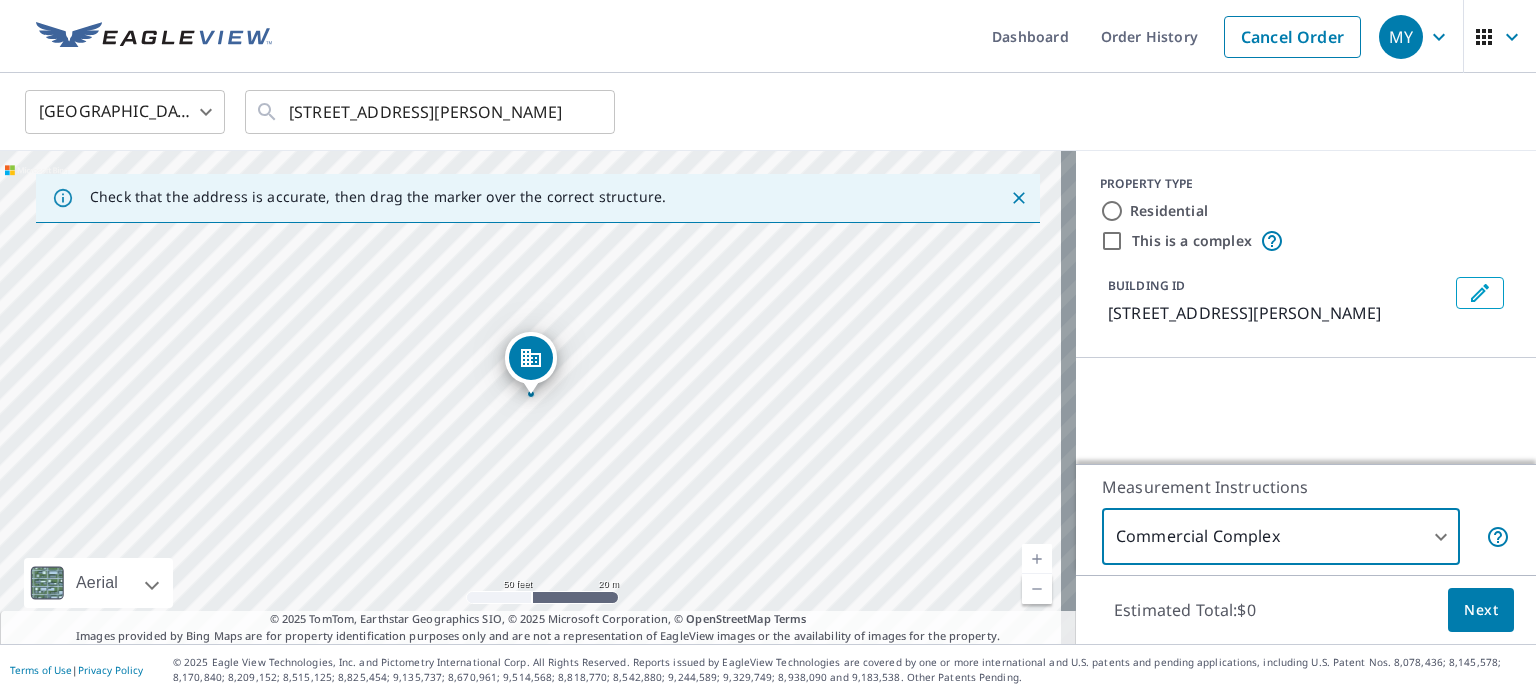click on "Next" at bounding box center [1481, 610] 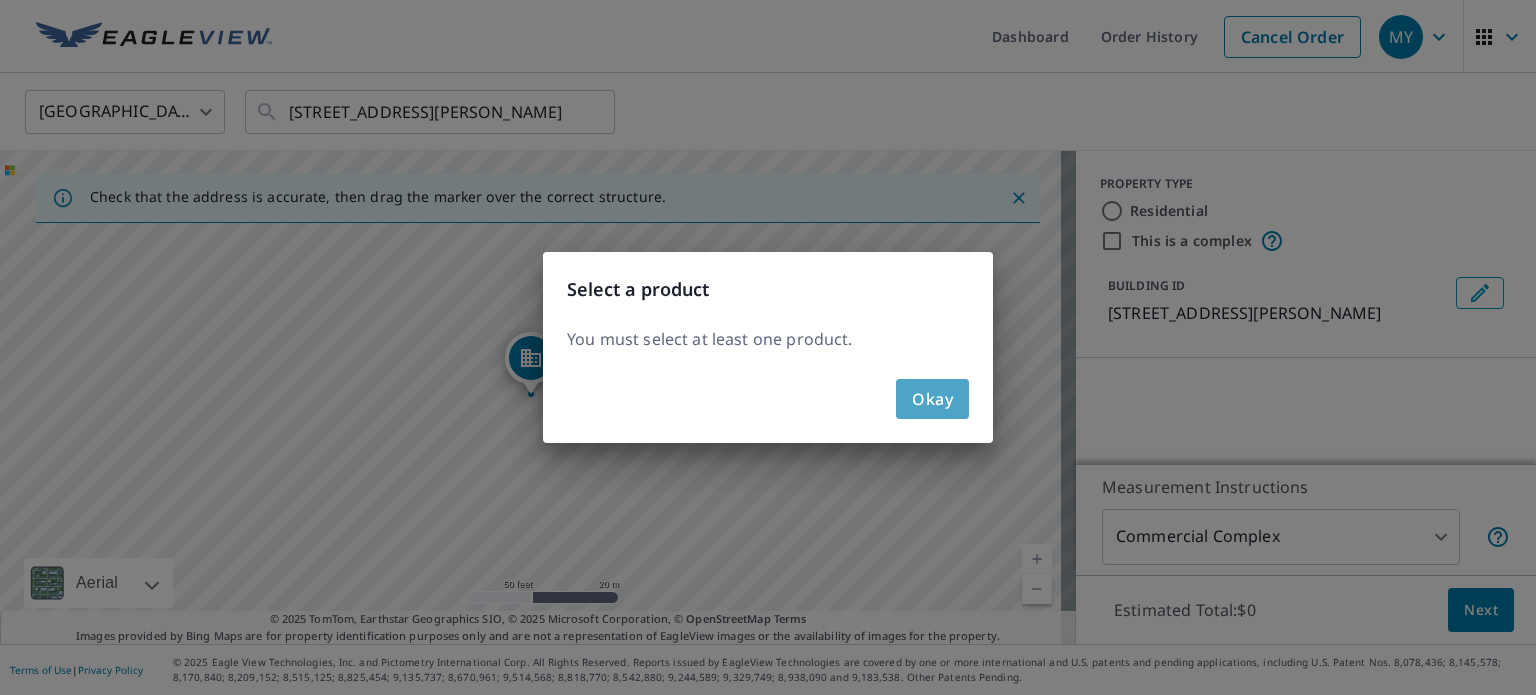 click on "Okay" at bounding box center (932, 399) 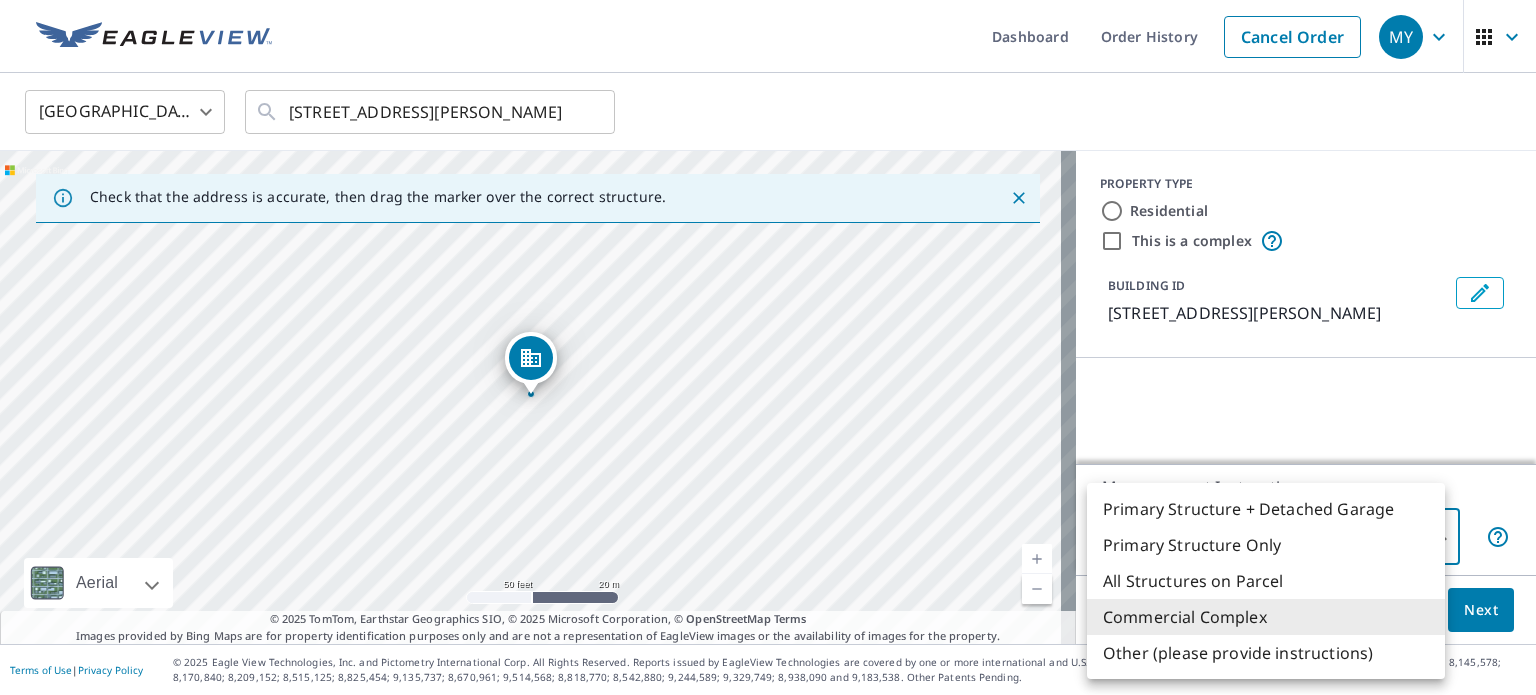 click on "MY MY
Dashboard Order History Cancel Order MY United States US ​ 600 Hays Ave Staunton, VA 24401 ​ Check that the address is accurate, then drag the marker over the correct structure. 600 Hays Ave Staunton, VA 24401 Aerial Road A standard road map Aerial A detailed look from above Labels Labels 50 feet 20 m © 2025 TomTom, © Vexcel Imaging, © 2025 Microsoft Corporation,  © OpenStreetMap Terms © 2025 TomTom, Earthstar Geographics SIO, © 2025 Microsoft Corporation, ©   OpenStreetMap   Terms Images provided by Bing Maps are for property identification purposes only and are not a representation of EagleView images or the availability of images for the property. PROPERTY TYPE Residential This is a complex BUILDING ID 600 Hays Ave, Staunton, VA, 24401 Measurement Instructions Commercial Complex 4 ​ Estimated Total:  $0 Next Terms of Use  |  Privacy Policy   one or more international and U.S. patents and pending applications, including U.S. Patent Nos. 8,078,436; 8,145,578; 8,170,840; 8,209,152;" at bounding box center (768, 347) 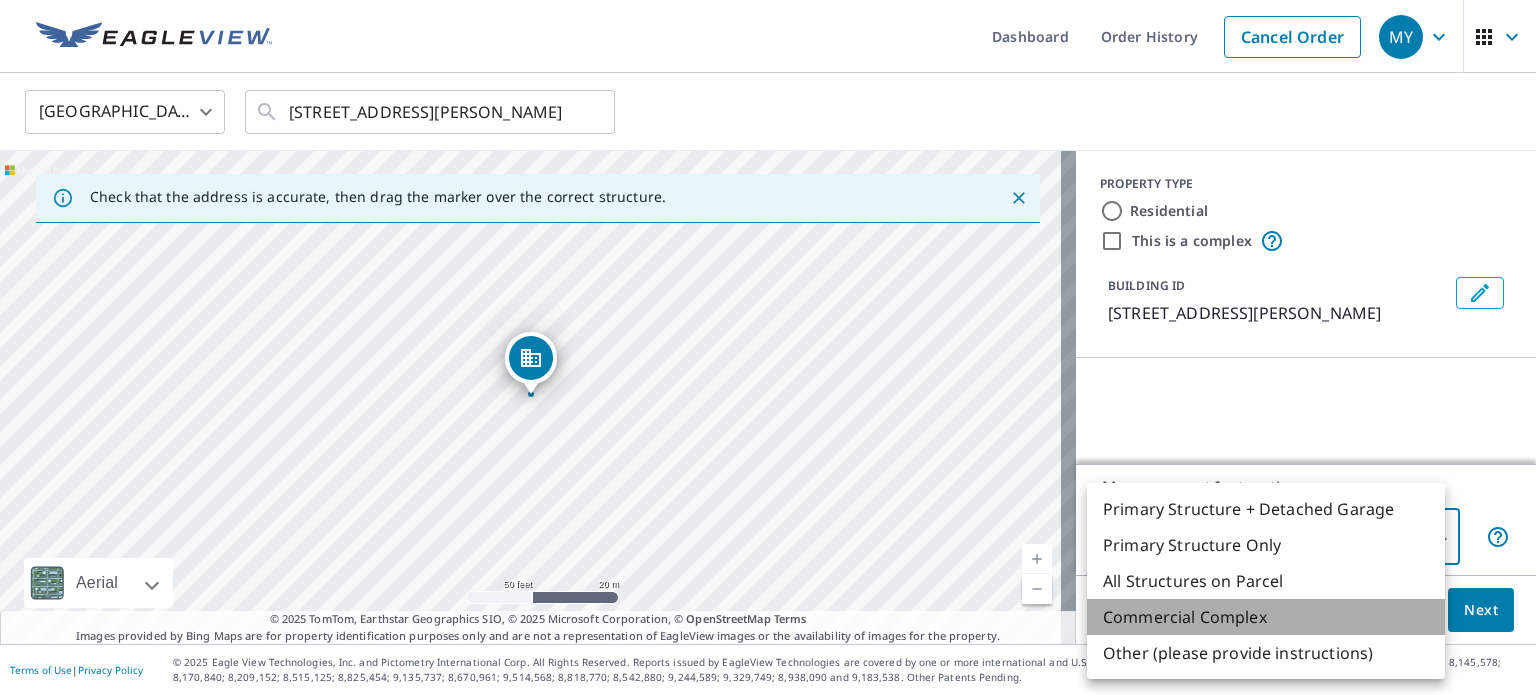 click on "Commercial Complex" at bounding box center (1266, 617) 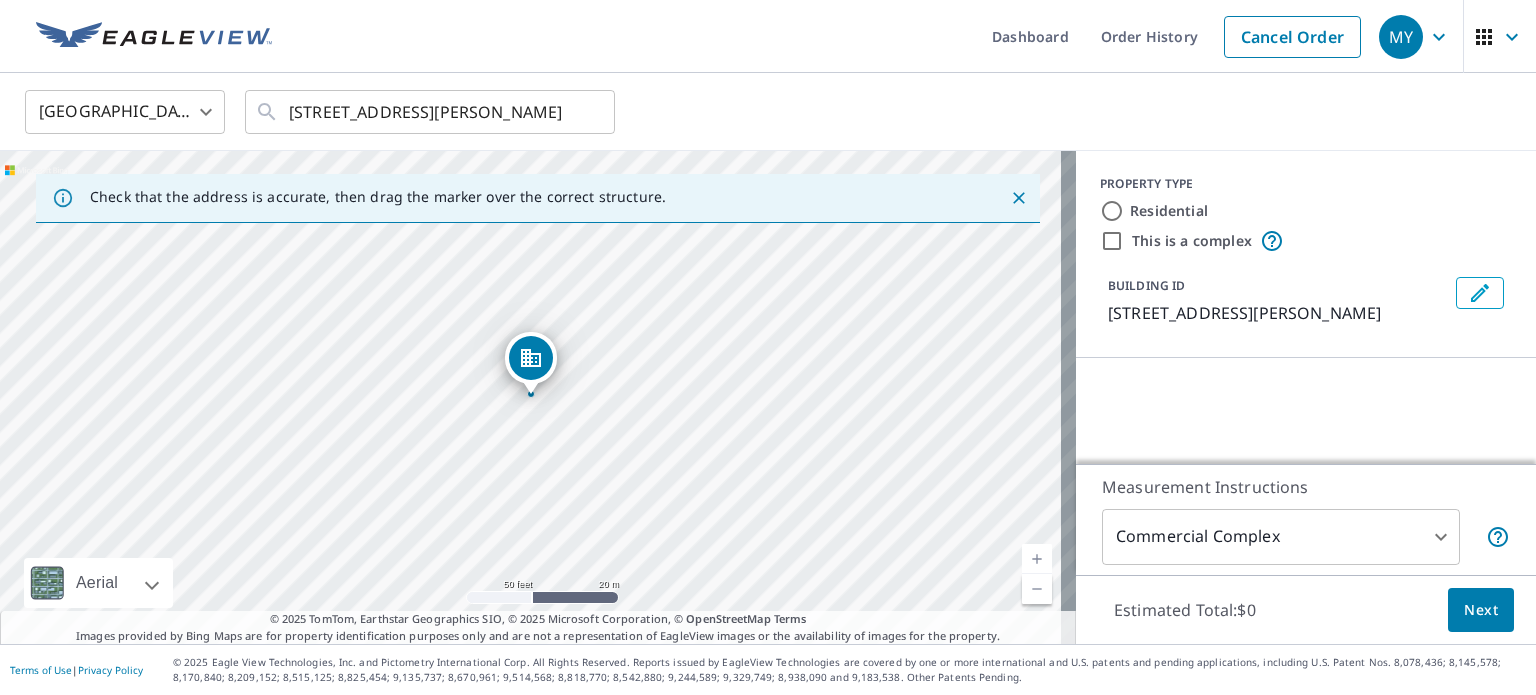 click on "PROPERTY TYPE Residential This is a complex BUILDING ID 600 Hays Ave, Staunton, VA, 24401" at bounding box center [1306, 307] 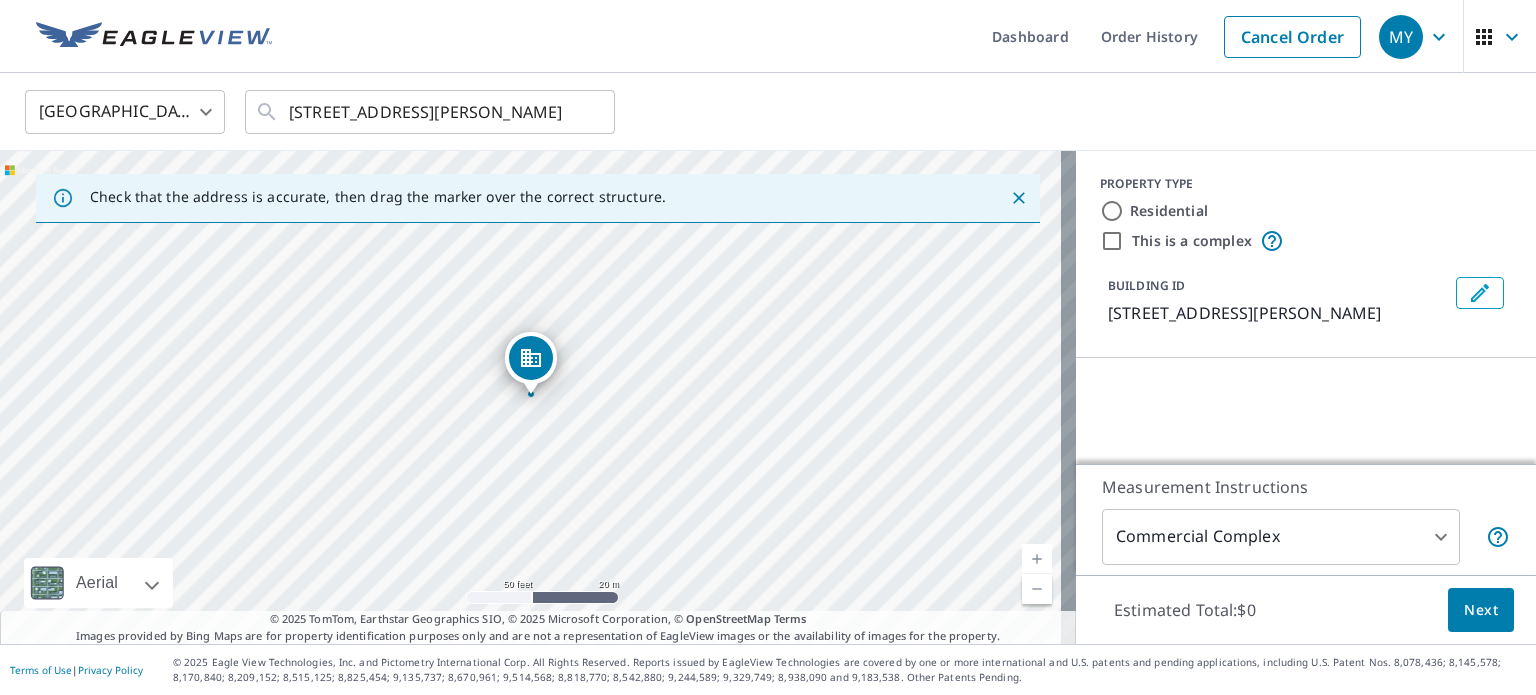 click on "This is a complex" at bounding box center [1112, 241] 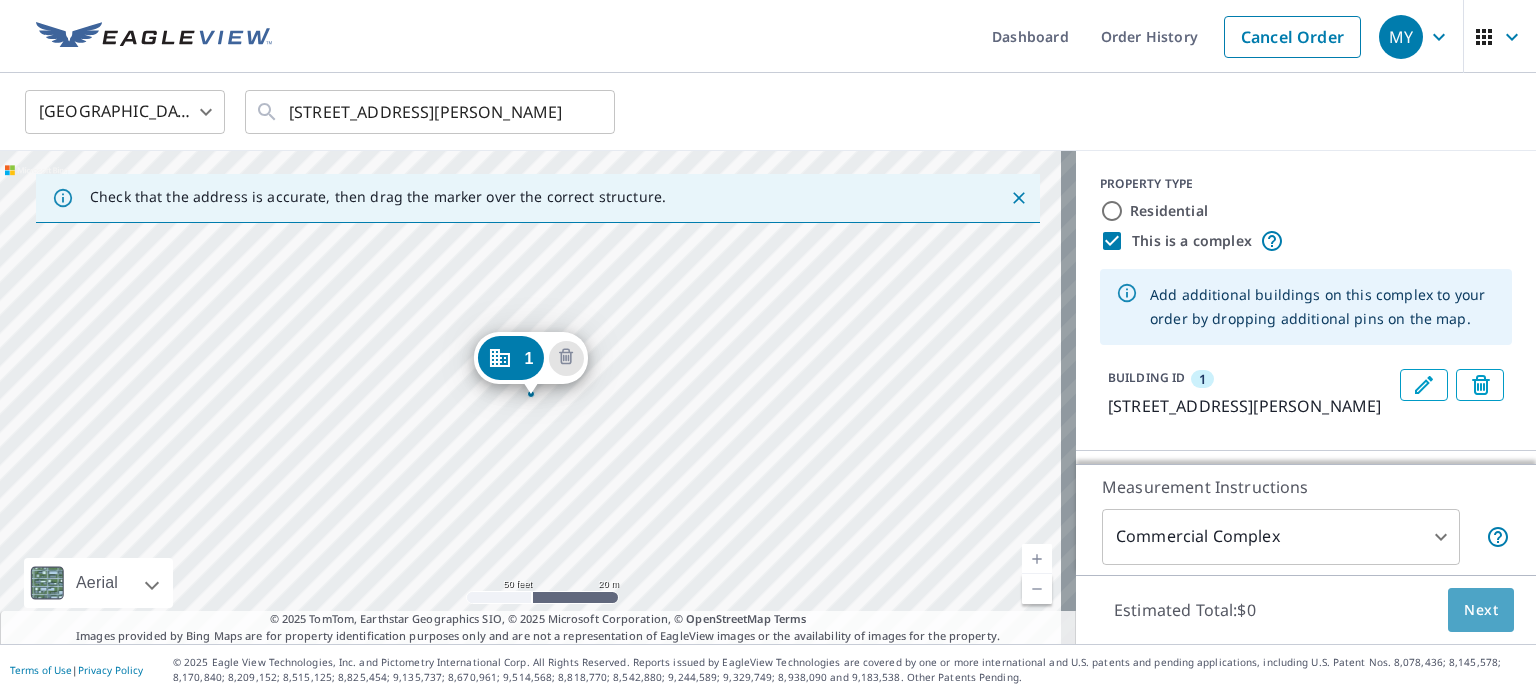 click on "Next" at bounding box center [1481, 610] 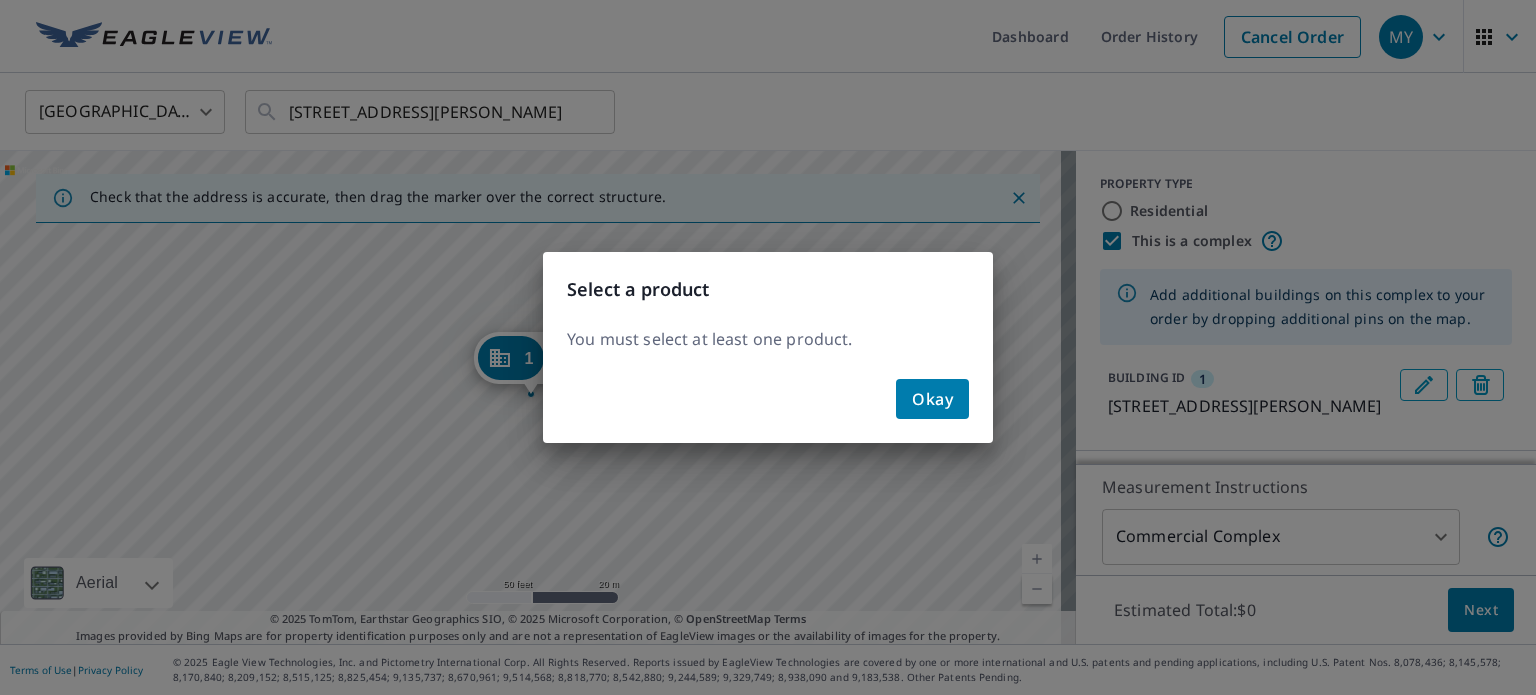 drag, startPoint x: 936, startPoint y: 392, endPoint x: 1048, endPoint y: 353, distance: 118.595955 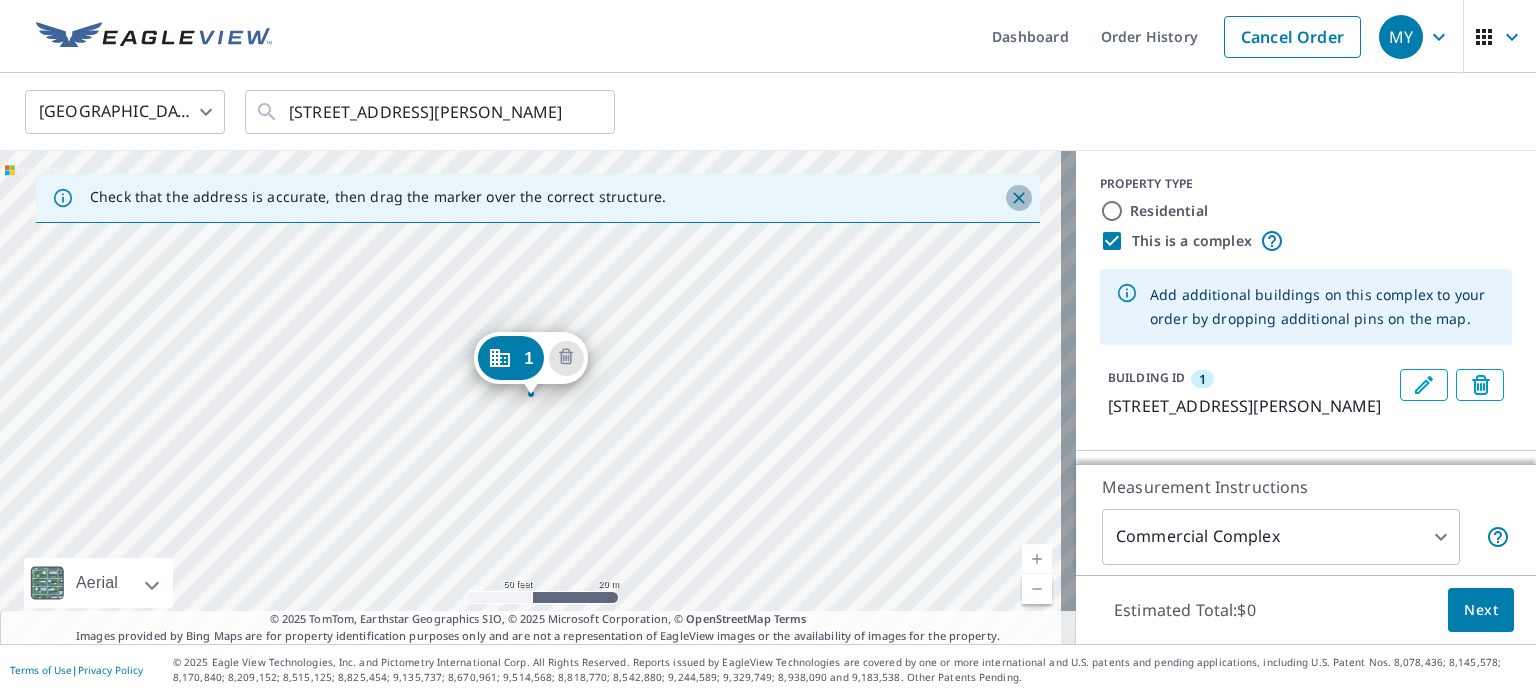 click 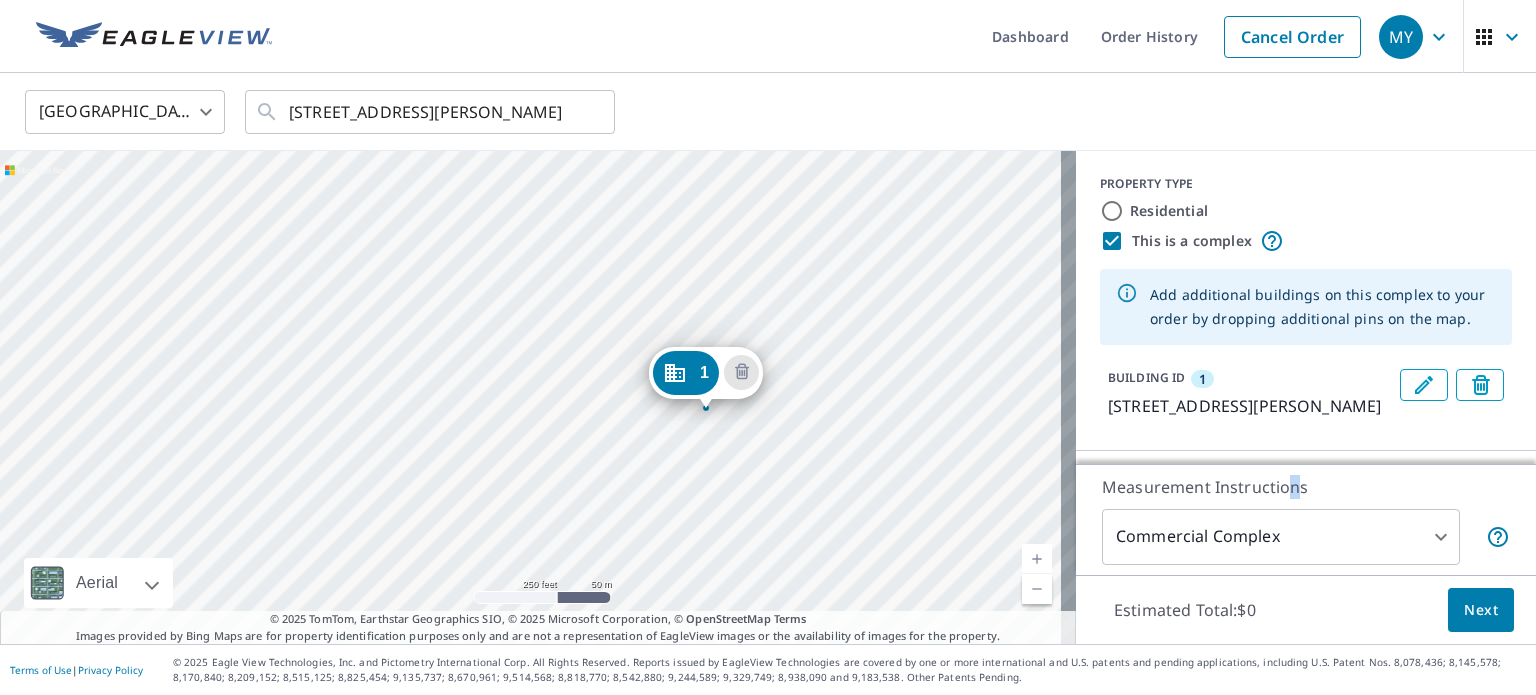 drag, startPoint x: 1269, startPoint y: 480, endPoint x: 1278, endPoint y: 495, distance: 17.492855 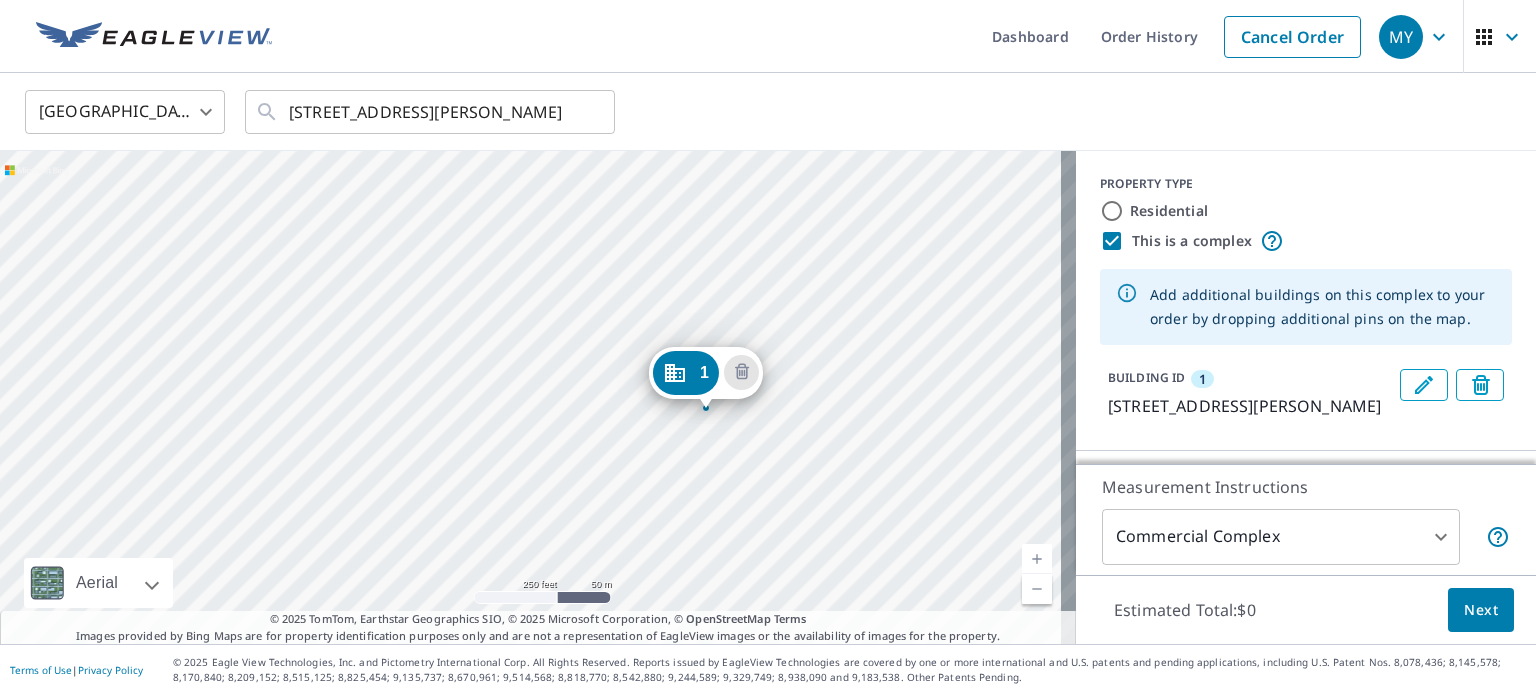 click on "600 Hays Ave, Staunton, VA, 24401" at bounding box center (1250, 406) 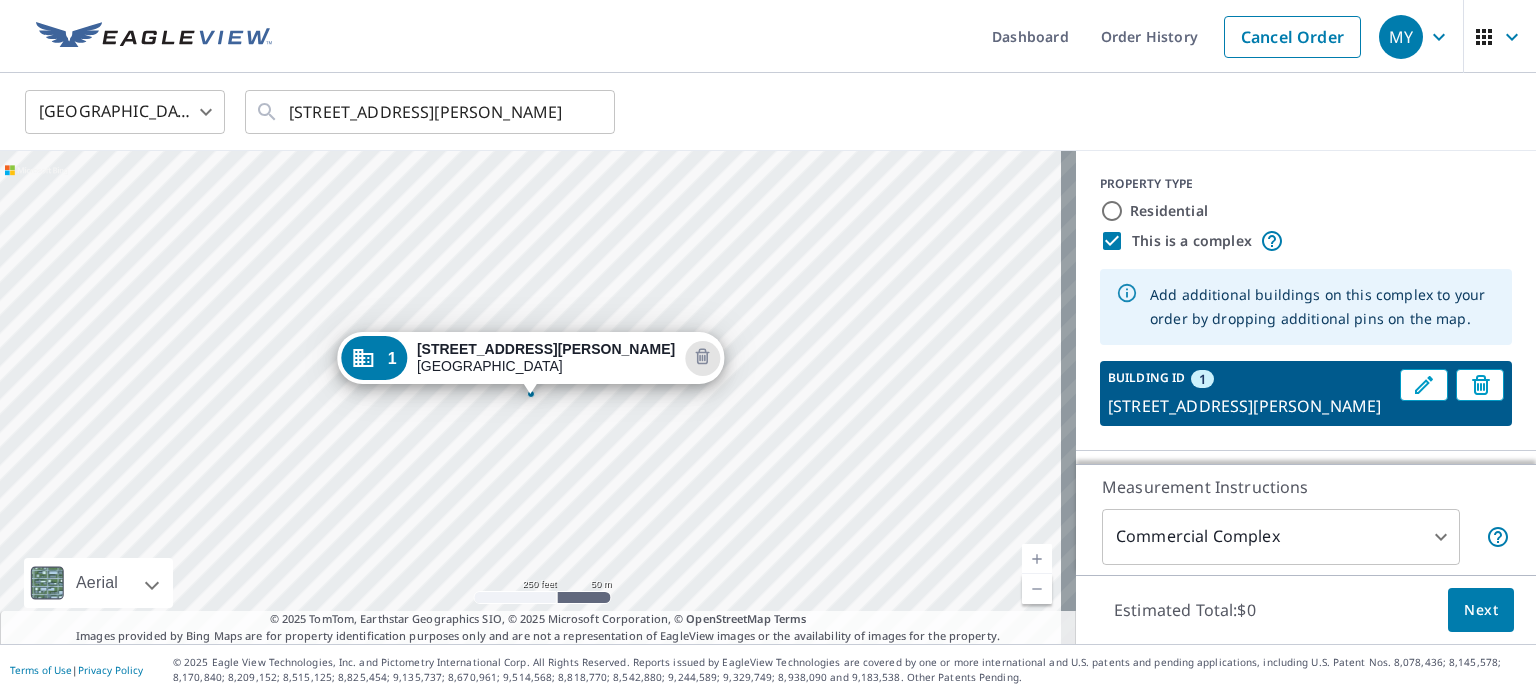 click on "Residential" at bounding box center [1306, 211] 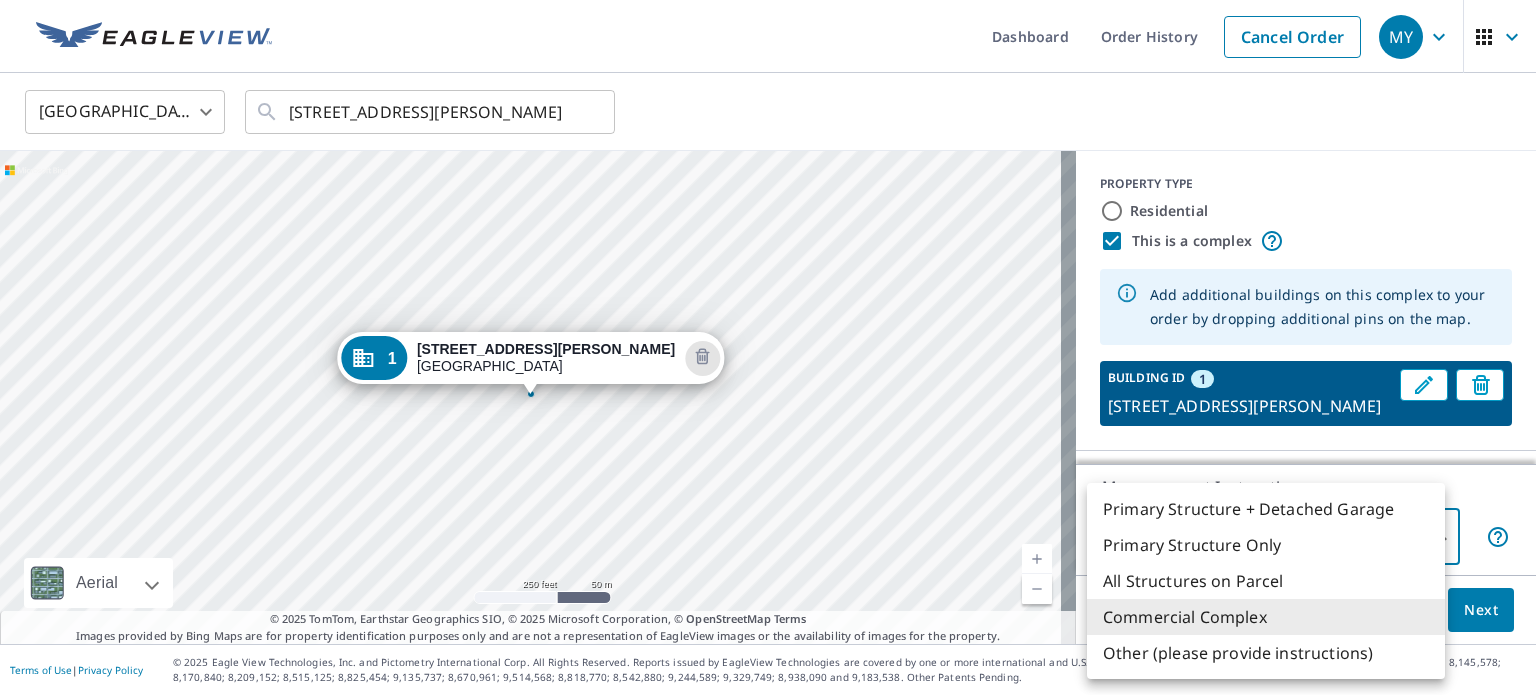 click on "MY MY
Dashboard Order History Cancel Order MY United States US ​ 600 Hays Ave Staunton, VA 24401 ​ 1 600 Hays Ave Staunton, VA 24401 Aerial Road A standard road map Aerial A detailed look from above Labels Labels 250 feet 50 m © 2025 TomTom, © Vexcel Imaging, © 2025 Microsoft Corporation,  © OpenStreetMap Terms © 2025 TomTom, Earthstar Geographics SIO, © 2025 Microsoft Corporation, ©   OpenStreetMap   Terms Images provided by Bing Maps are for property identification purposes only and are not a representation of EagleView images or the availability of images for the property. PROPERTY TYPE Residential This is a complex Add additional buildings on this complex to your order by dropping additional pins on the map. BUILDING ID 1 600 Hays Ave, Staunton, VA, 24401 Measurement Instructions Commercial Complex 4 ​ Estimated Total:  $0 Next Terms of Use  |  Privacy Policy
Primary Structure + Detached Garage Primary Structure Only" at bounding box center [768, 347] 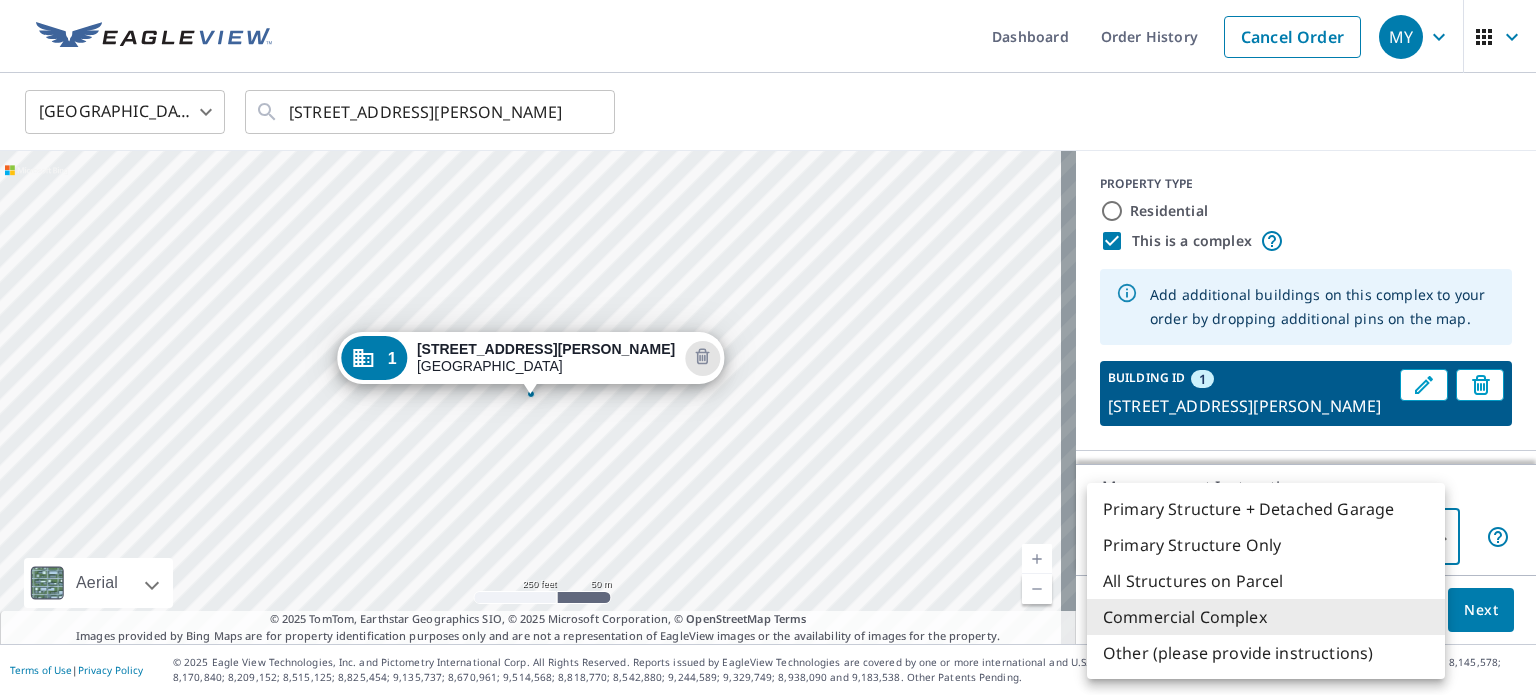 click on "Primary Structure + Detached Garage" at bounding box center (1266, 509) 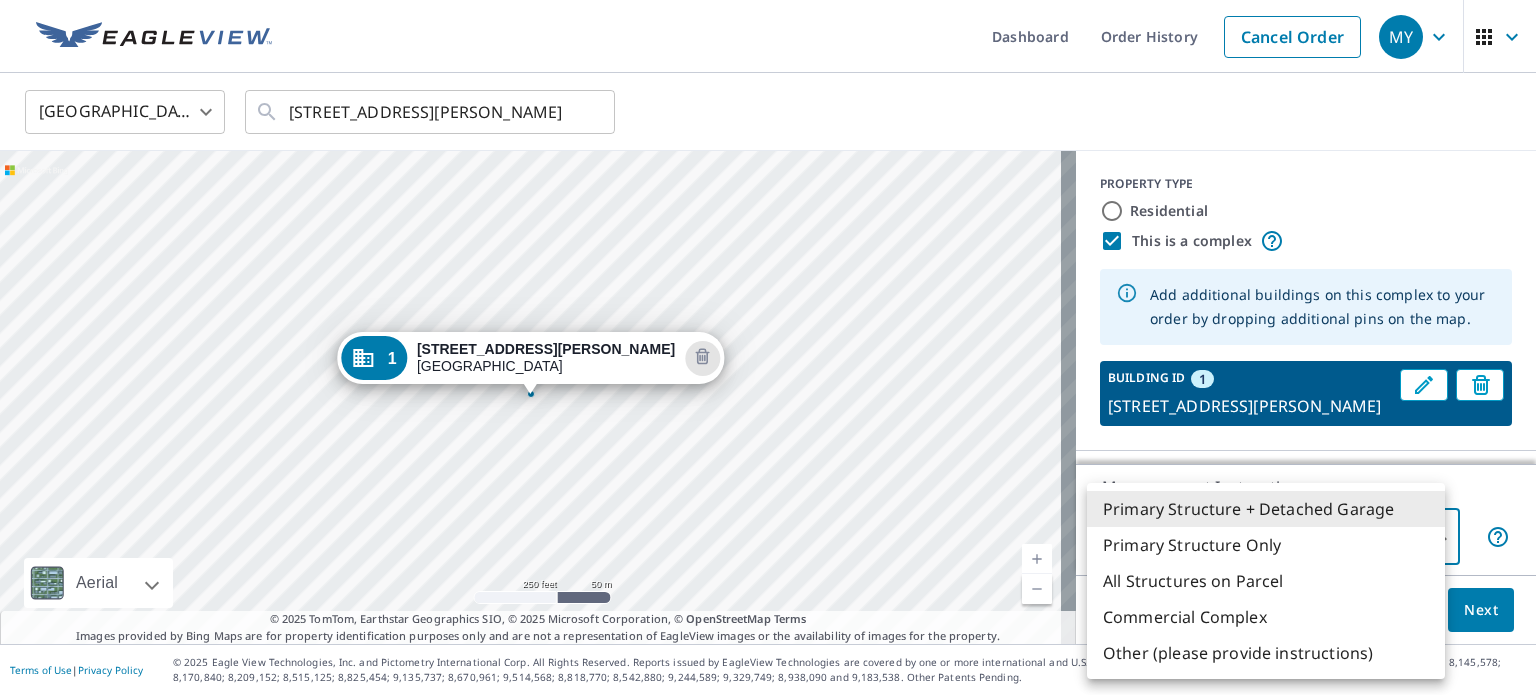 click on "MY MY
Dashboard Order History Cancel Order MY United States US ​ 600 Hays Ave Staunton, VA 24401 ​ 1 600 Hays Ave Staunton, VA 24401 Aerial Road A standard road map Aerial A detailed look from above Labels Labels 250 feet 50 m © 2025 TomTom, © Vexcel Imaging, © 2025 Microsoft Corporation,  © OpenStreetMap Terms © 2025 TomTom, Earthstar Geographics SIO, © 2025 Microsoft Corporation, ©   OpenStreetMap   Terms Images provided by Bing Maps are for property identification purposes only and are not a representation of EagleView images or the availability of images for the property. PROPERTY TYPE Residential This is a complex Add additional buildings on this complex to your order by dropping additional pins on the map. BUILDING ID 1 600 Hays Ave, Staunton, VA, 24401 Measurement Instructions Primary Structure + Detached Garage 1 ​ Estimated Total:  $0 Next Terms of Use  |  Privacy Policy
Primary Structure + Detached Garage" at bounding box center (768, 347) 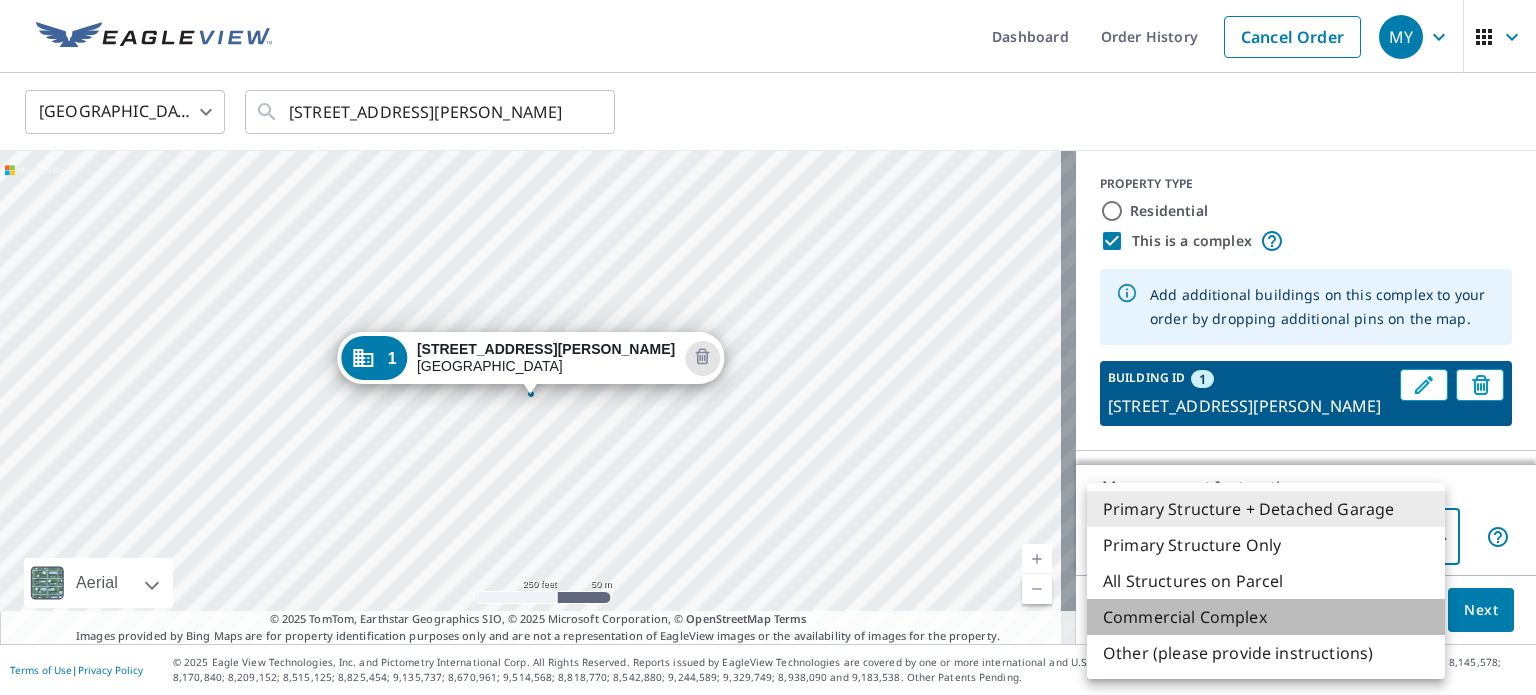 click on "Commercial Complex" at bounding box center [1266, 617] 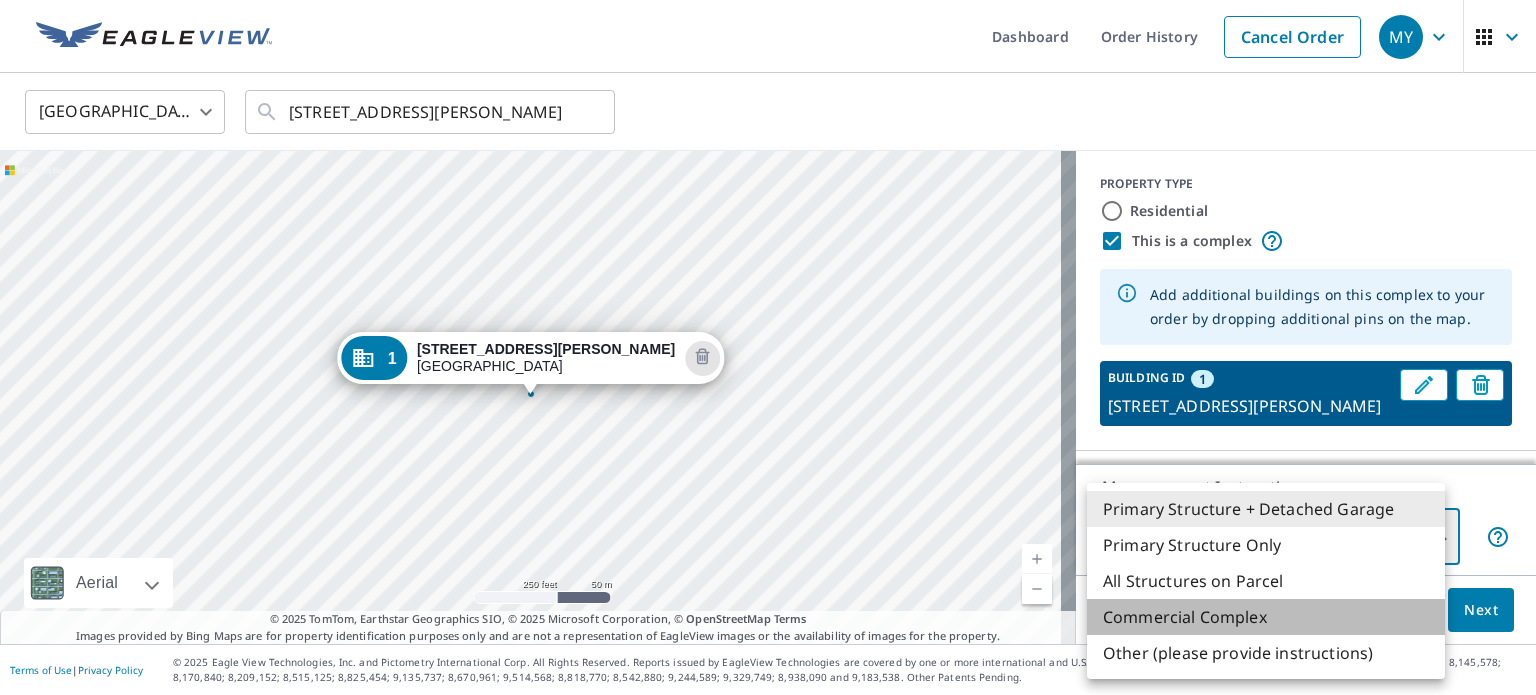 type on "4" 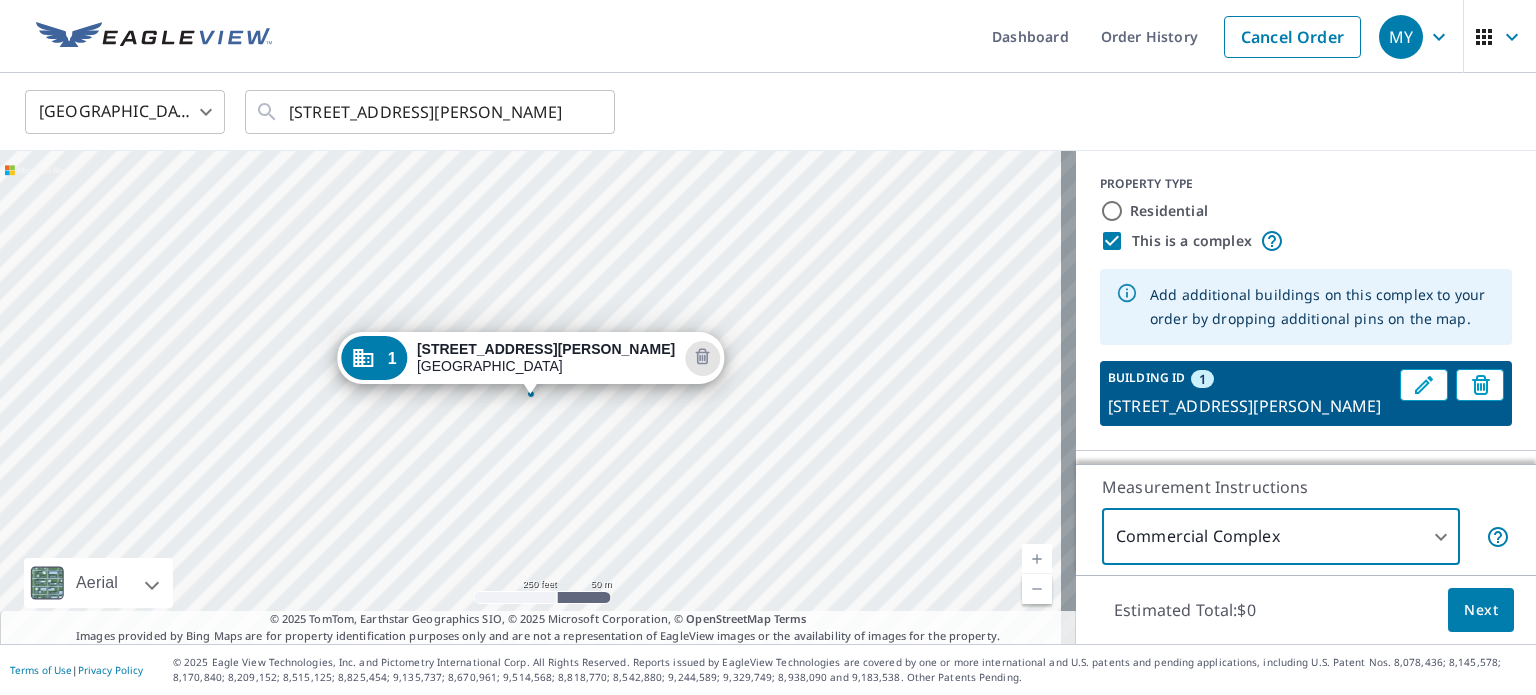click on "PROPERTY TYPE Residential This is a complex" at bounding box center [1306, 214] 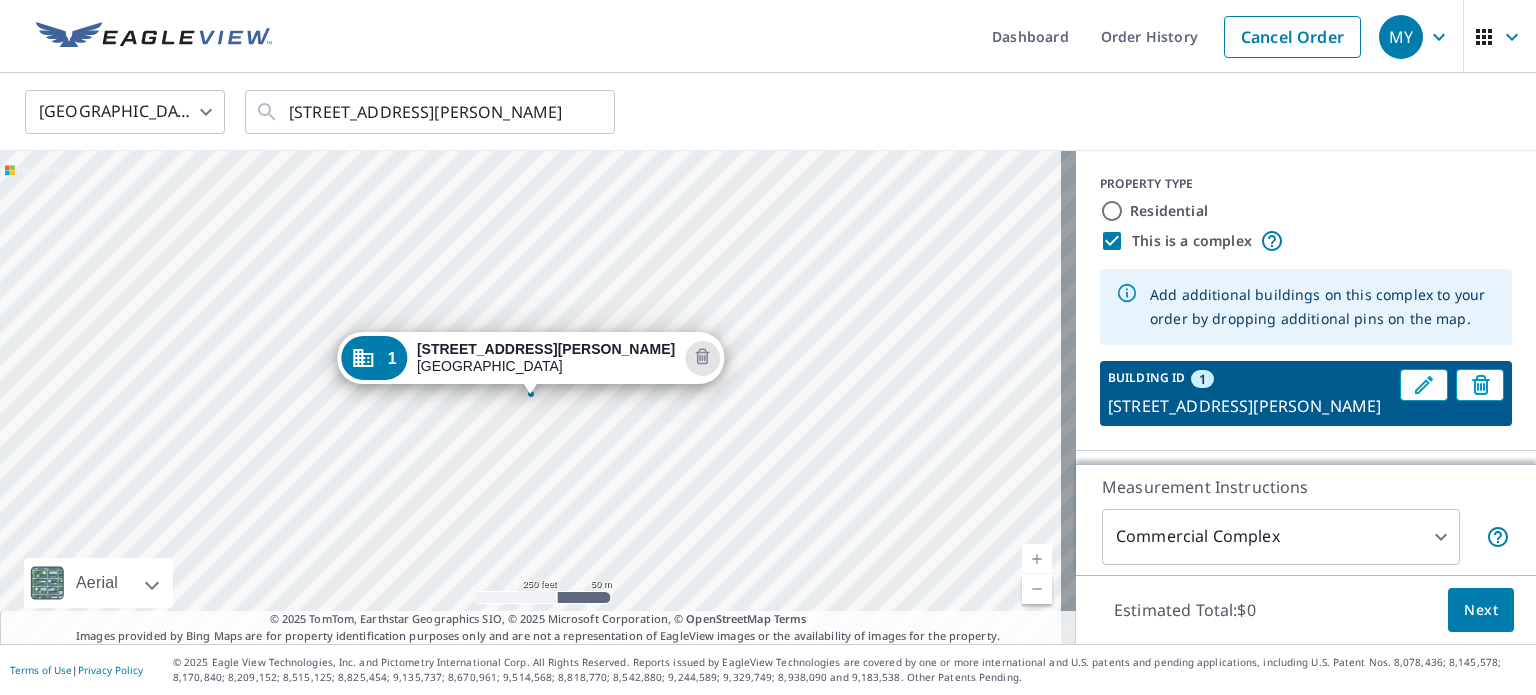 click on "600 Hays Ave, Staunton, VA, 24401" at bounding box center (1250, 406) 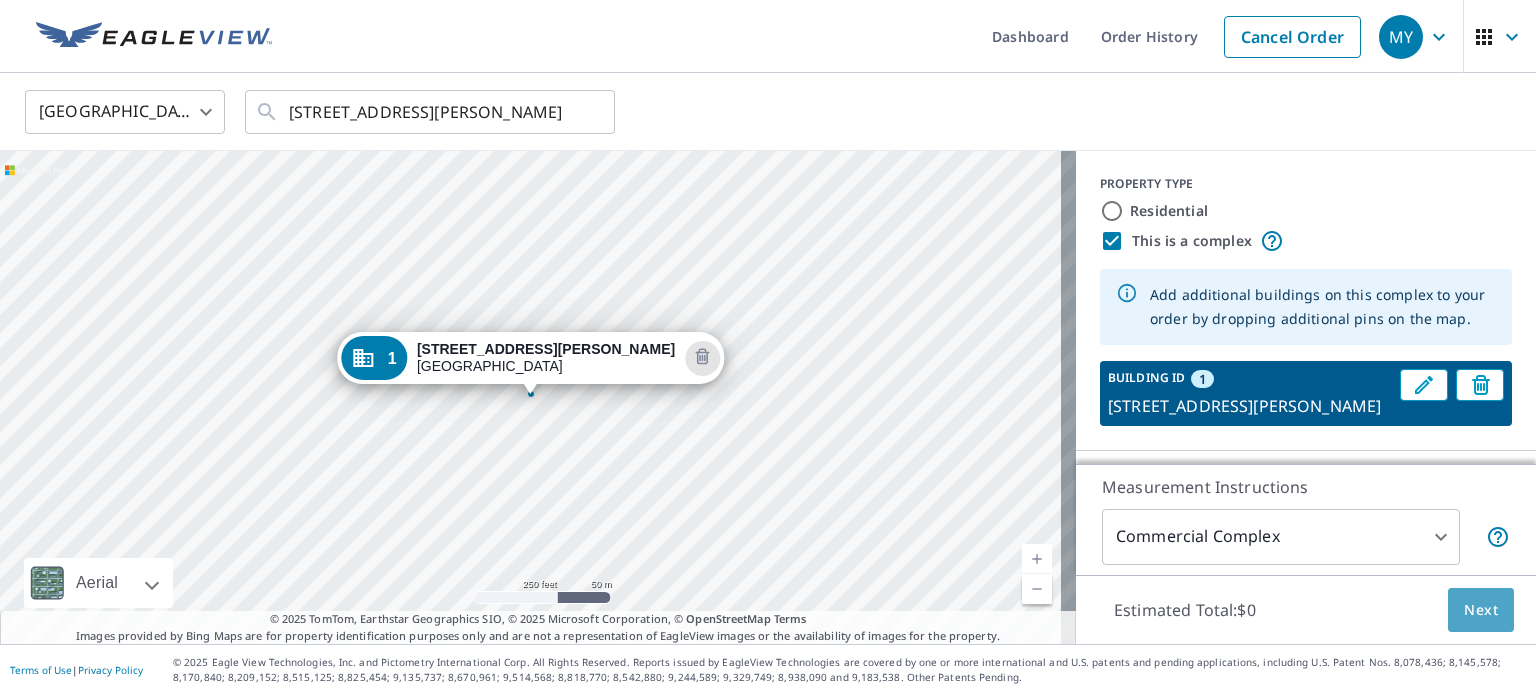 click on "Next" at bounding box center [1481, 610] 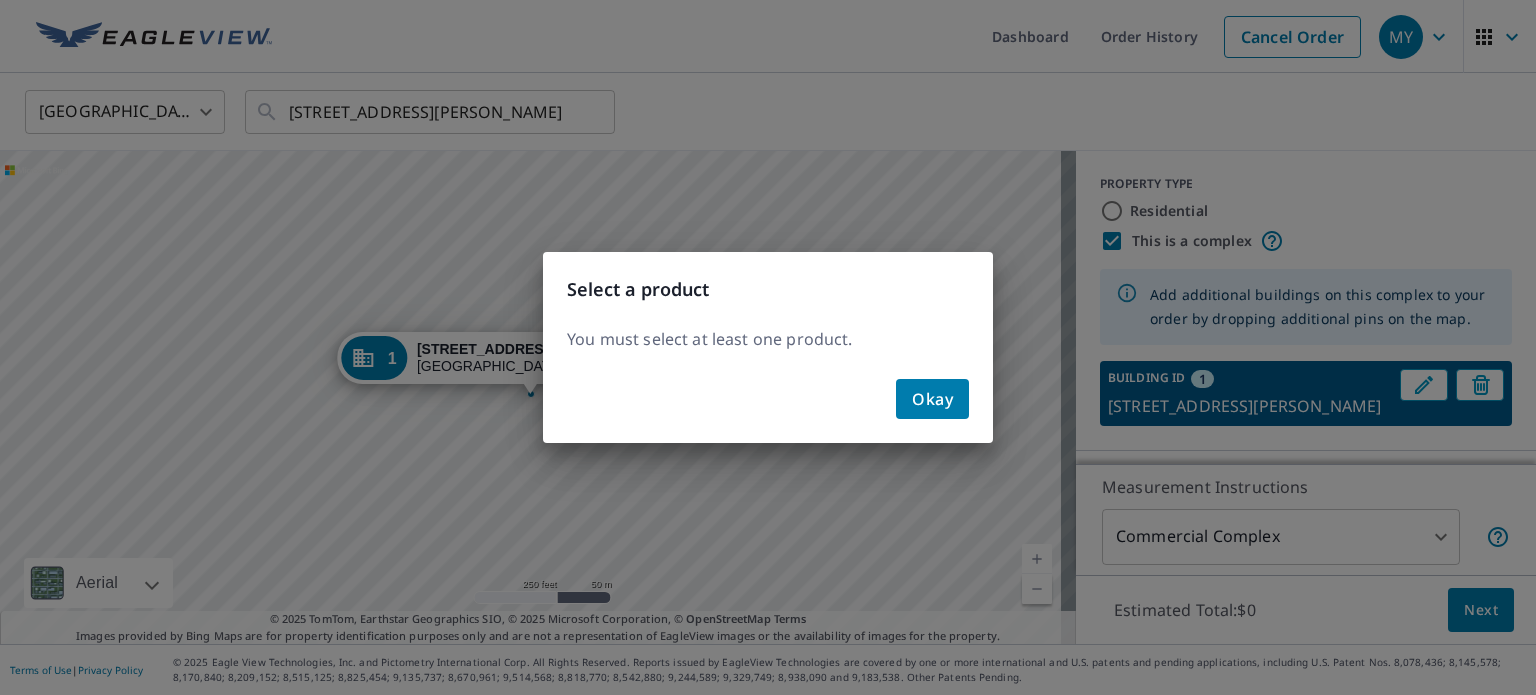 click on "Okay" at bounding box center (932, 399) 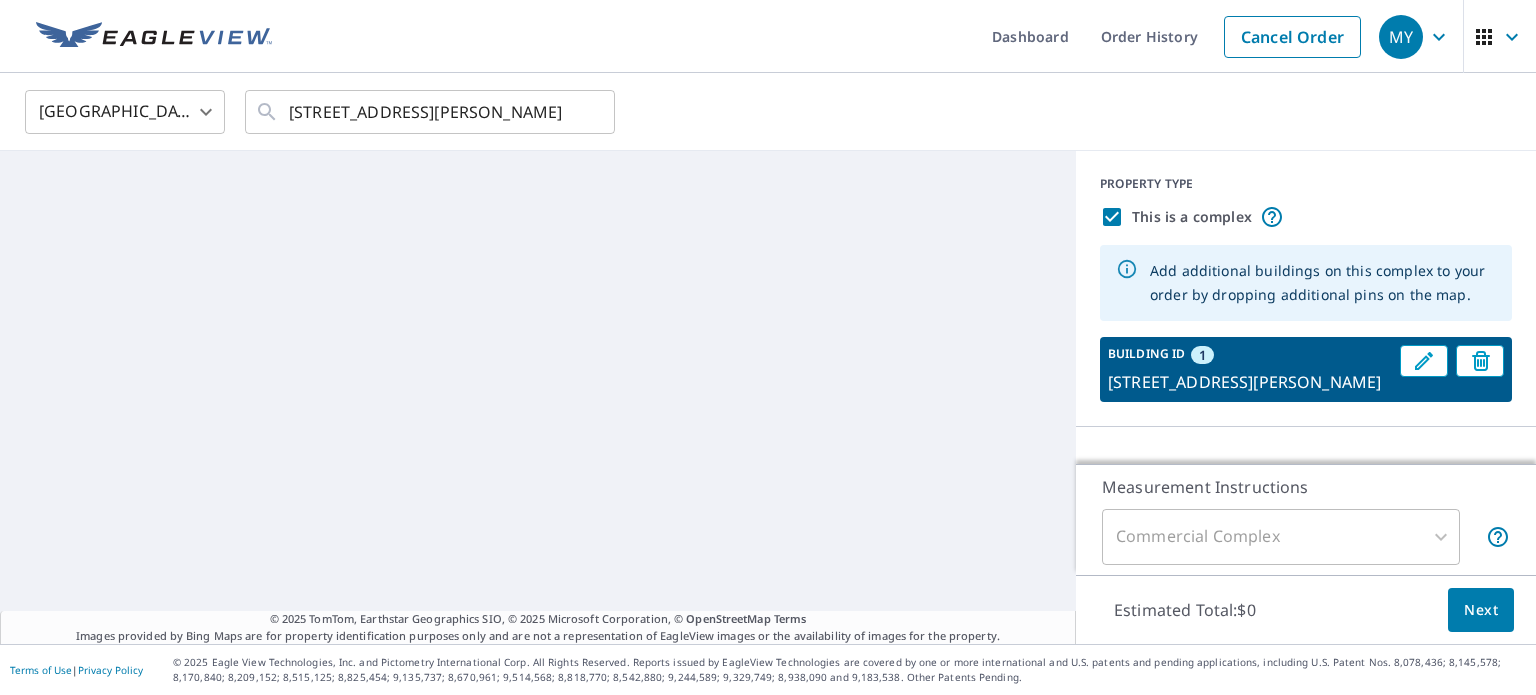 scroll, scrollTop: 0, scrollLeft: 0, axis: both 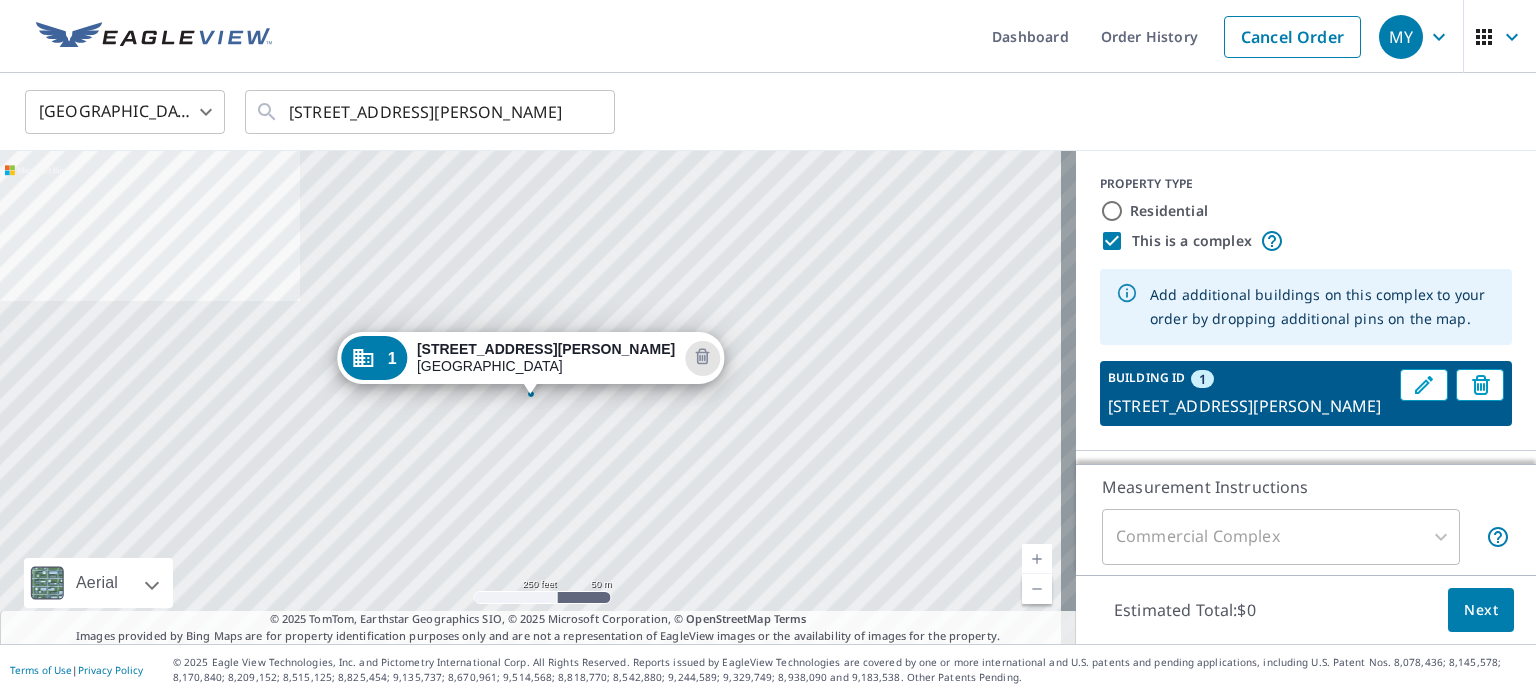 drag, startPoint x: 1512, startPoint y: 203, endPoint x: 1500, endPoint y: 310, distance: 107.67079 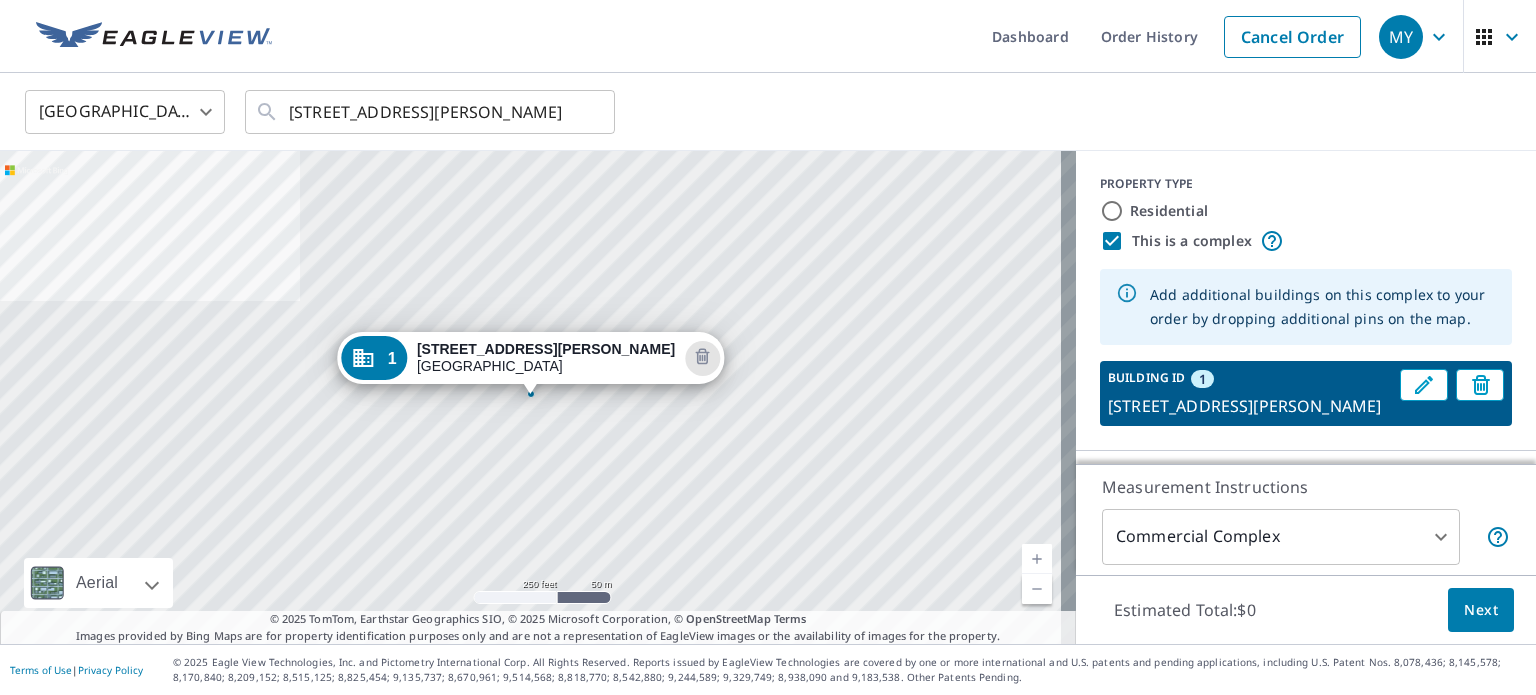 click on "PROPERTY TYPE Residential This is a complex Add additional buildings on this complex to your order by dropping additional pins on the map. BUILDING ID 1 600 Hays Ave, Staunton, VA, 24401" at bounding box center (1306, 301) 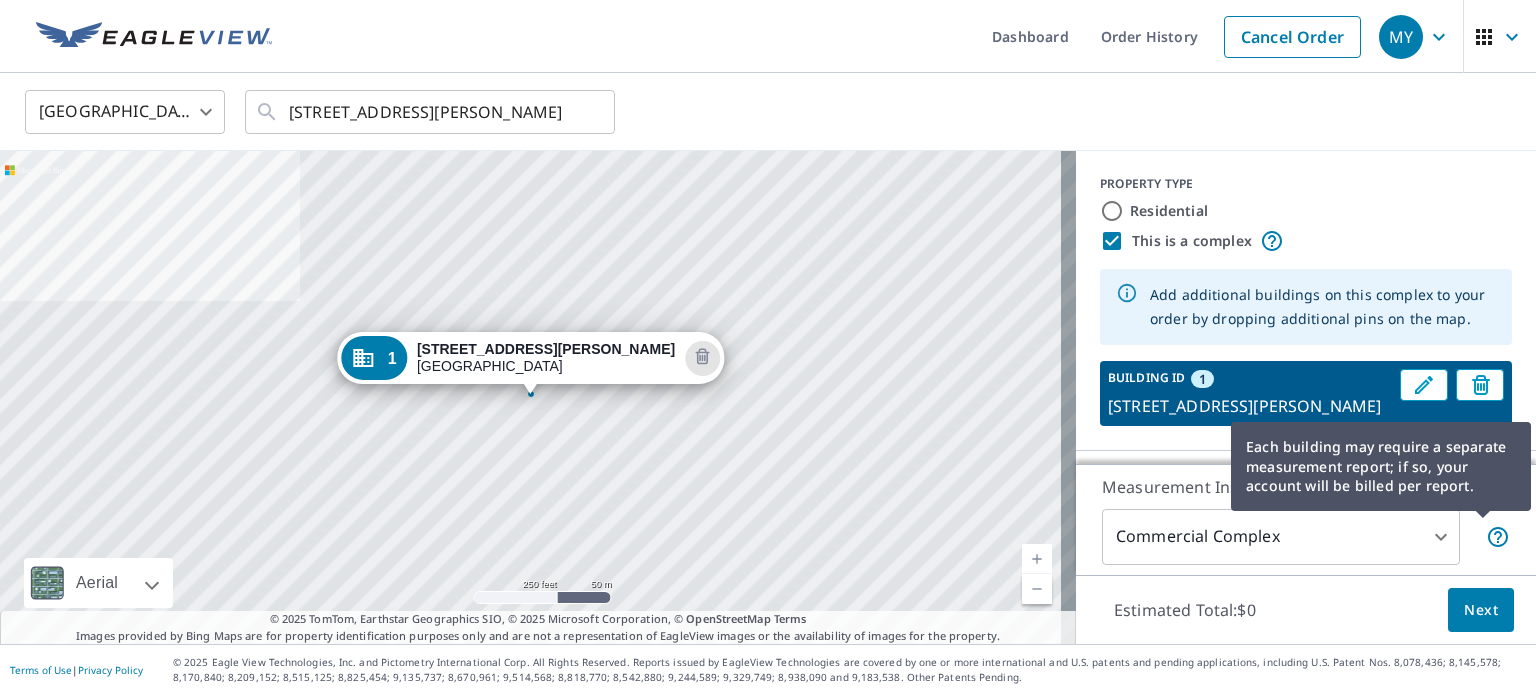click 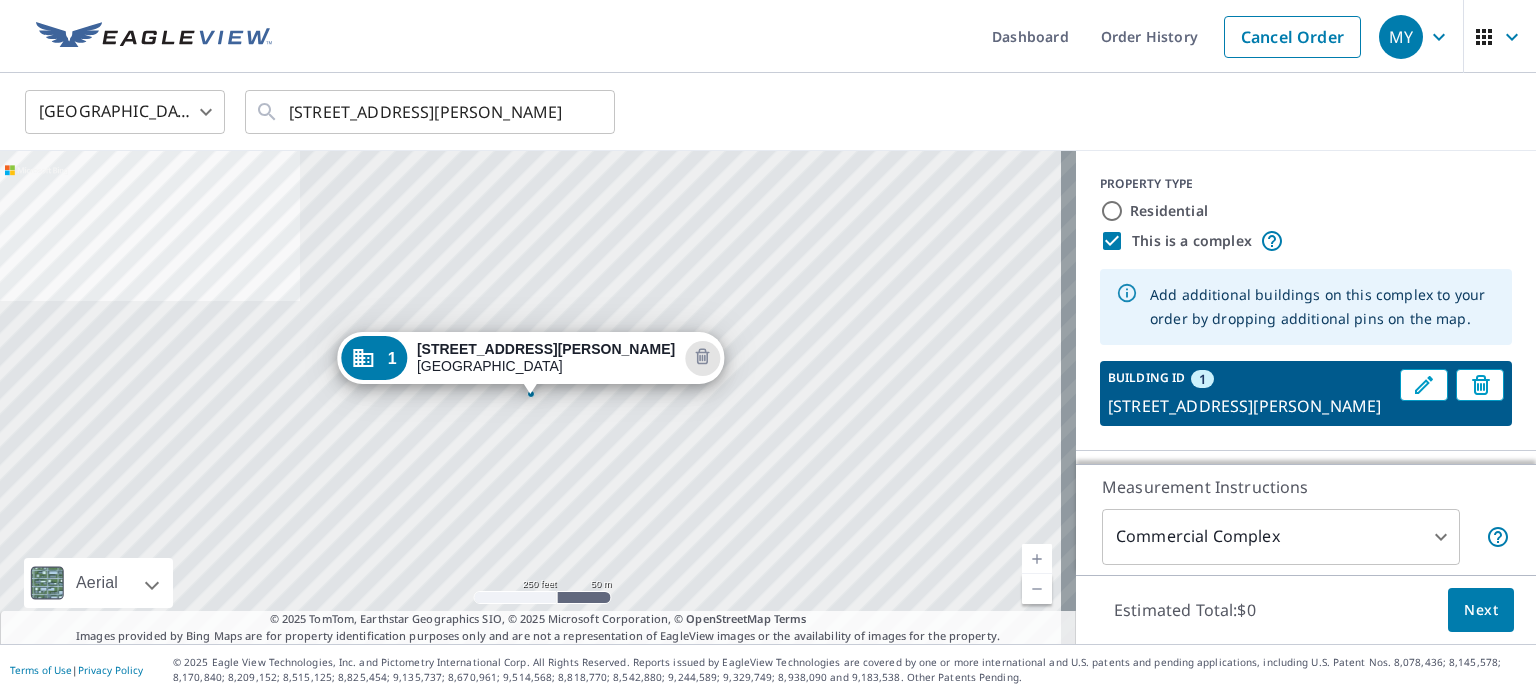click on "PROPERTY TYPE" at bounding box center (1306, 184) 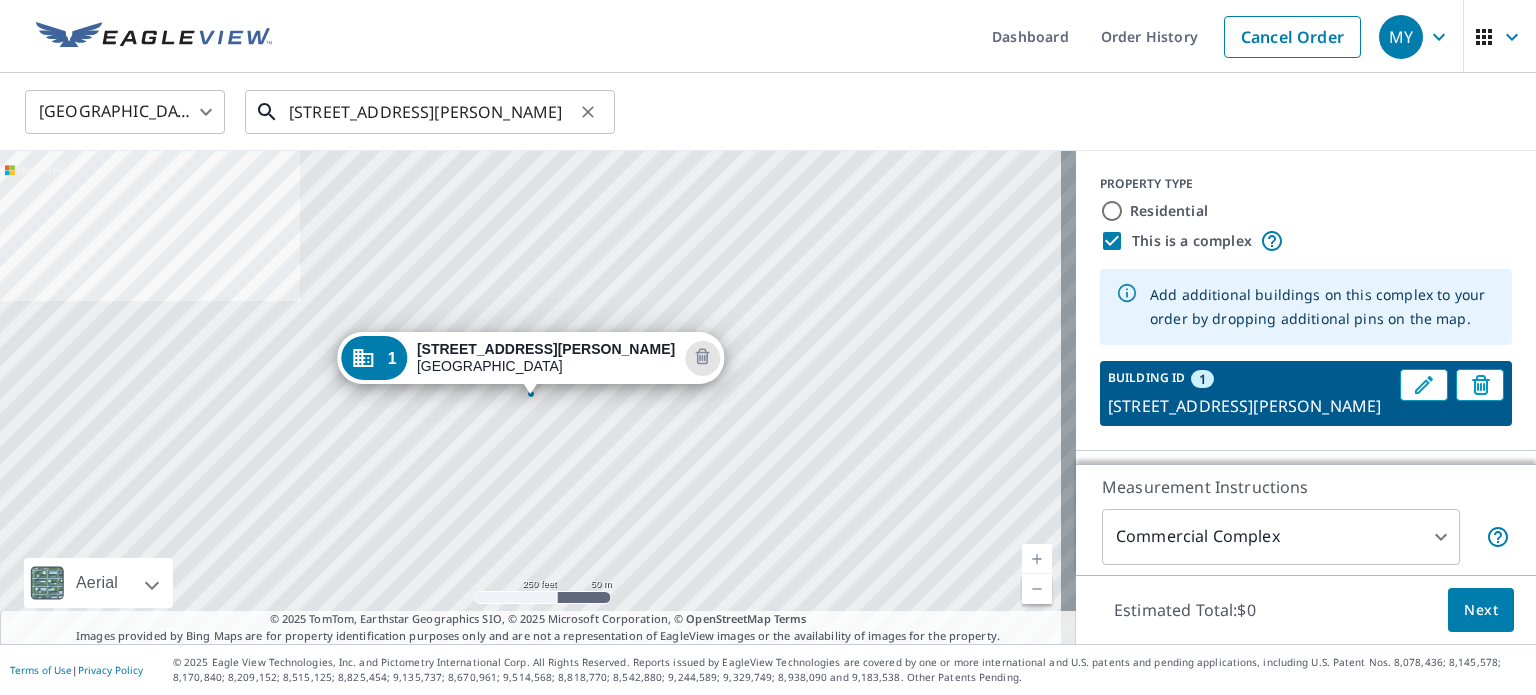 click on "600 Hays Ave Staunton, VA 24401" at bounding box center [431, 112] 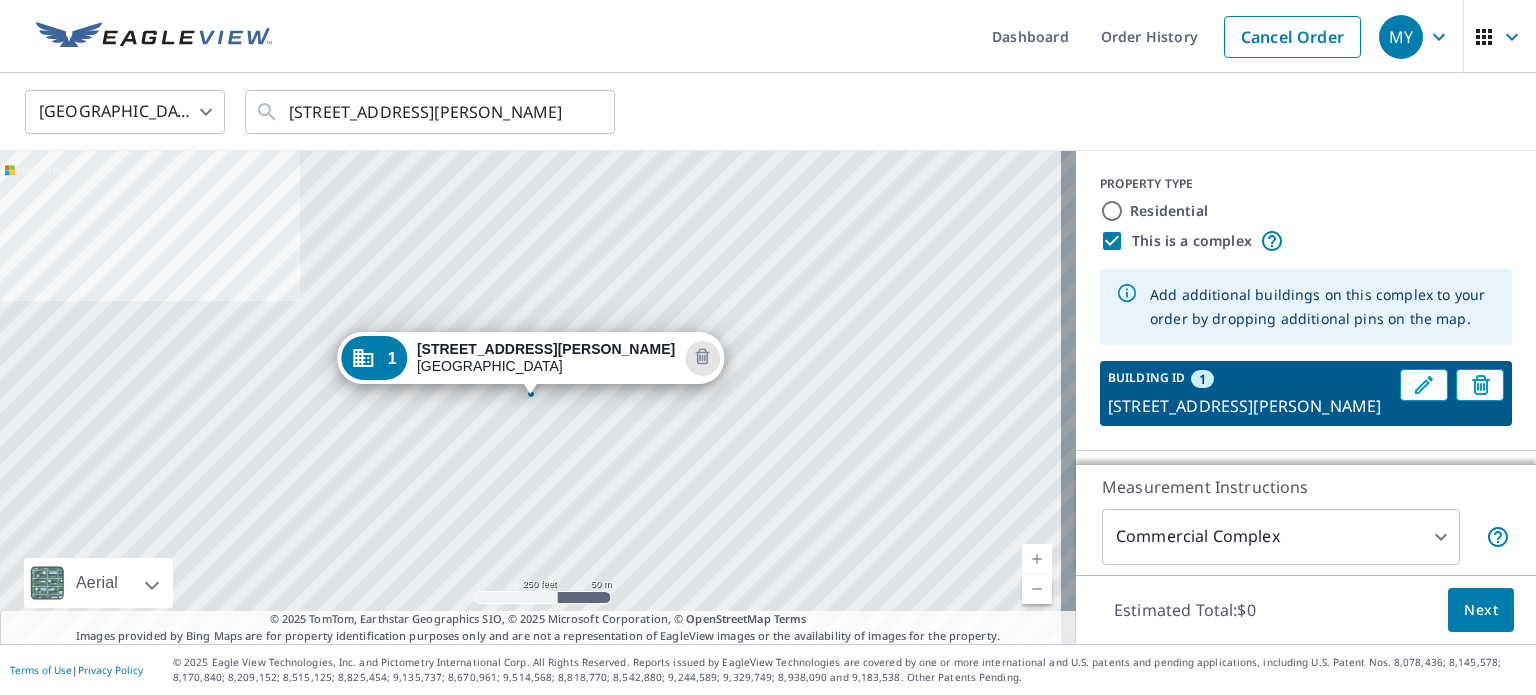click 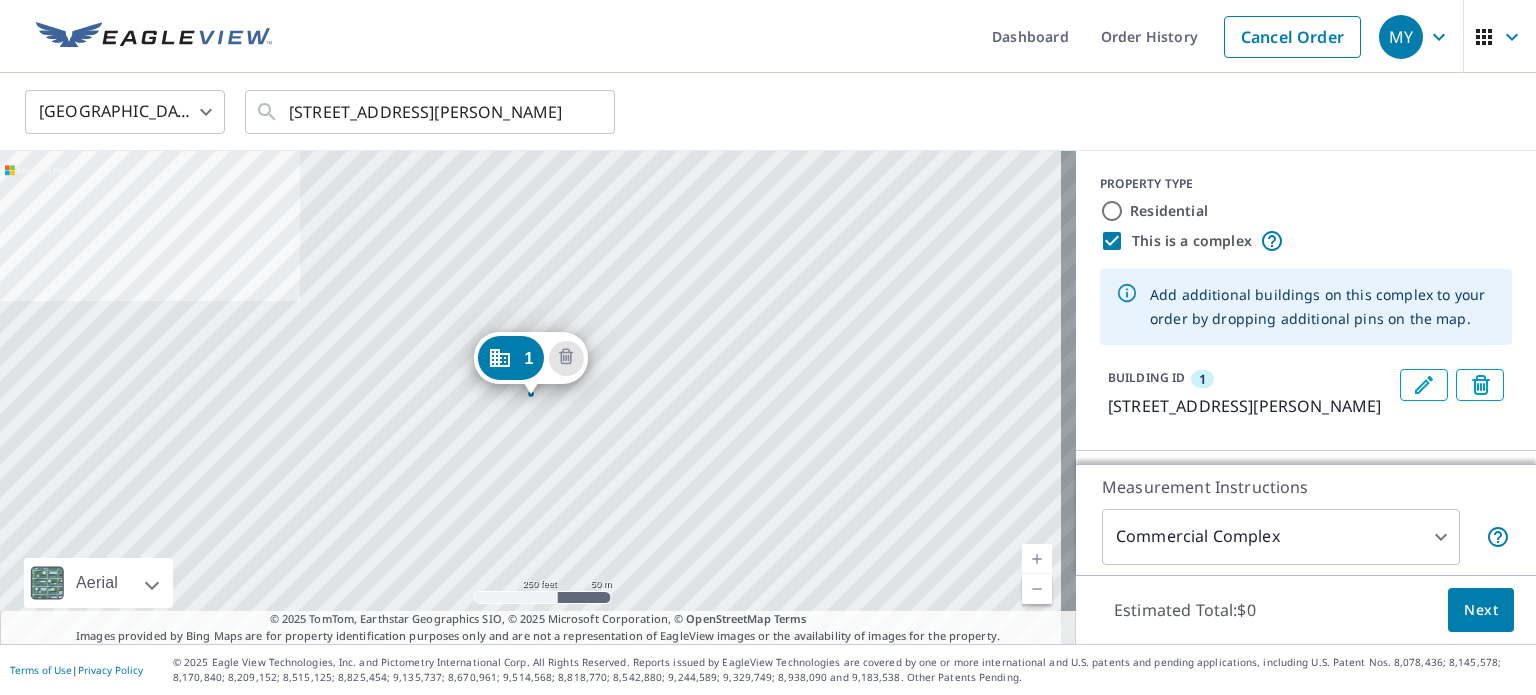 click on "PROPERTY TYPE Residential This is a complex" at bounding box center (1306, 214) 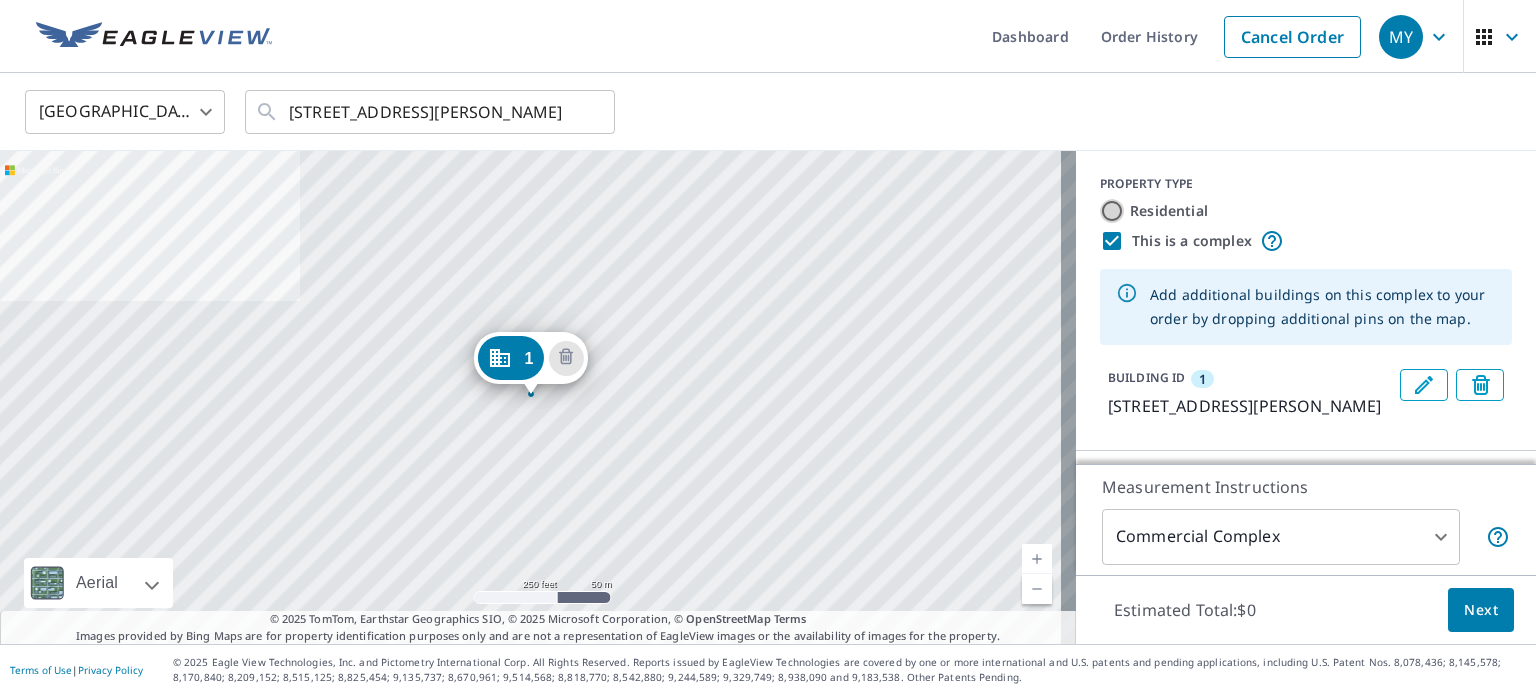click on "Residential" at bounding box center (1112, 211) 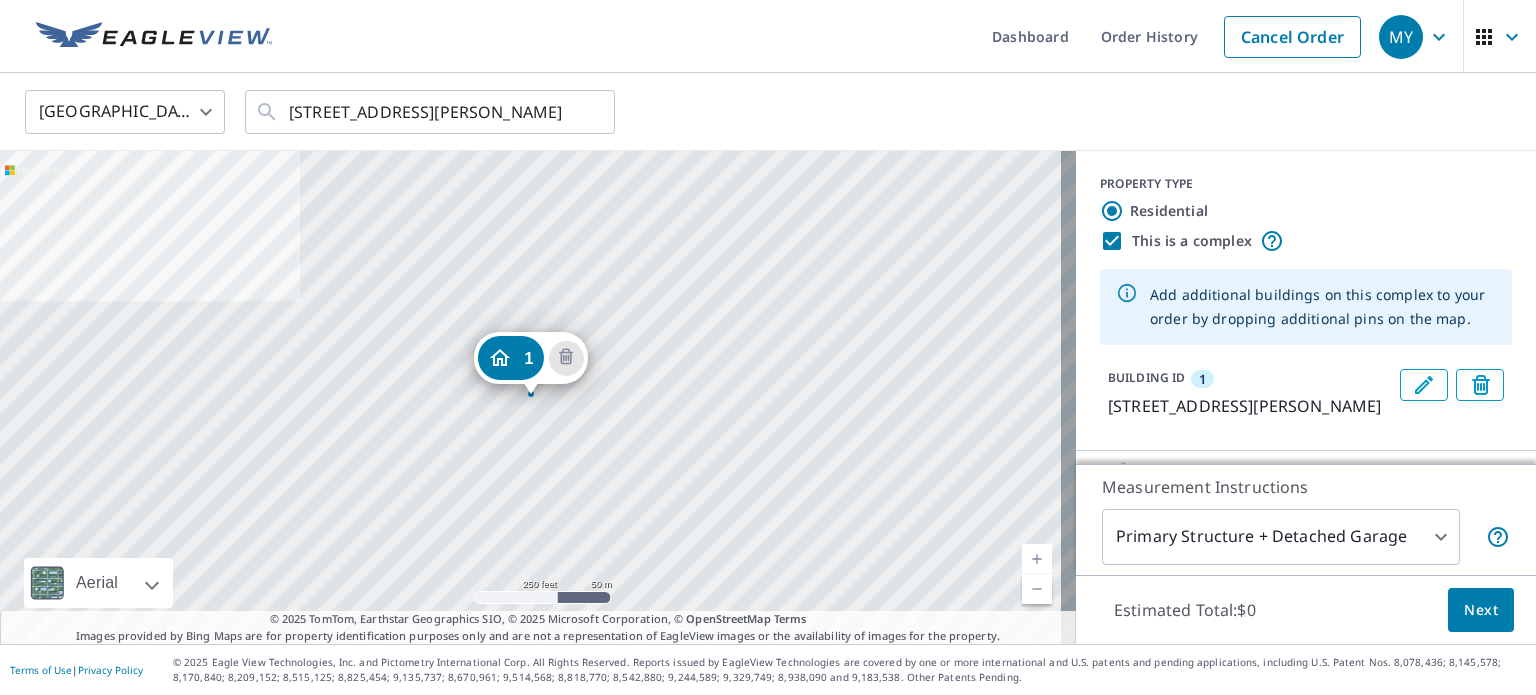 scroll, scrollTop: 60, scrollLeft: 0, axis: vertical 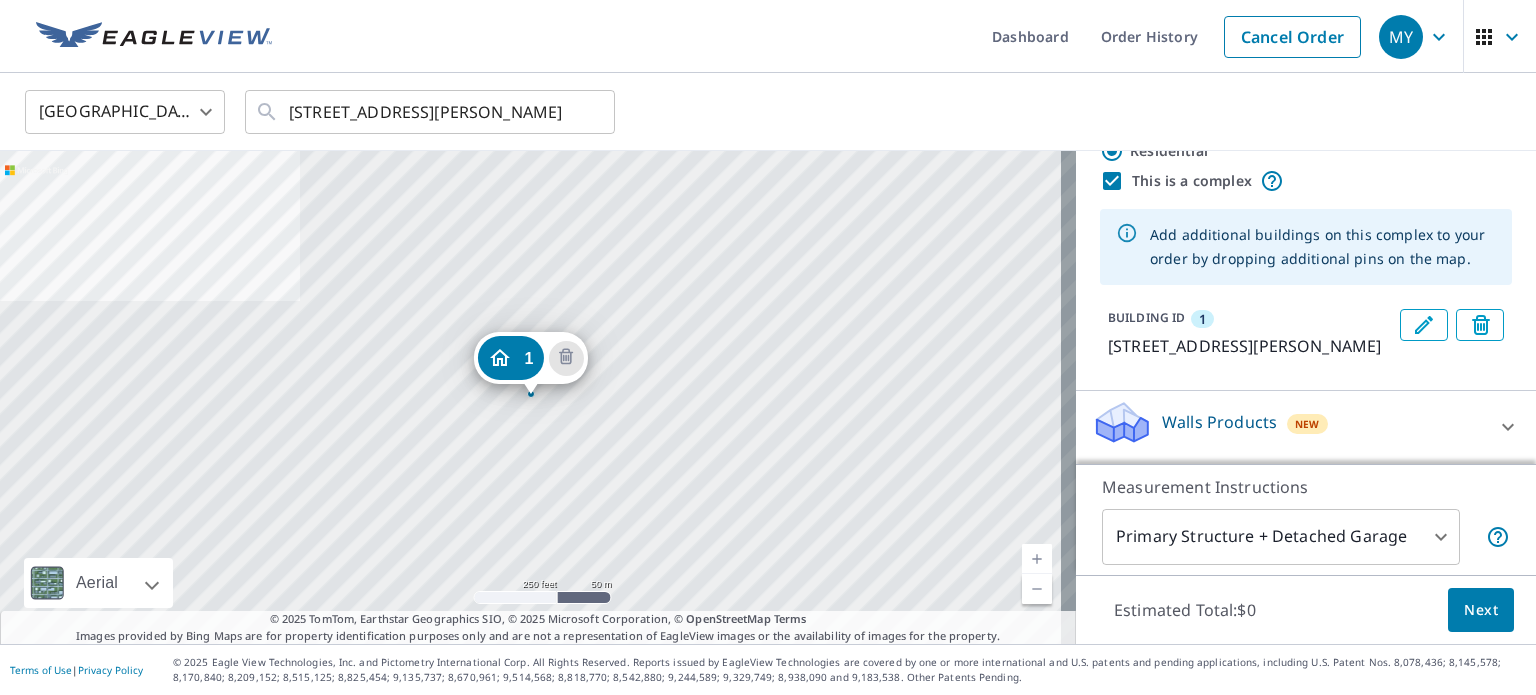 click 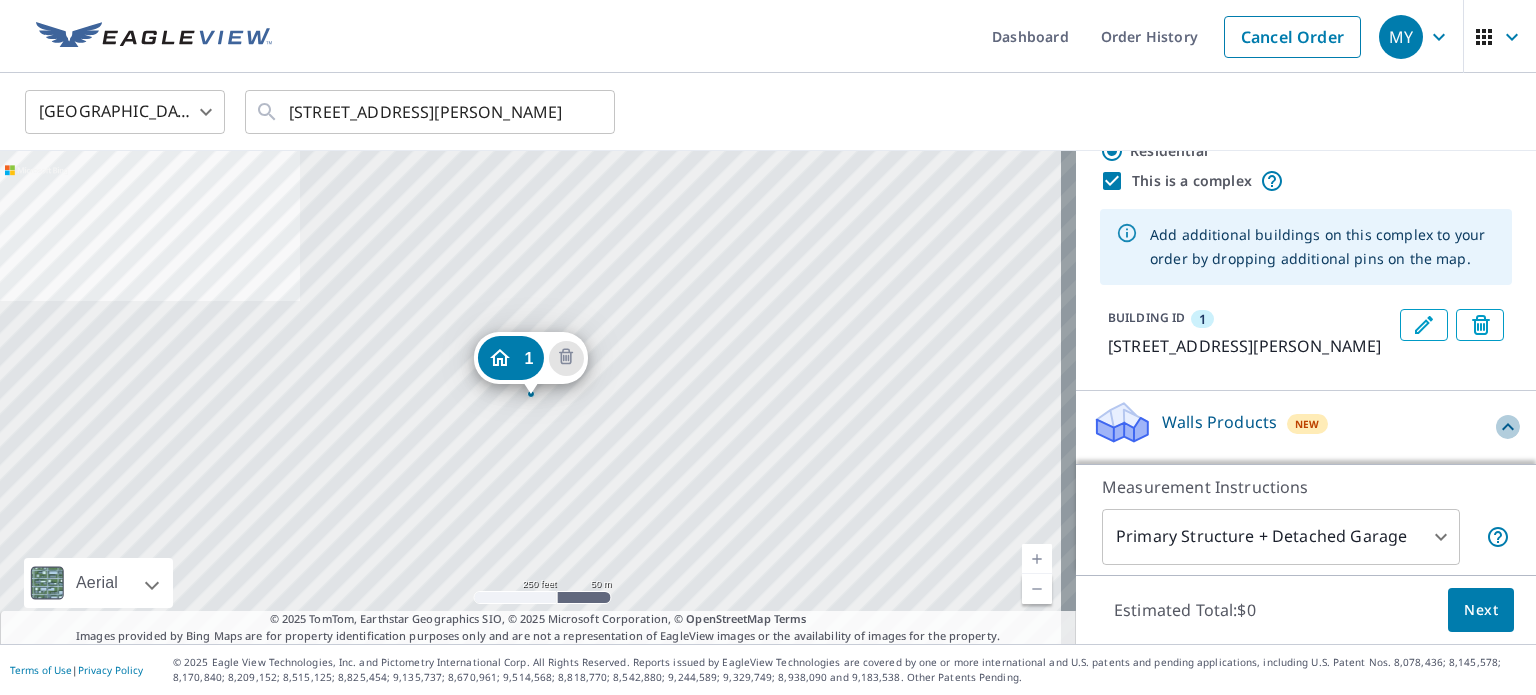 click 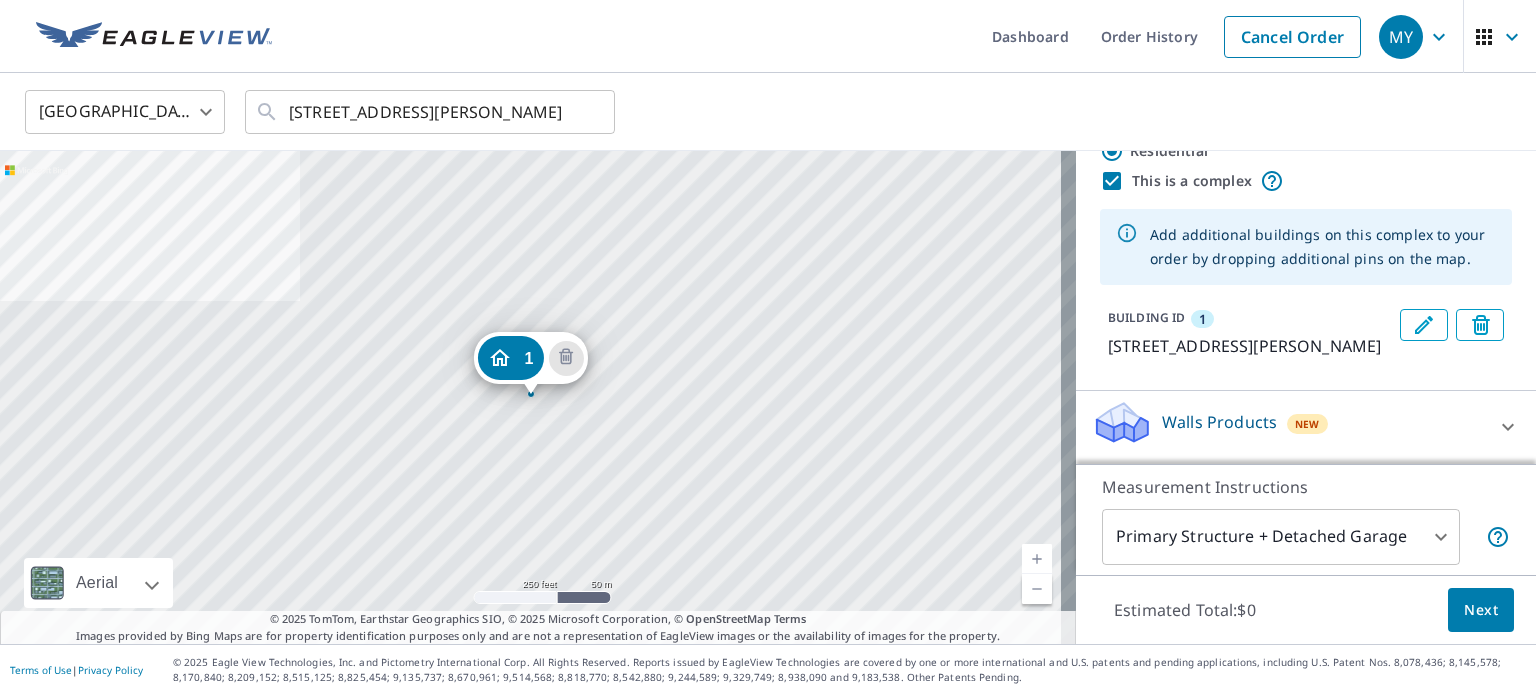 drag, startPoint x: 1514, startPoint y: 416, endPoint x: 1512, endPoint y: 444, distance: 28.071337 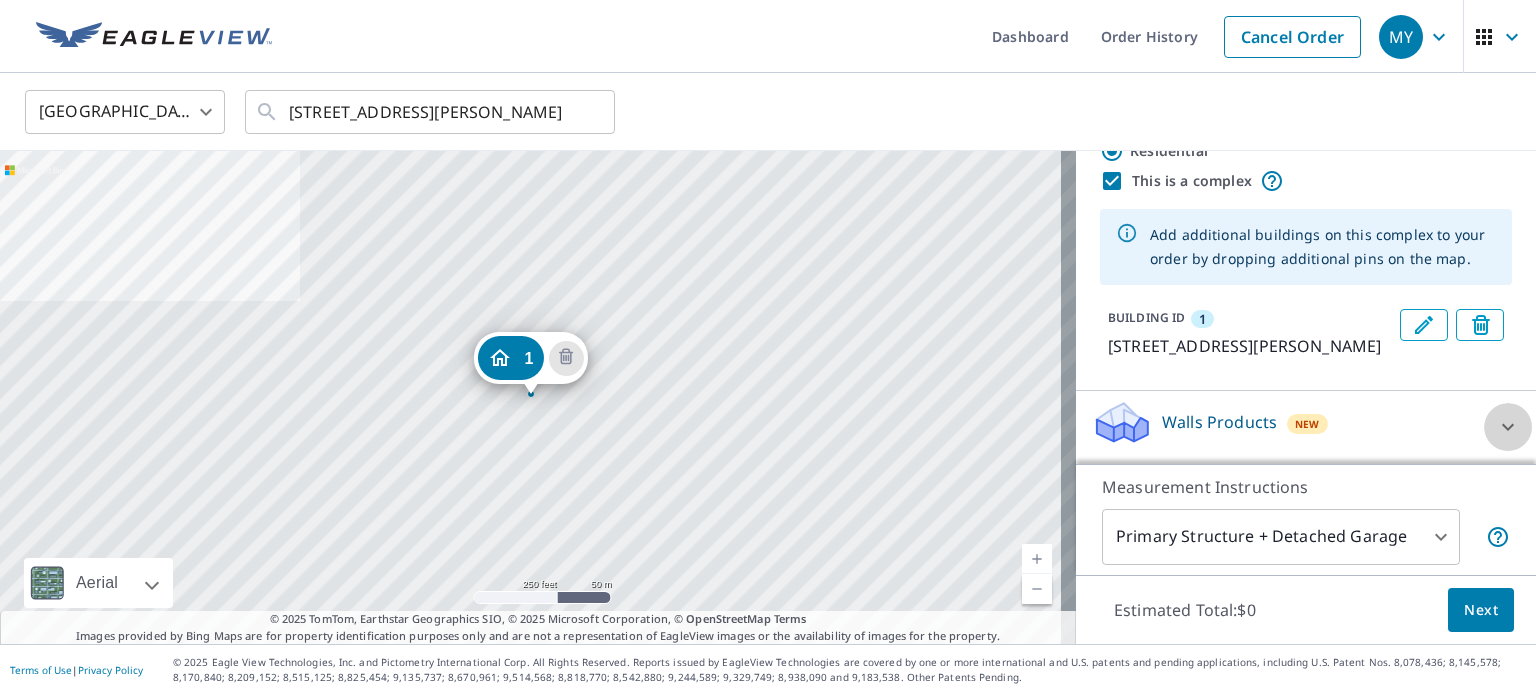 click 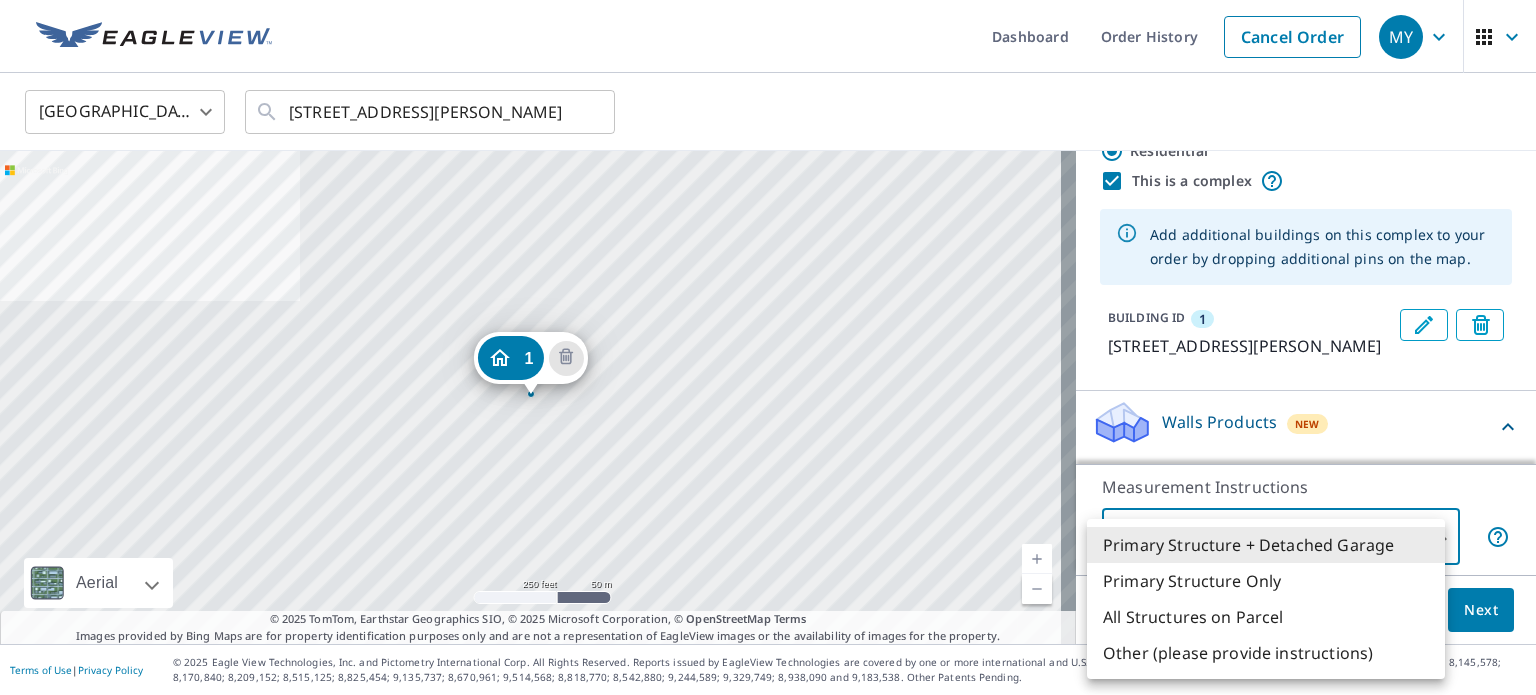 click on "MY MY
Dashboard Order History Cancel Order MY United States US ​ 600 Hays Ave Staunton, VA 24401 ​ 1 600 Hays Ave Staunton, VA 24401 Aerial Road A standard road map Aerial A detailed look from above Labels Labels 250 feet 50 m © 2025 TomTom, © Vexcel Imaging, © 2025 Microsoft Corporation,  © OpenStreetMap Terms © 2025 TomTom, Earthstar Geographics SIO, © 2025 Microsoft Corporation, ©   OpenStreetMap   Terms Images provided by Bing Maps are for property identification purposes only and are not a representation of EagleView images or the availability of images for the property. PROPERTY TYPE Residential This is a complex Add additional buildings on this complex to your order by dropping additional pins on the map. BUILDING ID 1 600 Hays Ave, Staunton, VA, 24401 Walls Products New Walls, Windows & Doors $60.64 Measurement Instructions Primary Structure + Detached Garage 1 ​ Estimated Total:  $0 Next Terms of Use  |  Privacy Policy" at bounding box center (768, 347) 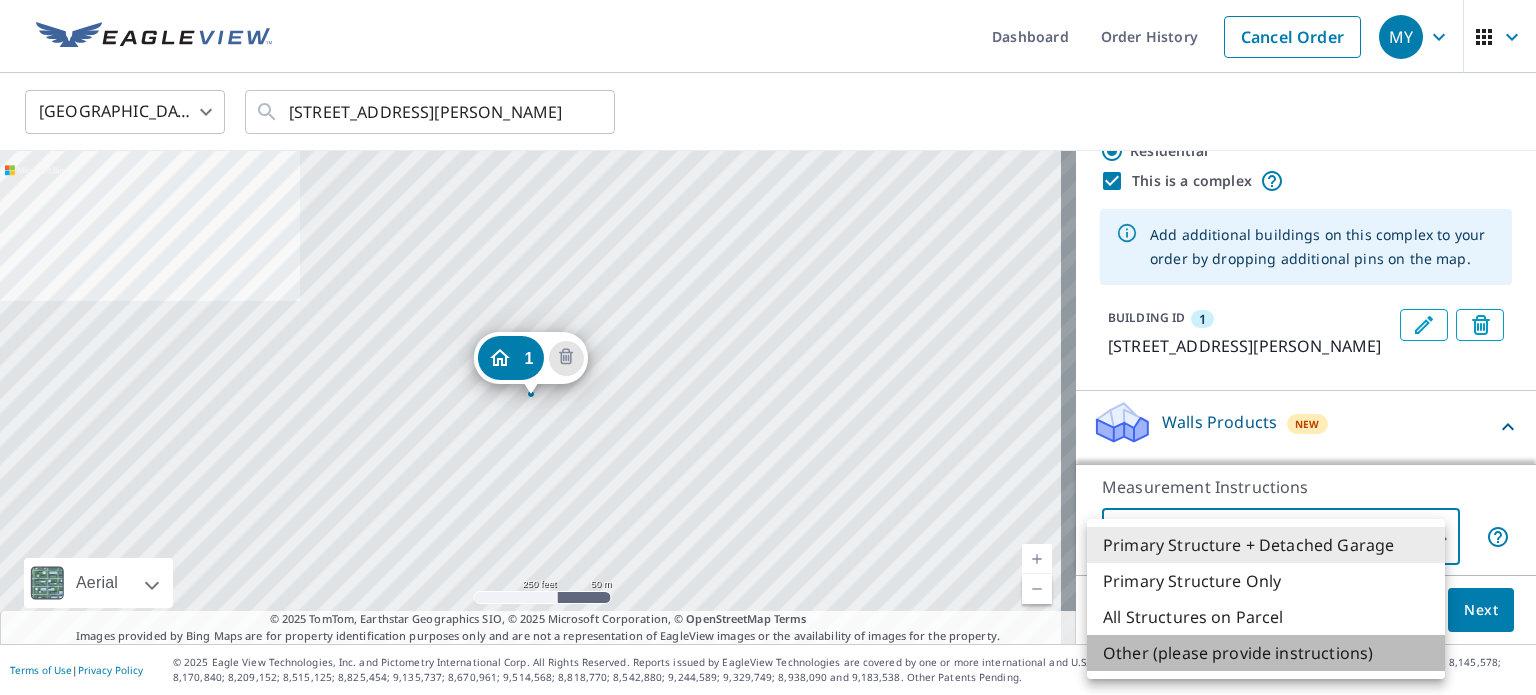 click on "Other (please provide instructions)" at bounding box center [1266, 653] 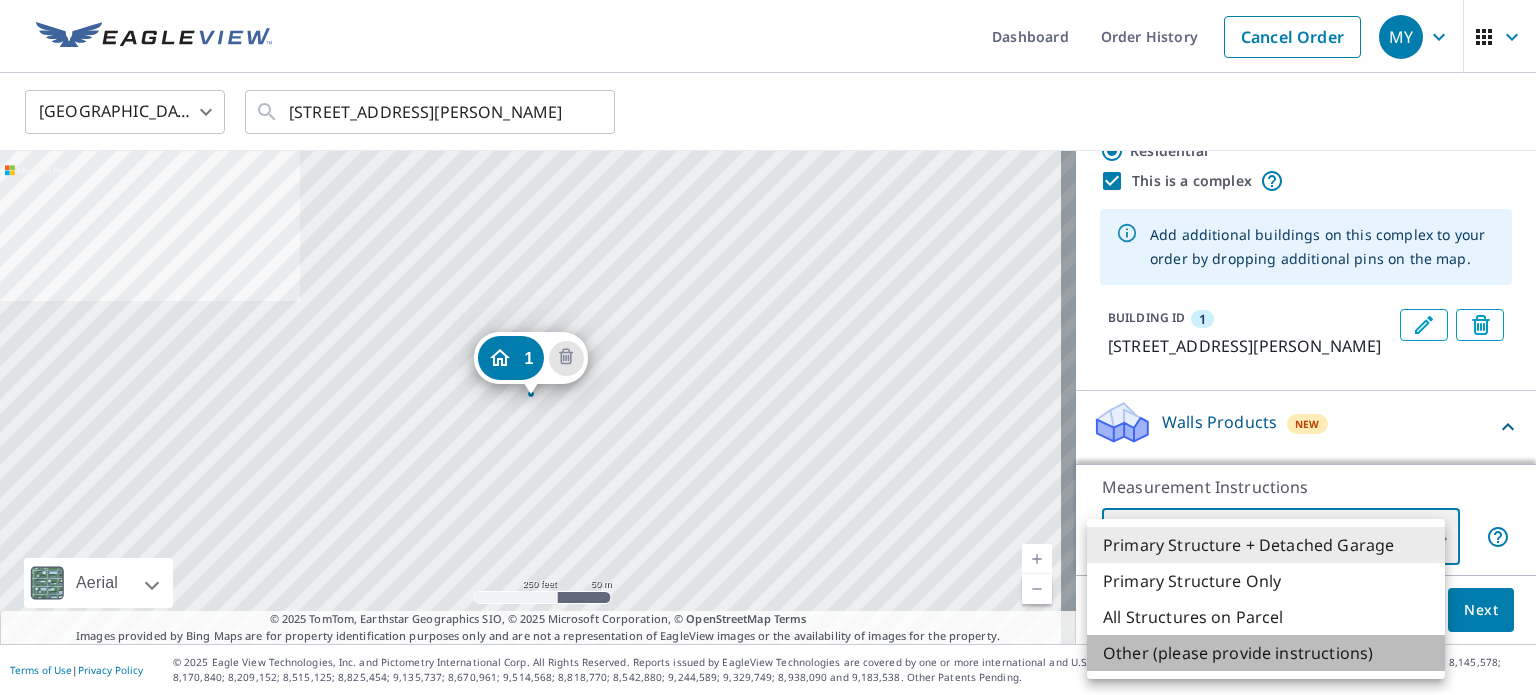type on "5" 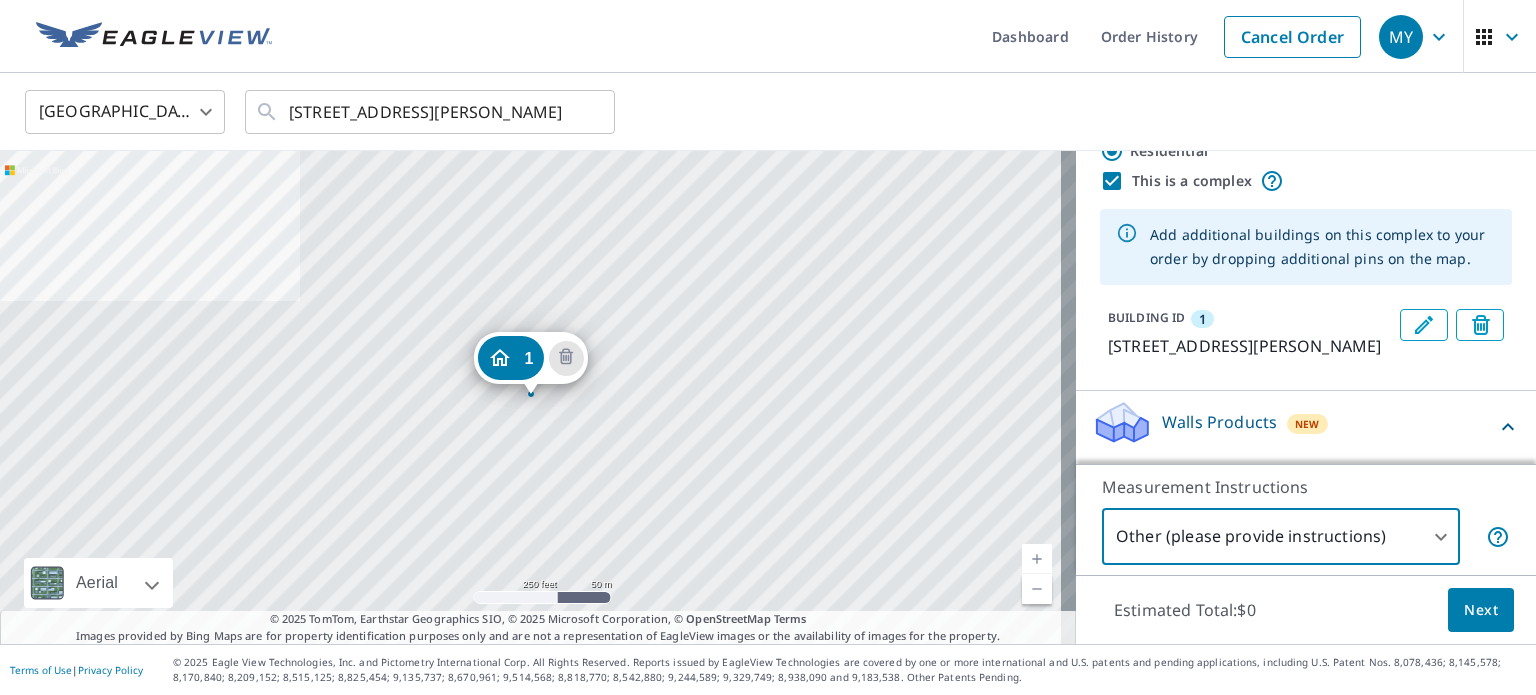 click on "Walls Products New" at bounding box center [1294, 427] 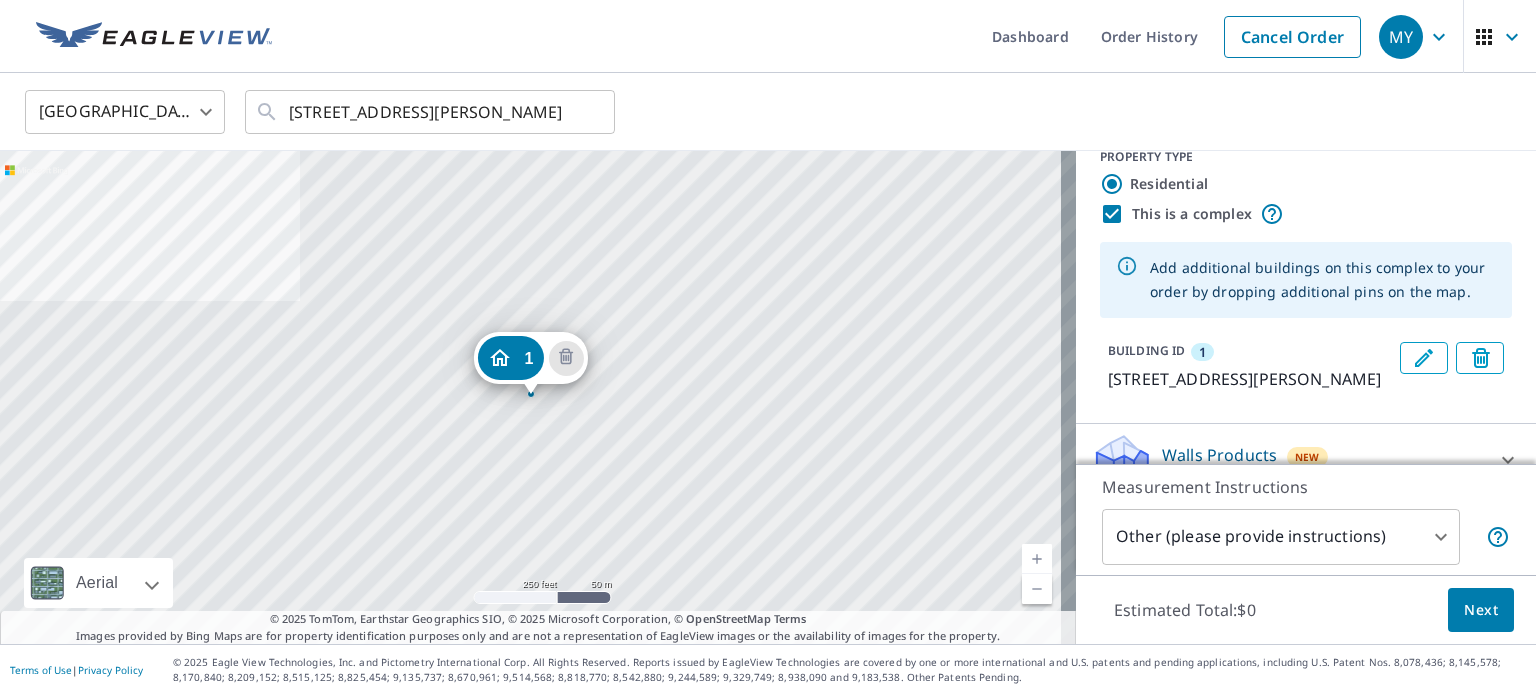 scroll, scrollTop: 0, scrollLeft: 0, axis: both 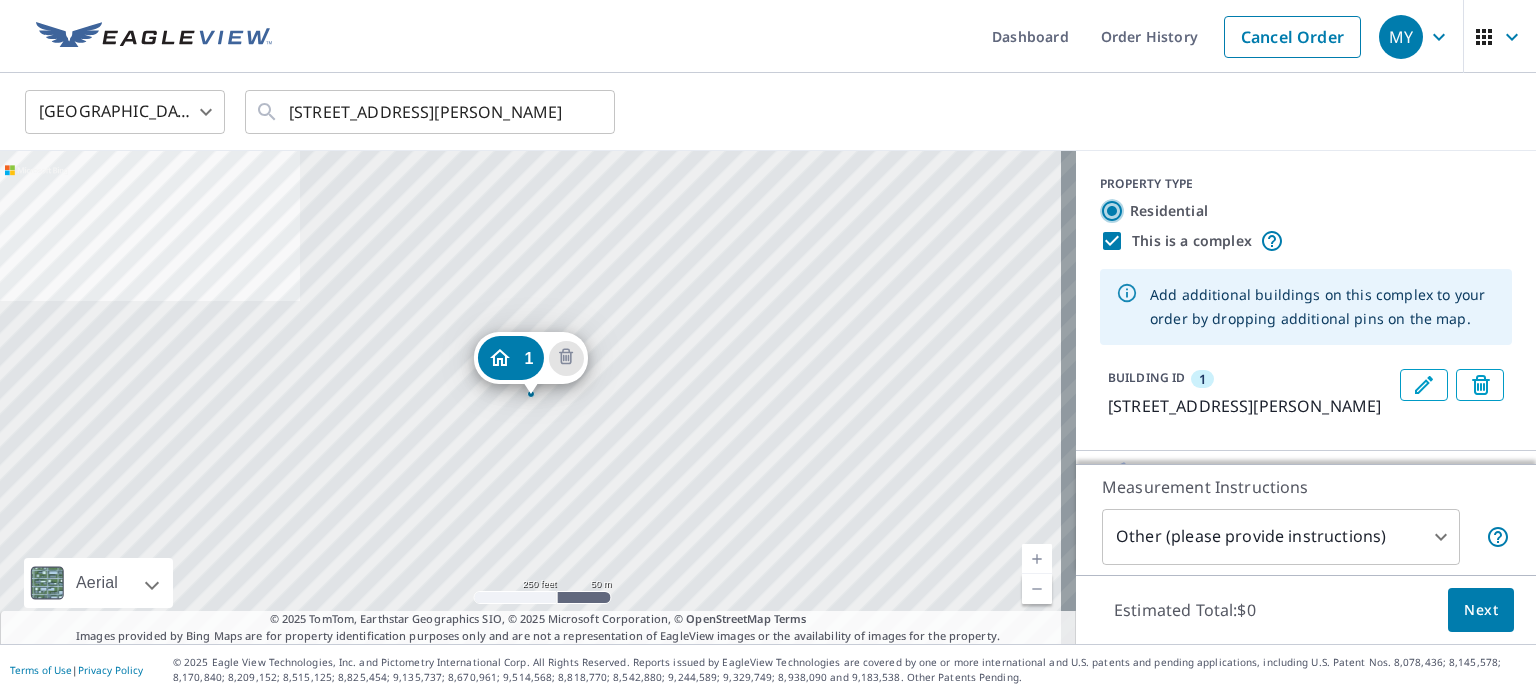 click on "Residential" at bounding box center [1112, 211] 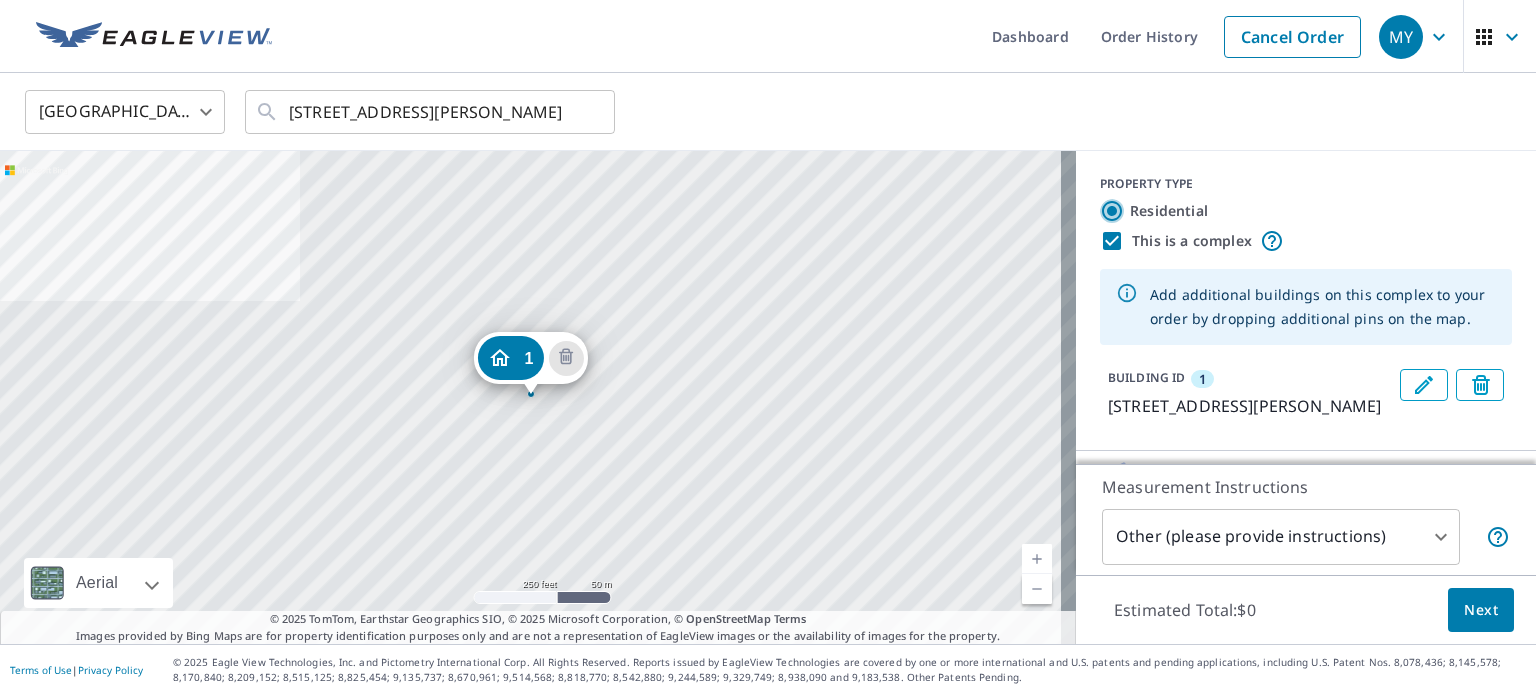 click on "Residential" at bounding box center [1112, 211] 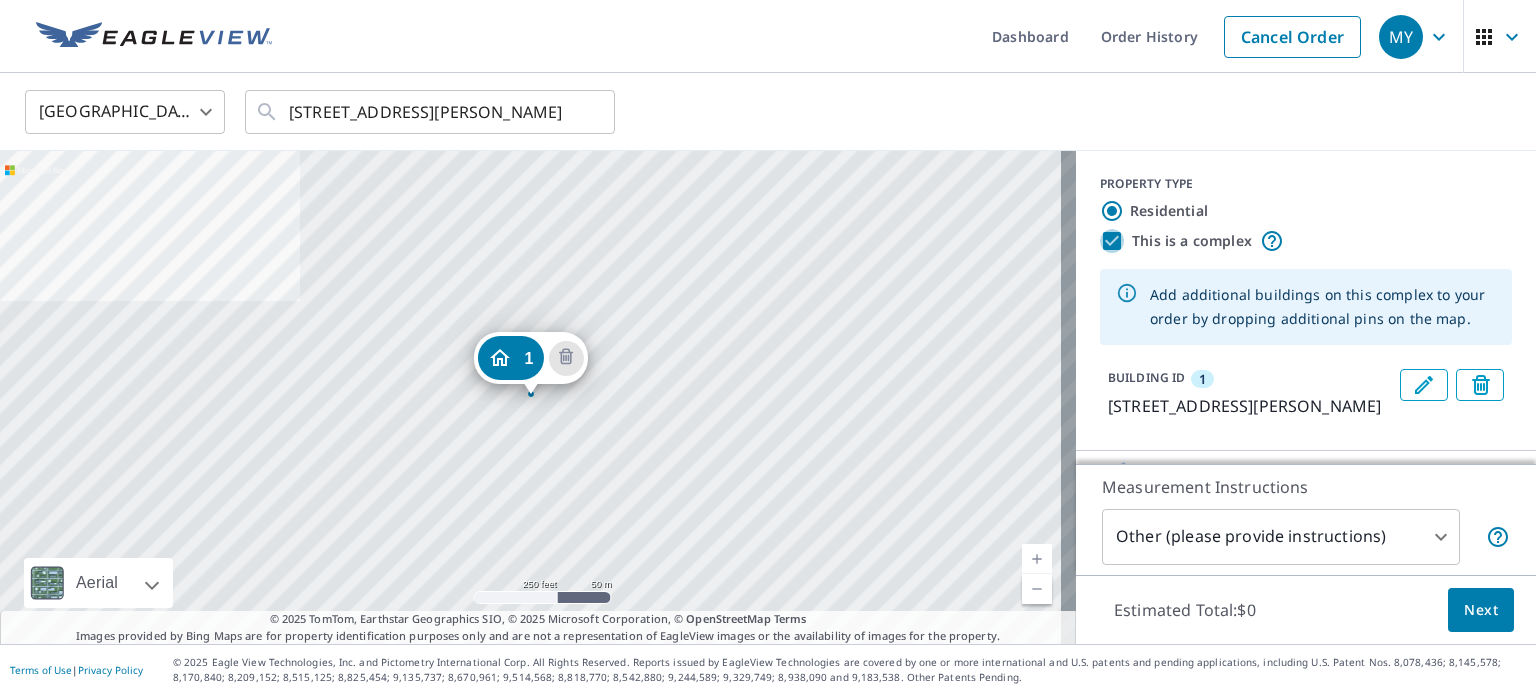 click on "This is a complex" at bounding box center [1112, 241] 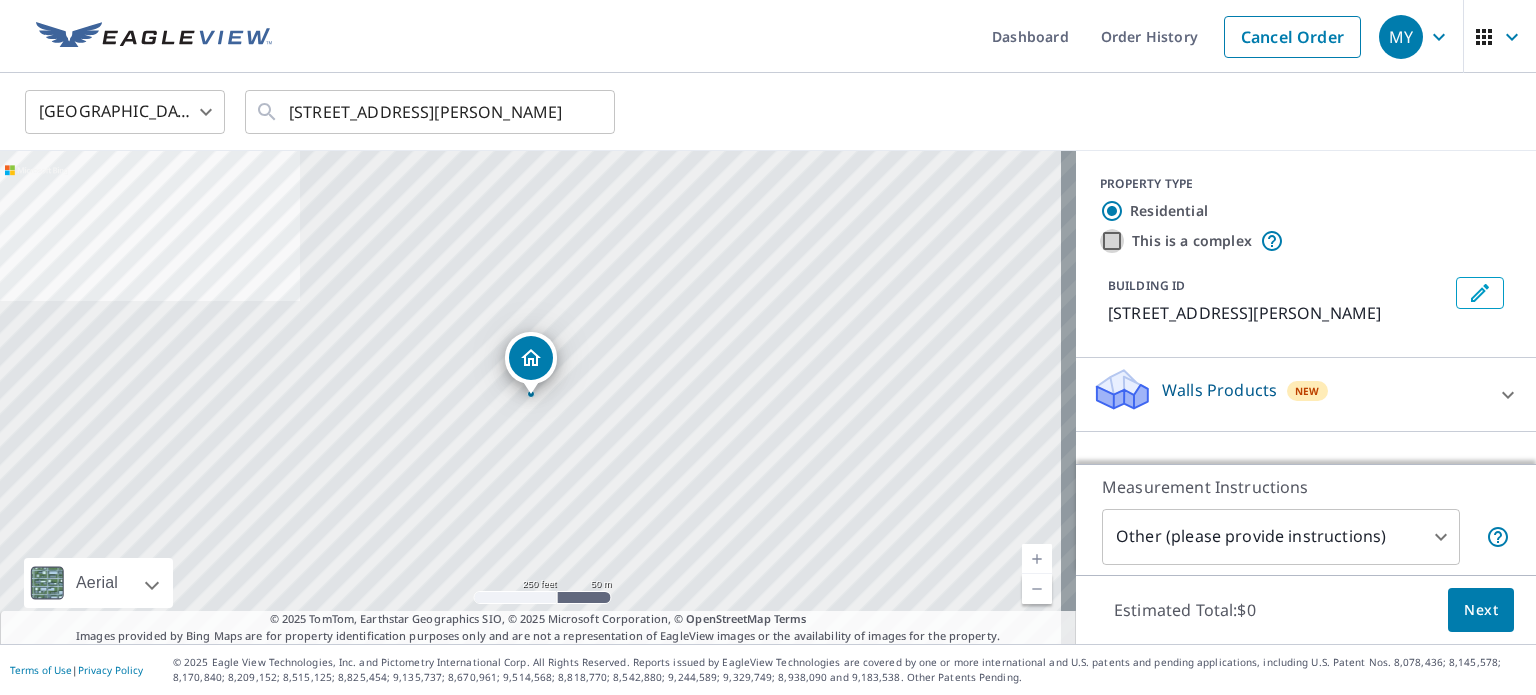 click on "This is a complex" at bounding box center (1112, 241) 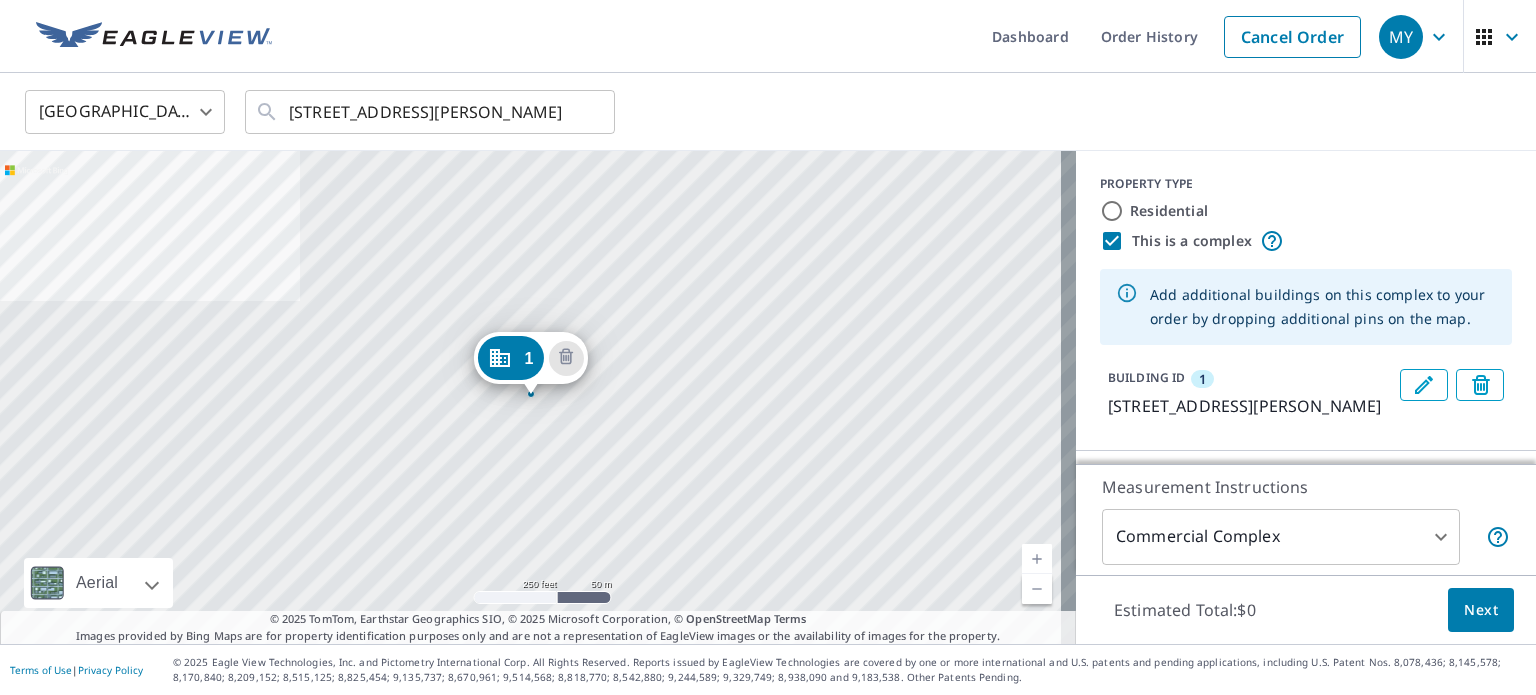 click on "This is a complex" at bounding box center [1112, 241] 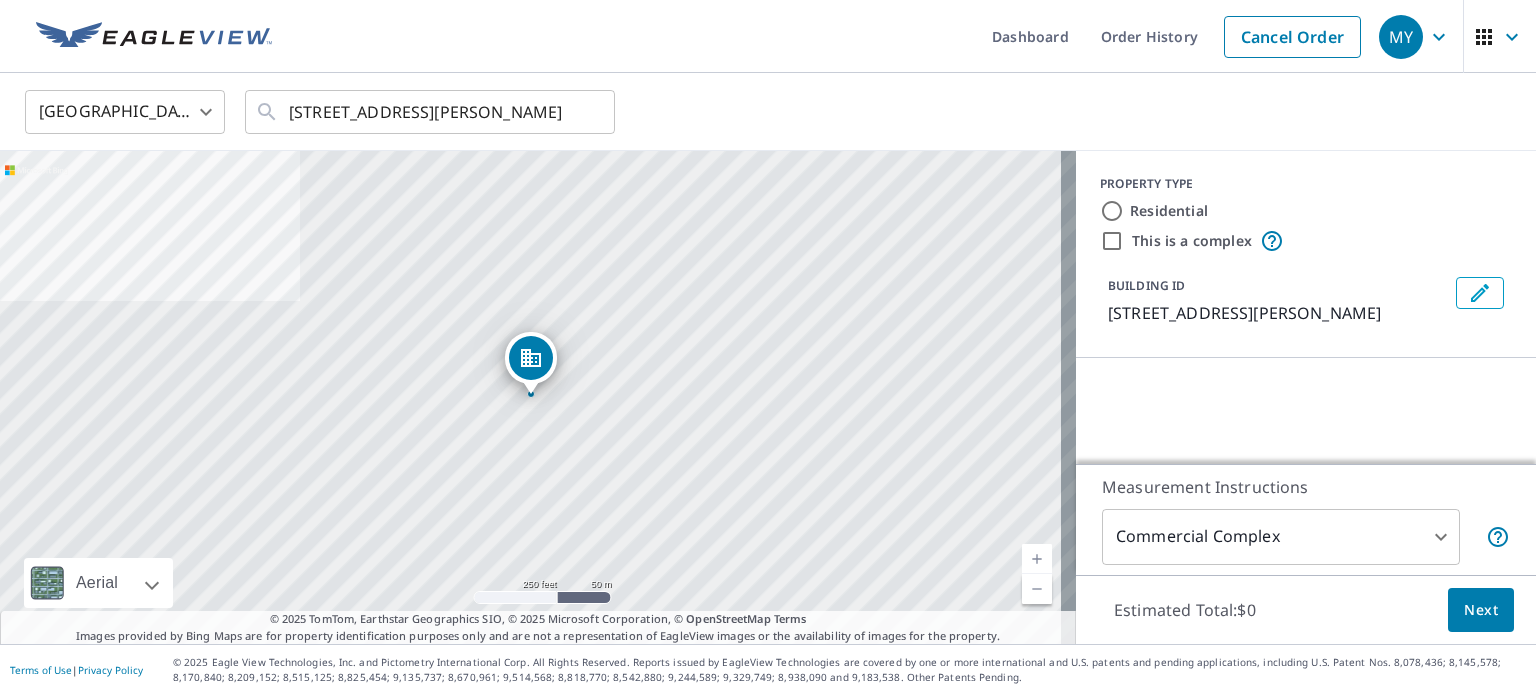 click on "BUILDING ID 600 Hays Ave, Staunton, VA, 24401" at bounding box center (1306, 301) 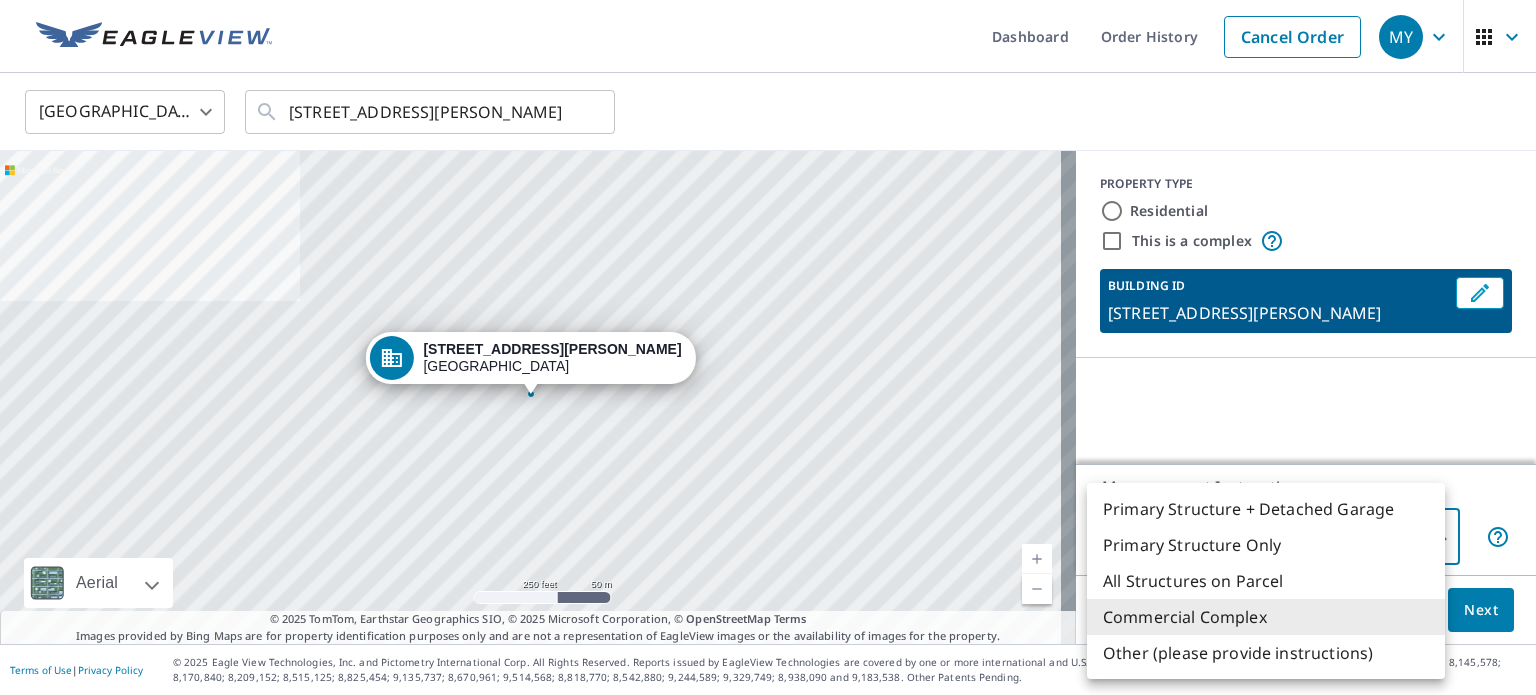 click on "MY MY
Dashboard Order History Cancel Order MY United States US ​ 600 Hays Ave Staunton, VA 24401 ​ 600 Hays Ave Staunton, VA 24401 Aerial Road A standard road map Aerial A detailed look from above Labels Labels 250 feet 50 m © 2025 TomTom, © Vexcel Imaging, © 2025 Microsoft Corporation,  © OpenStreetMap Terms © 2025 TomTom, Earthstar Geographics SIO, © 2025 Microsoft Corporation, ©   OpenStreetMap   Terms Images provided by Bing Maps are for property identification purposes only and are not a representation of EagleView images or the availability of images for the property. PROPERTY TYPE Residential This is a complex BUILDING ID 600 Hays Ave, Staunton, VA, 24401 Measurement Instructions Commercial Complex 4 ​ Estimated Total:  $0 Next Terms of Use  |  Privacy Policy © 2025 Eagle View Technologies, Inc. and Pictometry International Corp. All Rights Reserved. Reports issued by EagleView Technologies are covered by
Commercial Complex" at bounding box center (768, 347) 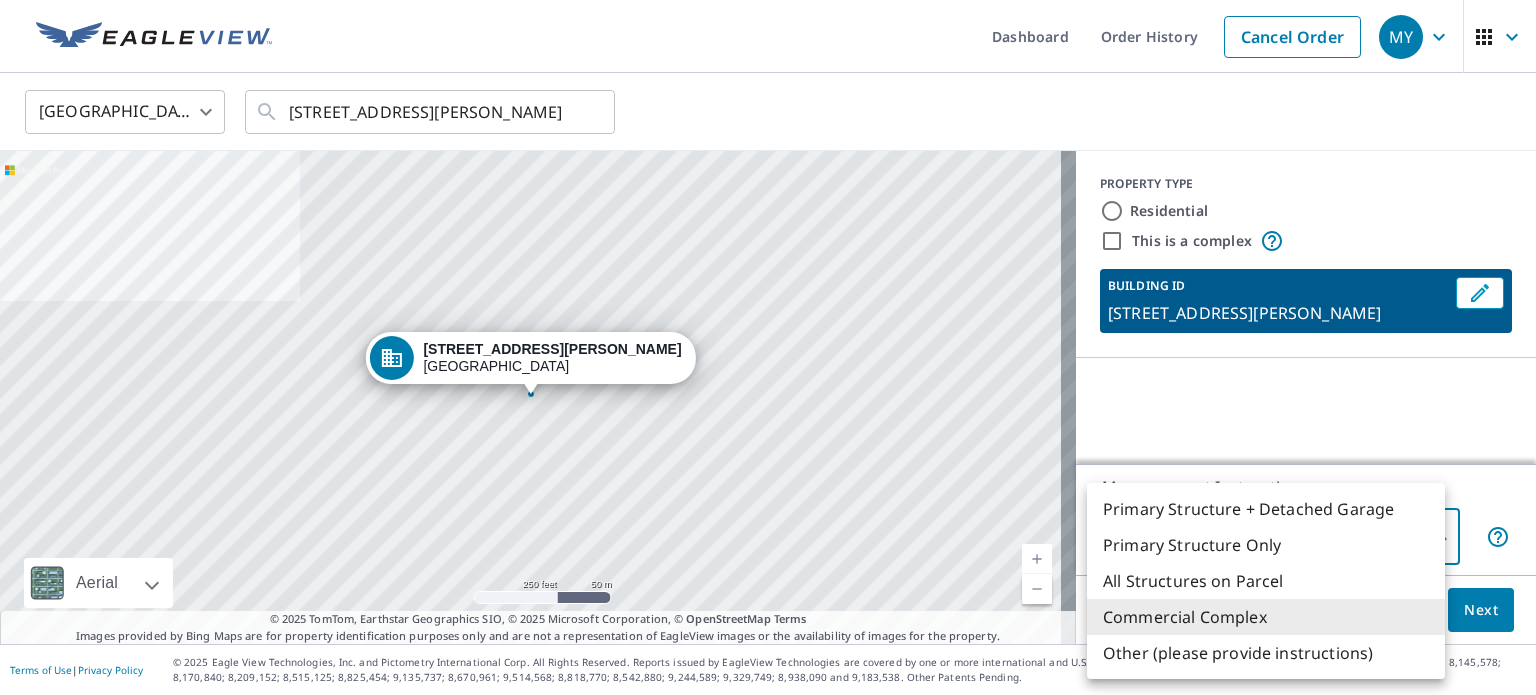 click on "Commercial Complex" at bounding box center (1266, 617) 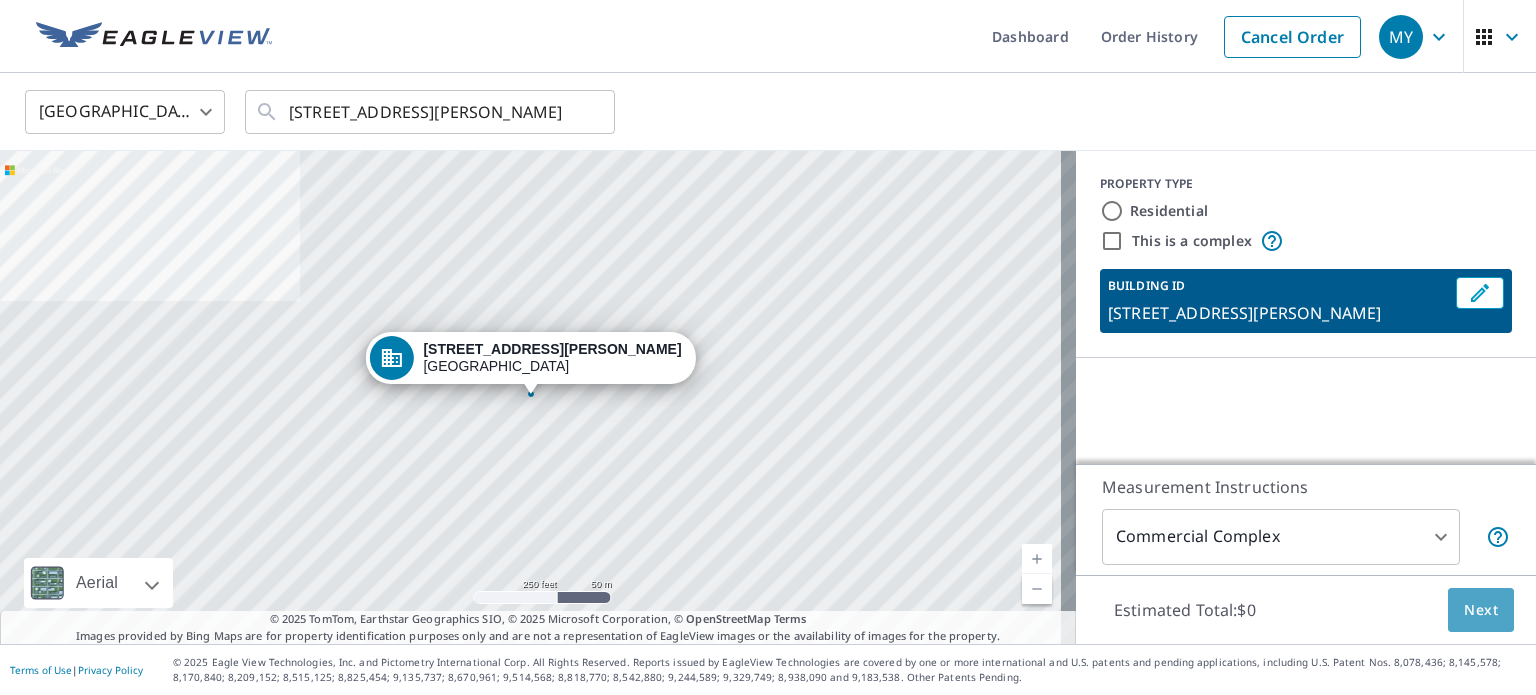click on "Next" at bounding box center [1481, 610] 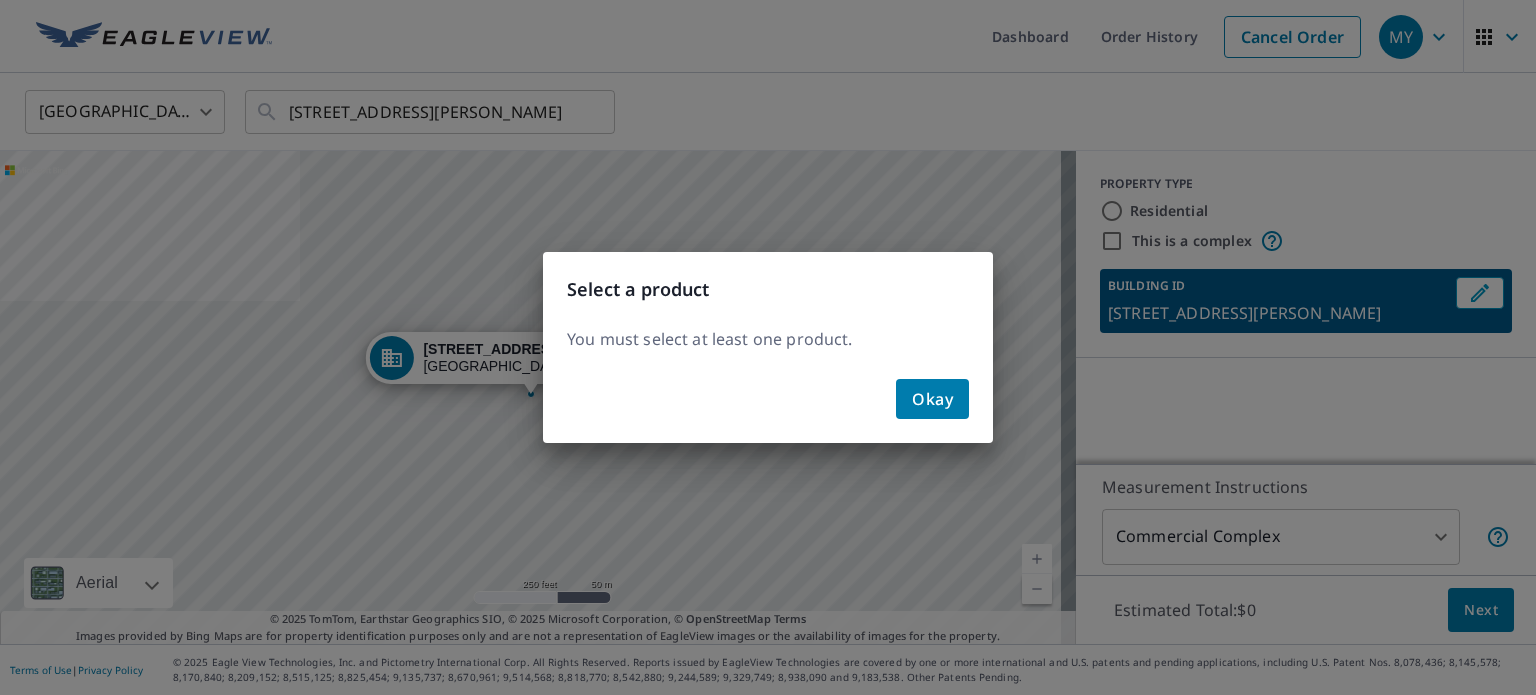 click on "Okay" at bounding box center (932, 399) 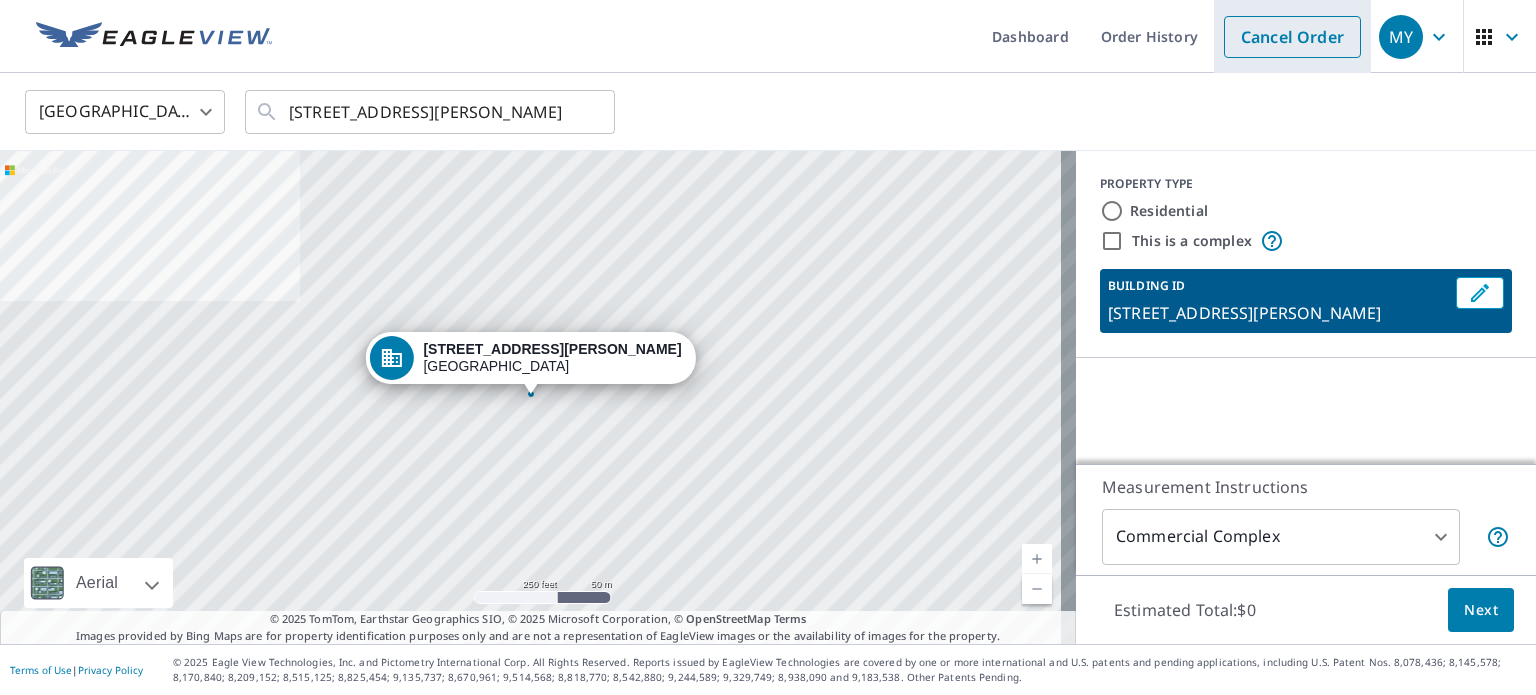 click on "Cancel Order" at bounding box center (1292, 37) 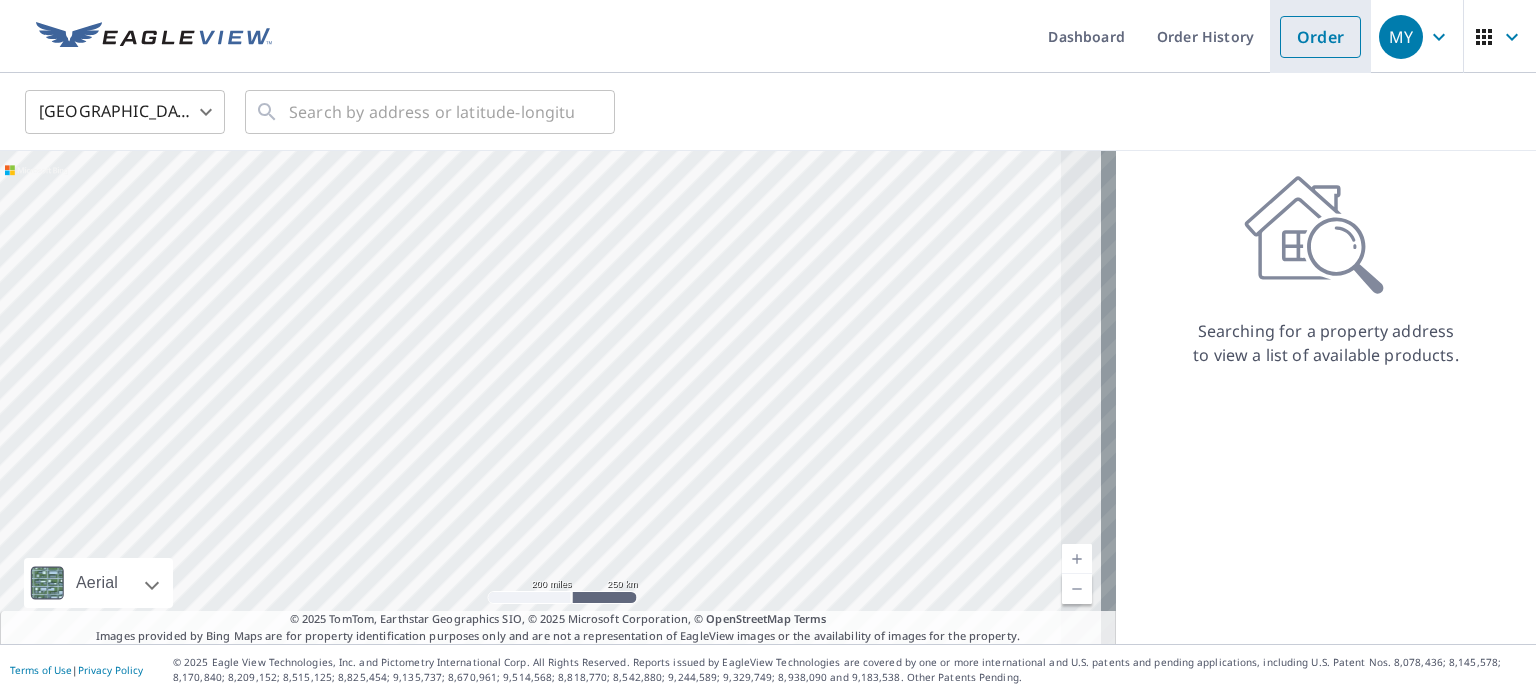click on "Order" at bounding box center (1320, 36) 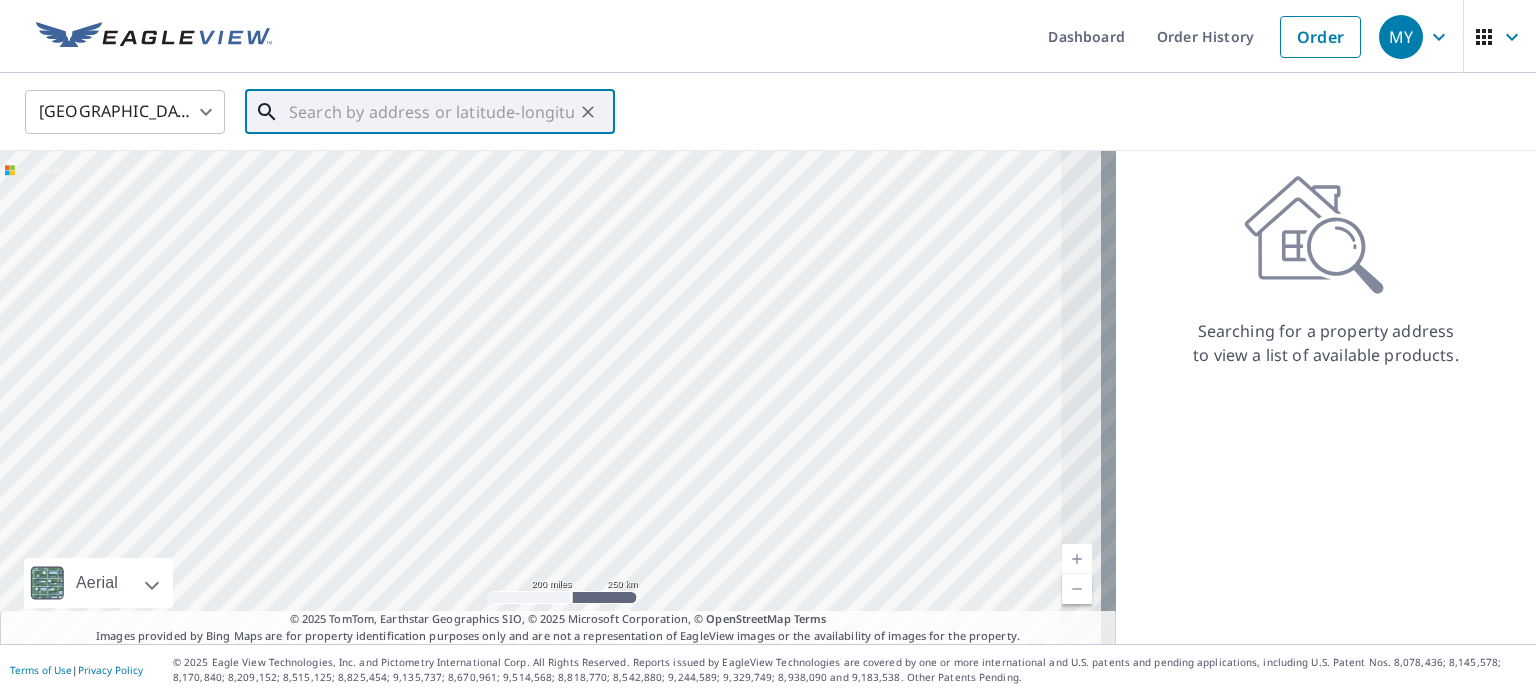 click at bounding box center [431, 112] 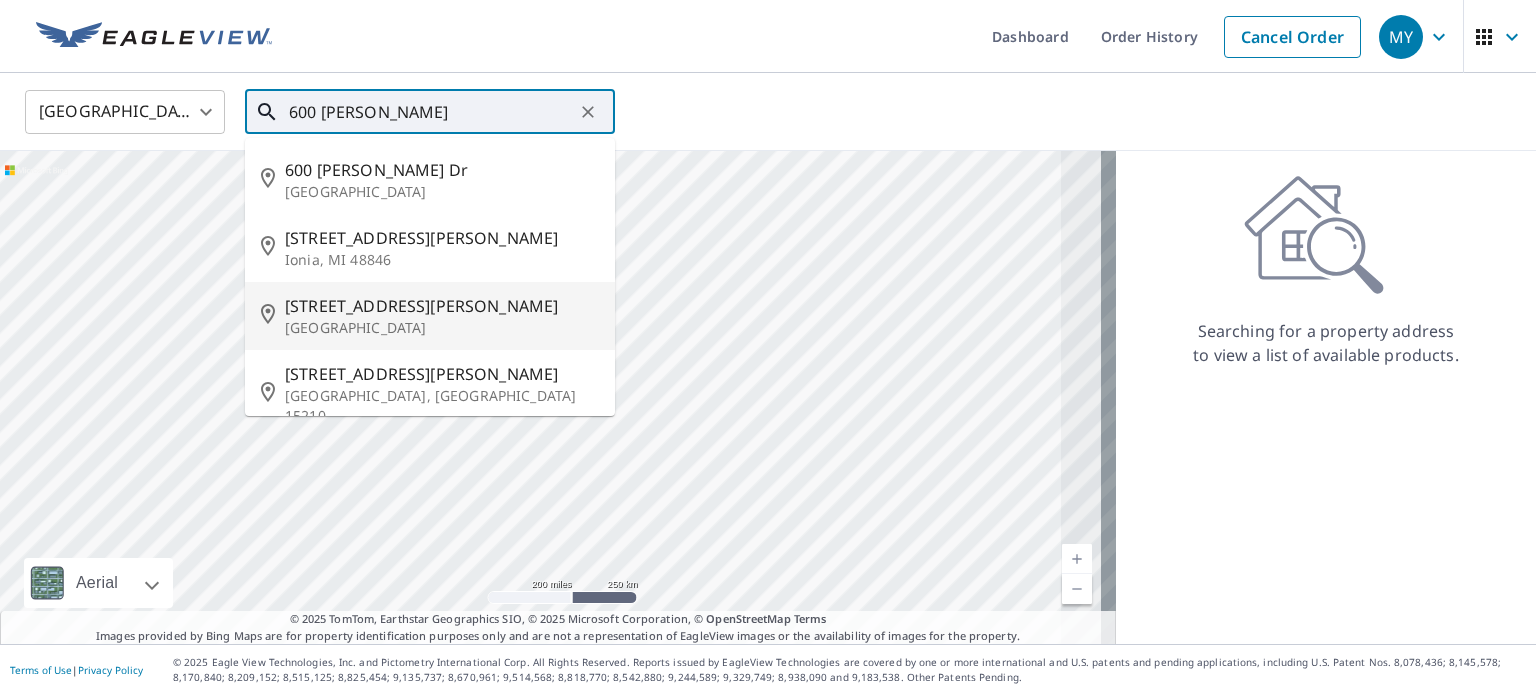 click on "Staunton, VA 24401" at bounding box center [442, 328] 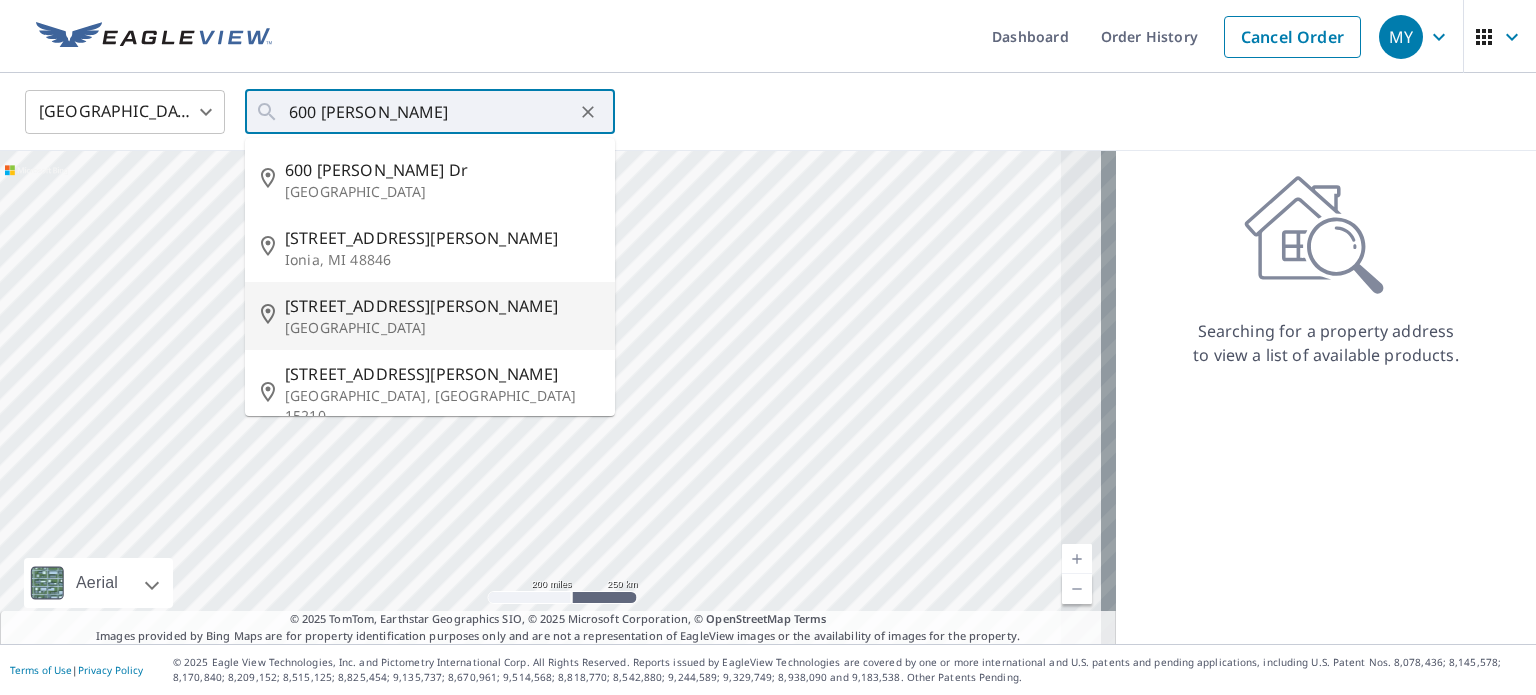 type on "600 Hays Ave Staunton, VA 24401" 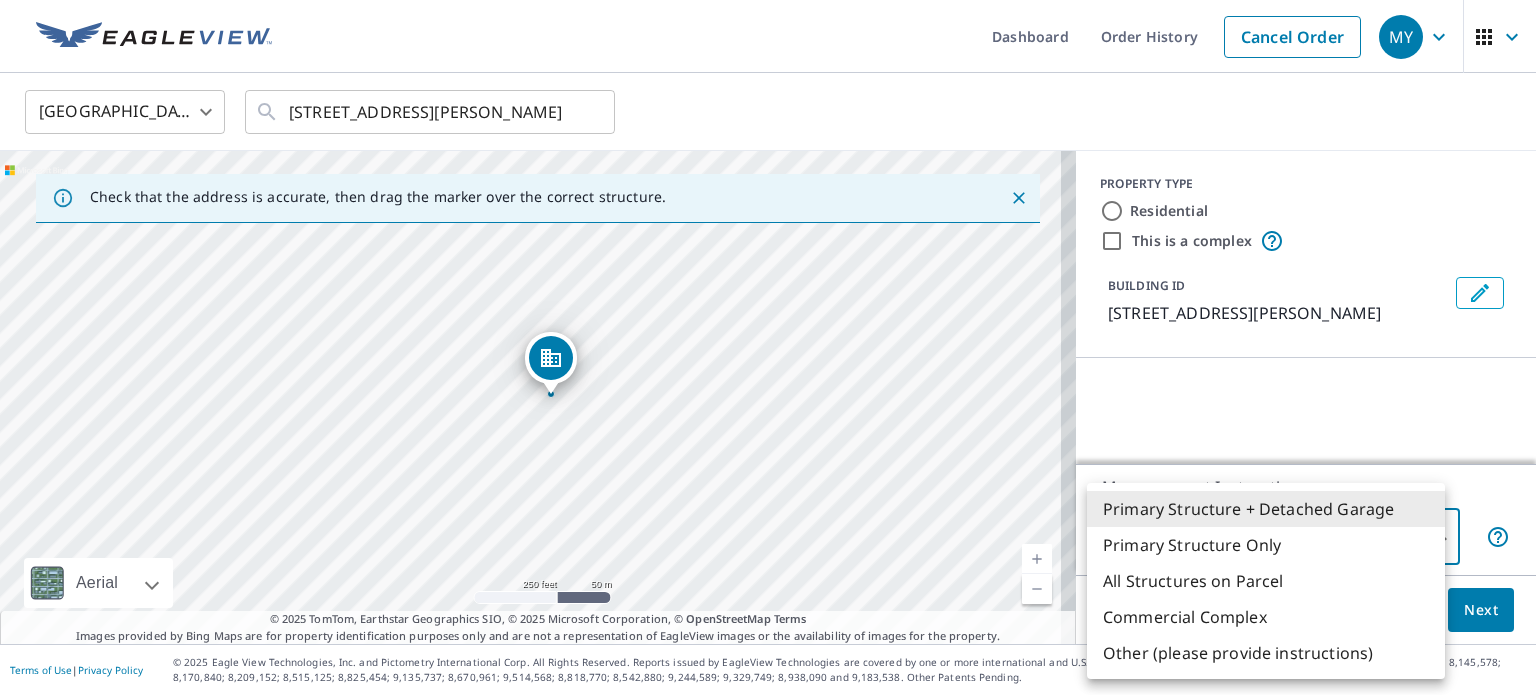 click on "MY MY
Dashboard Order History Cancel Order MY United States US ​ 600 Hays Ave Staunton, VA 24401 ​ Check that the address is accurate, then drag the marker over the correct structure. 600 Hays Ave Staunton, VA 24401 Aerial Road A standard road map Aerial A detailed look from above Labels Labels 250 feet 50 m © 2025 TomTom, © Vexcel Imaging, © 2025 Microsoft Corporation,  © OpenStreetMap Terms © 2025 TomTom, Earthstar Geographics SIO, © 2025 Microsoft Corporation, ©   OpenStreetMap   Terms Images provided by Bing Maps are for property identification purposes only and are not a representation of EagleView images or the availability of images for the property. PROPERTY TYPE Residential This is a complex BUILDING ID 600 Hays Ave, Staunton, VA, 24401 Measurement Instructions Primary Structure + Detached Garage 1 ​ Estimated Total:  $0 Next Terms of Use  |  Privacy Policy
Primary Structure + Detached Garage Primary Structure Only" at bounding box center (768, 347) 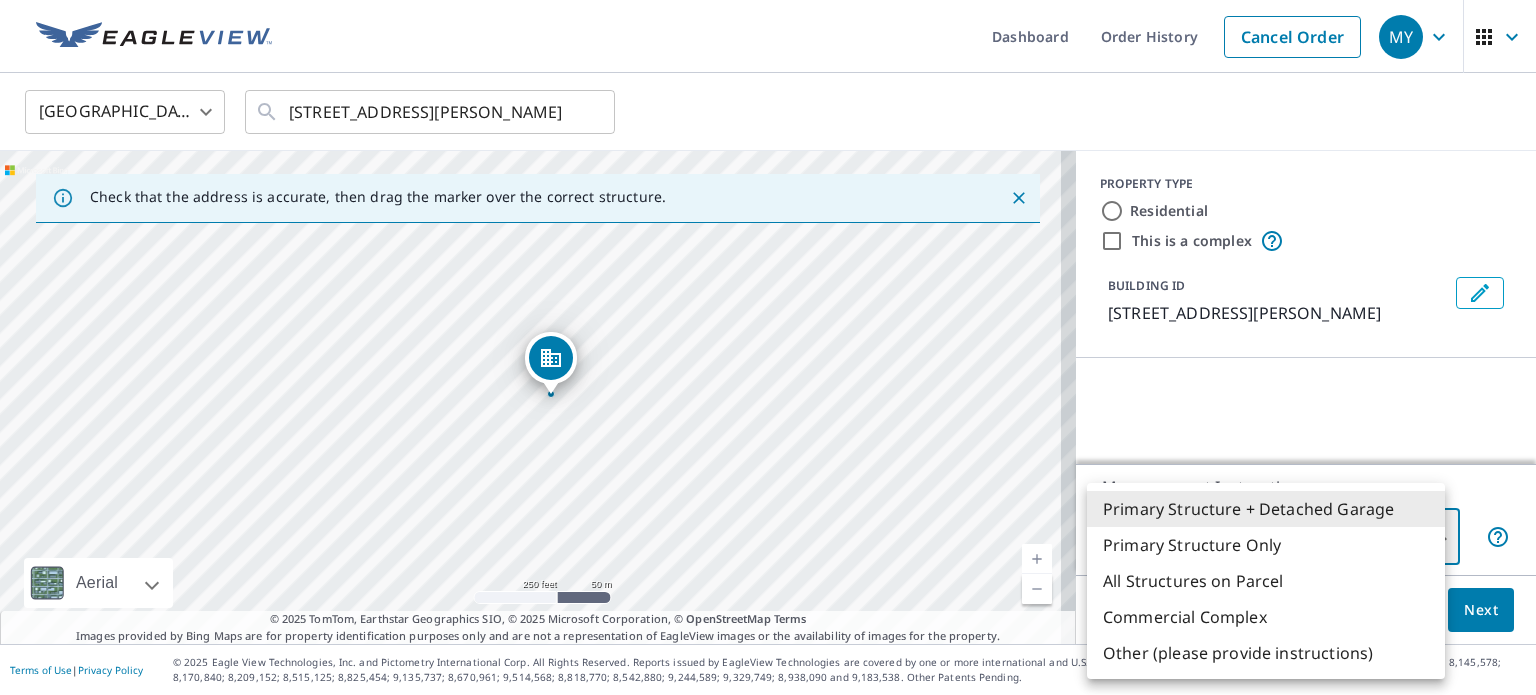 type on "4" 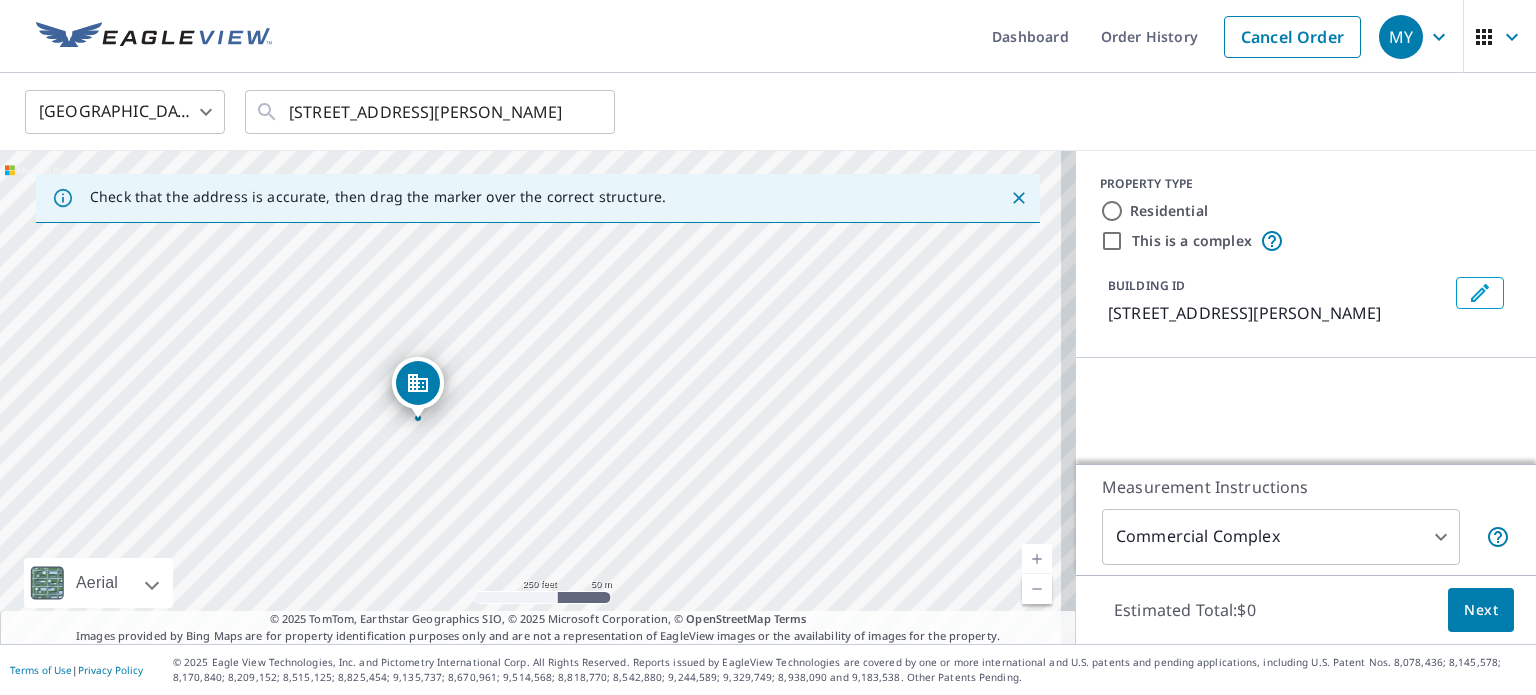 drag, startPoint x: 523, startPoint y: 355, endPoint x: 410, endPoint y: 379, distance: 115.52056 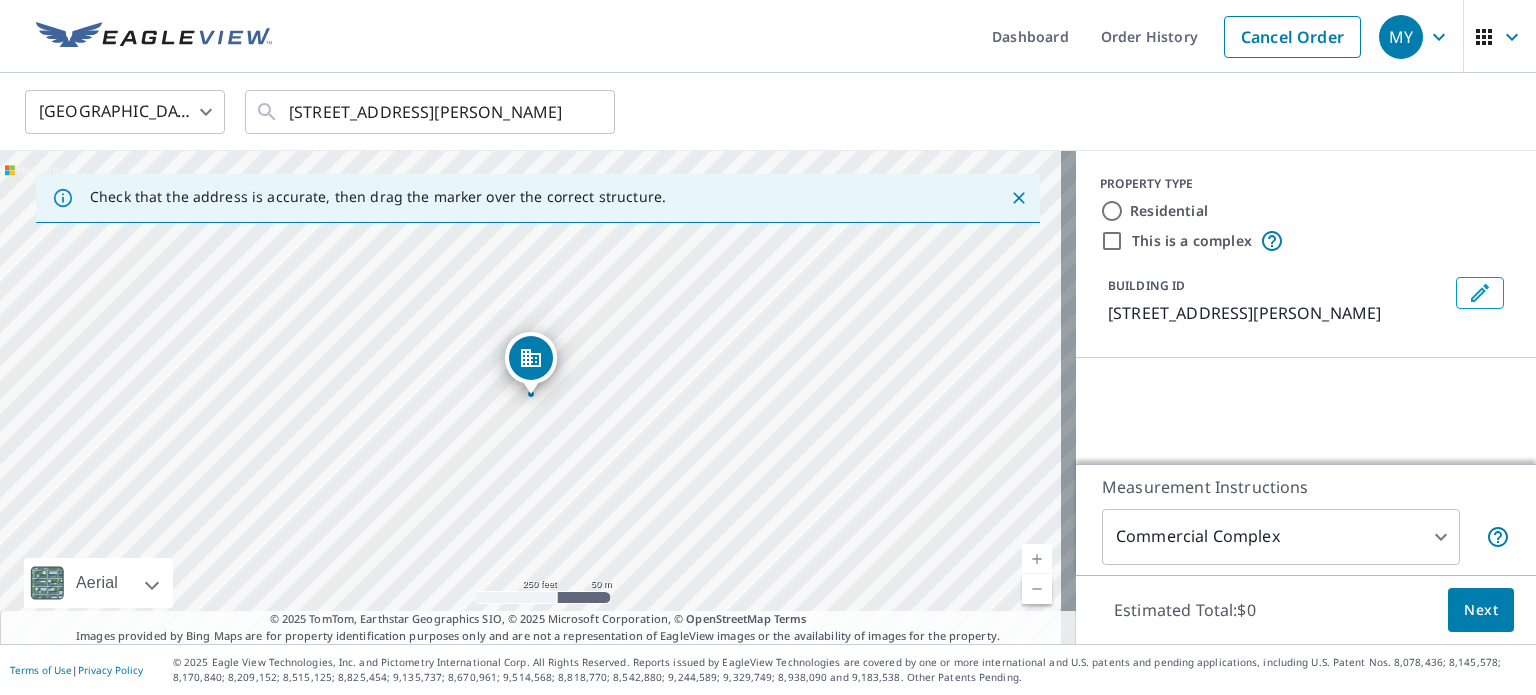 click on "Next" at bounding box center [1481, 610] 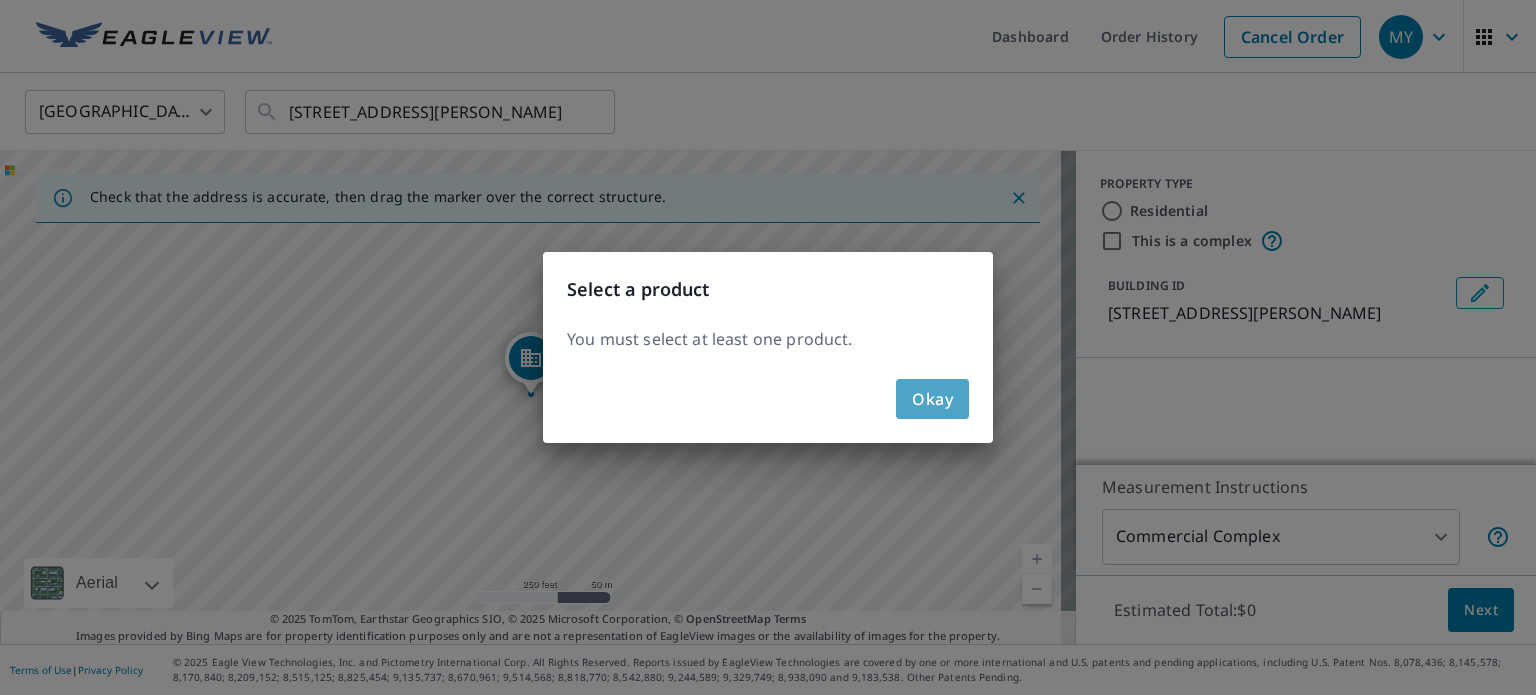 click on "Okay" 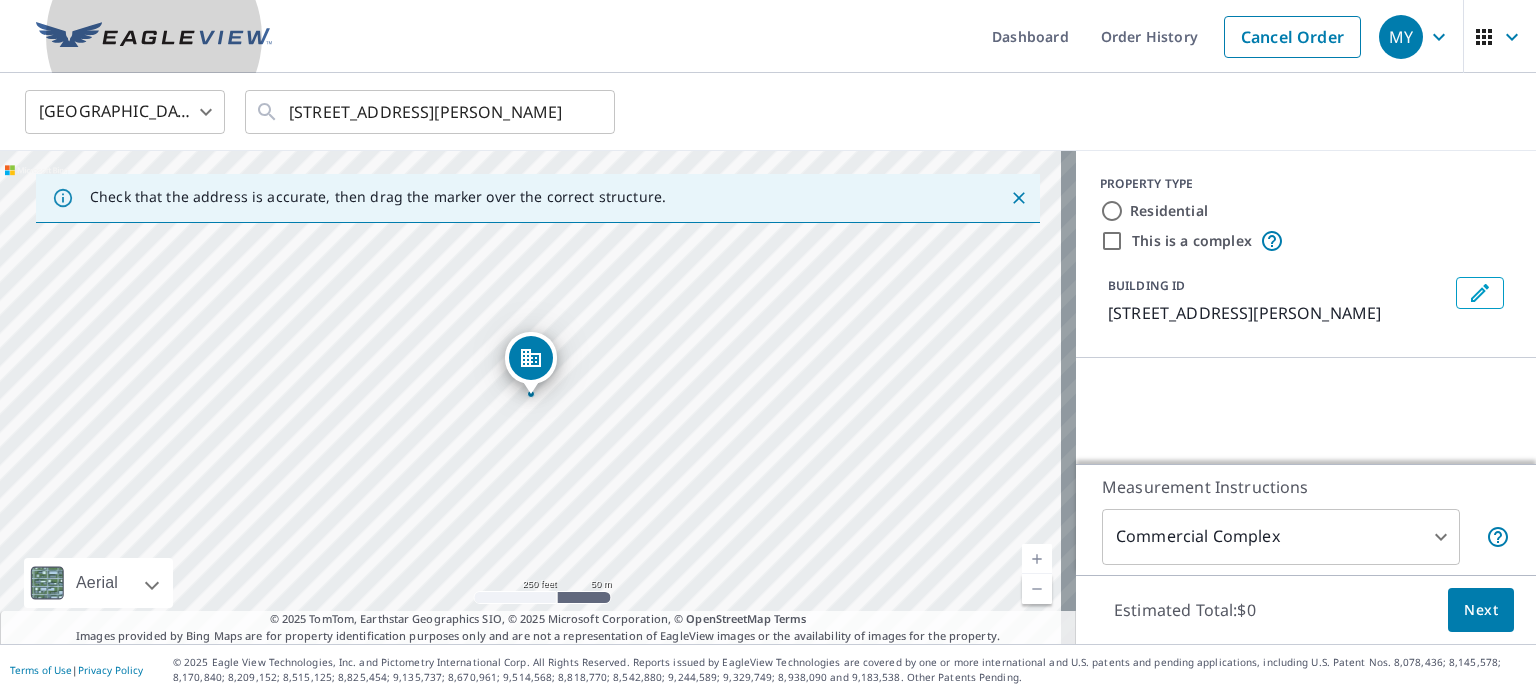 click at bounding box center (154, 37) 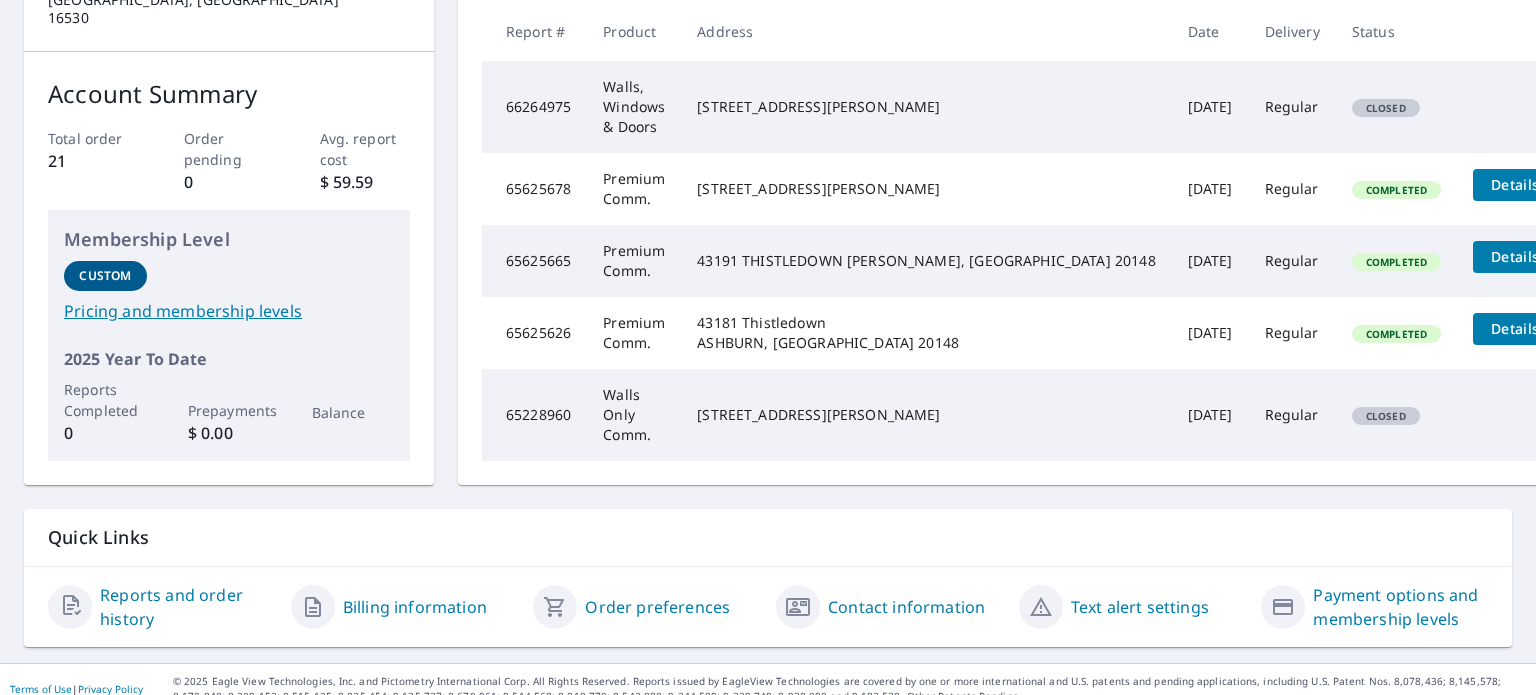 scroll, scrollTop: 176, scrollLeft: 0, axis: vertical 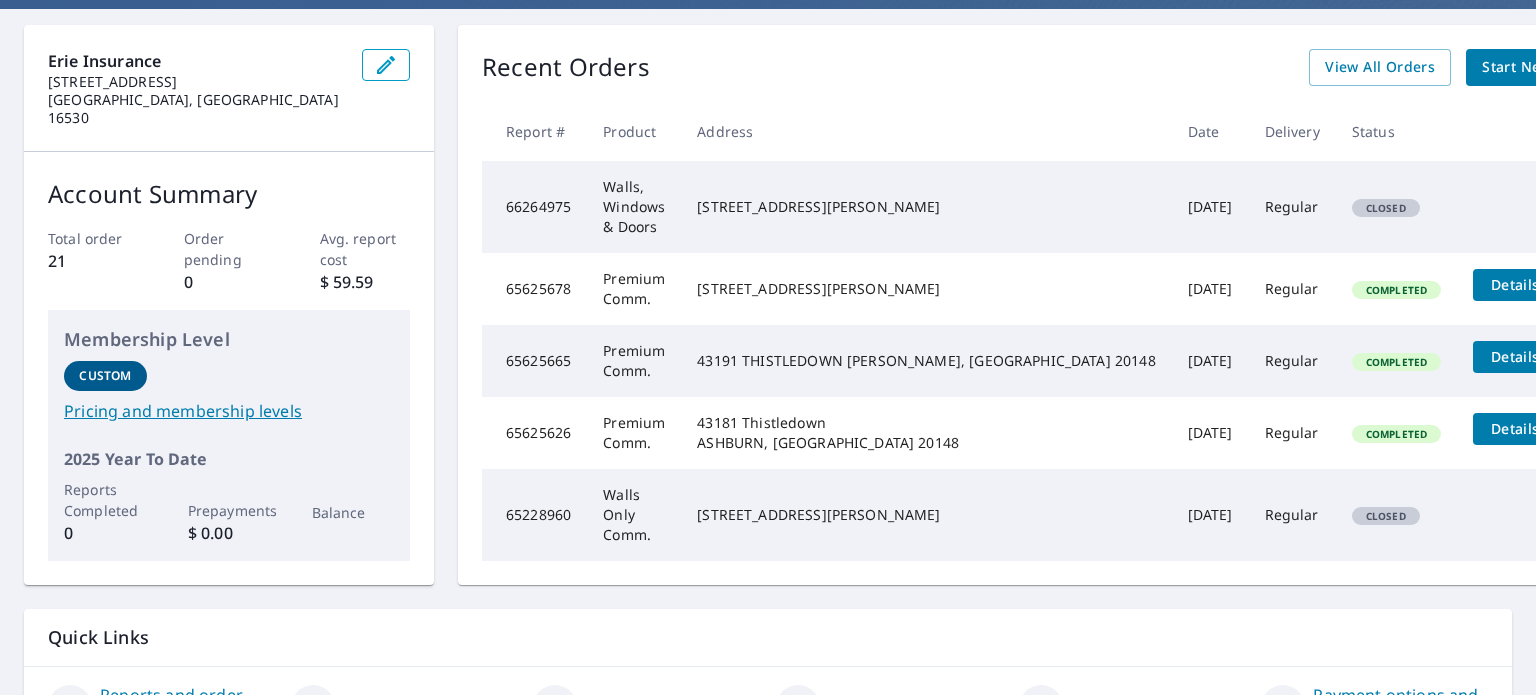 click on "Start New Order" at bounding box center (1540, 67) 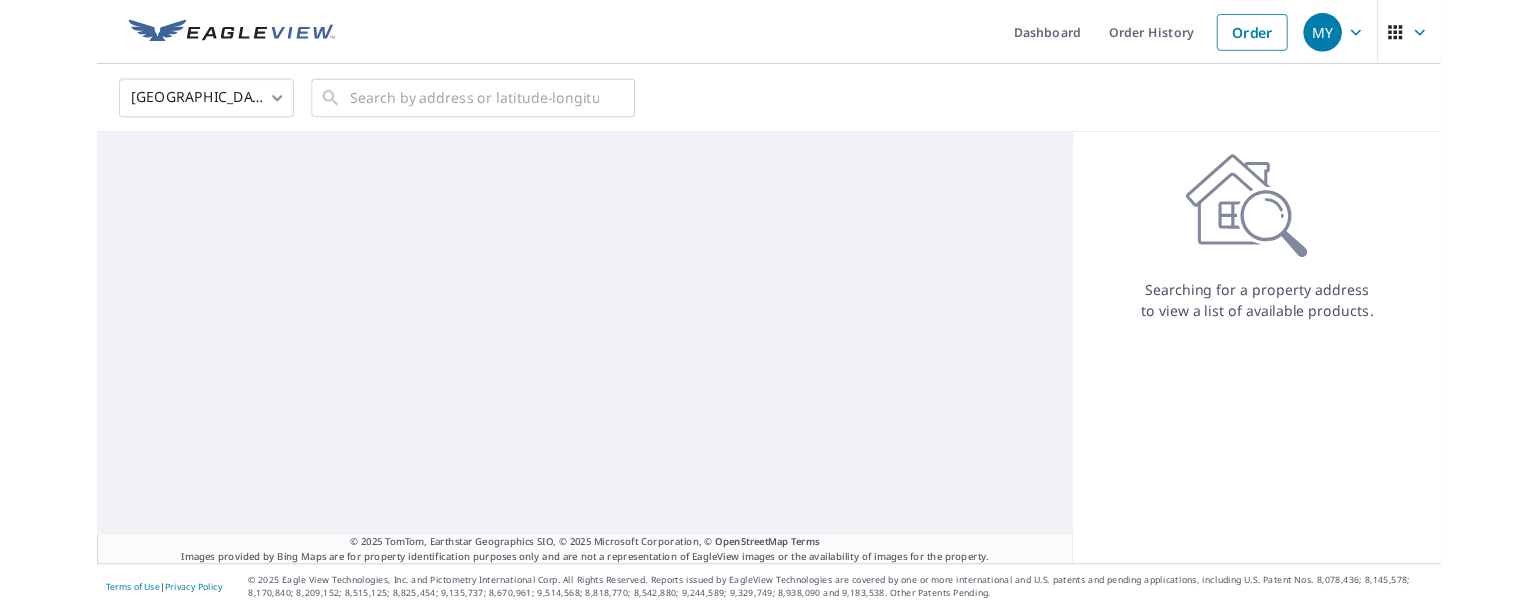 scroll, scrollTop: 0, scrollLeft: 0, axis: both 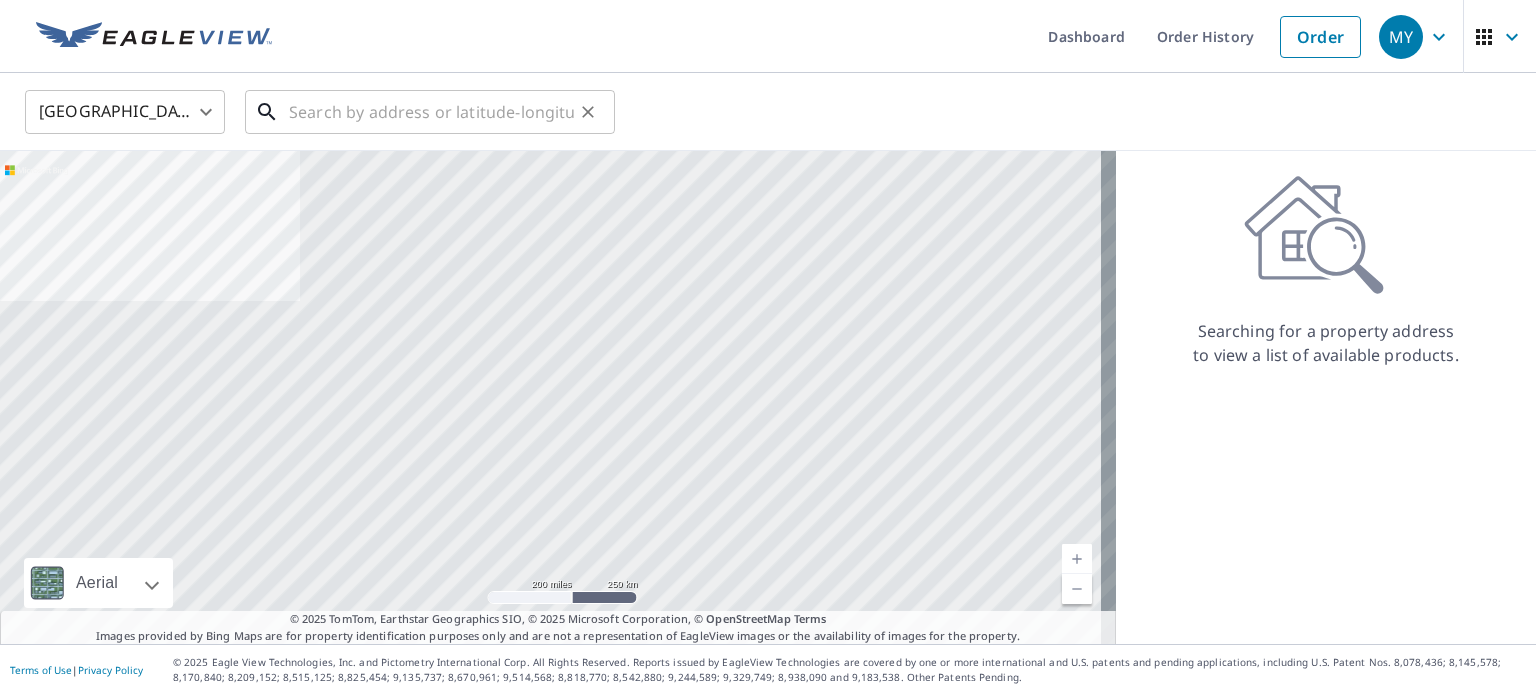 click at bounding box center (431, 112) 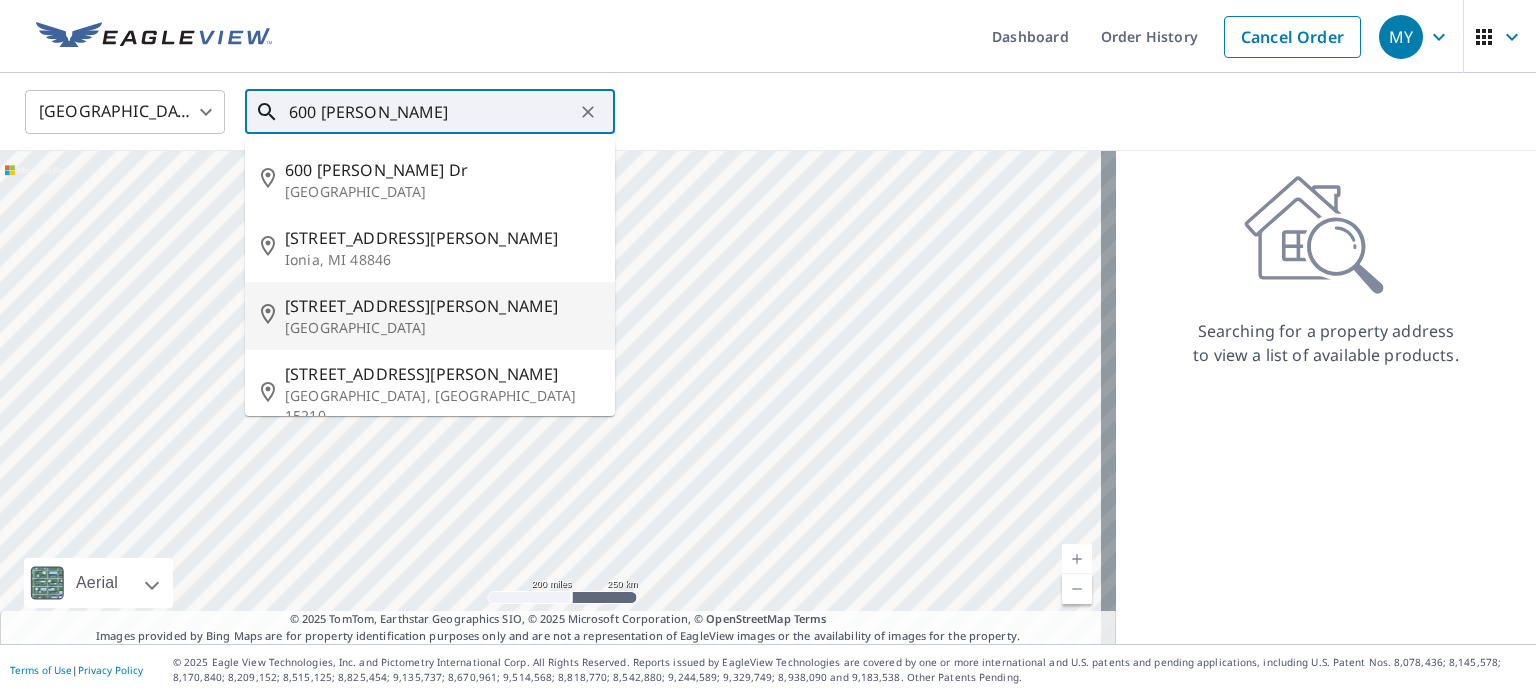 click on "Staunton, VA 24401" at bounding box center (442, 328) 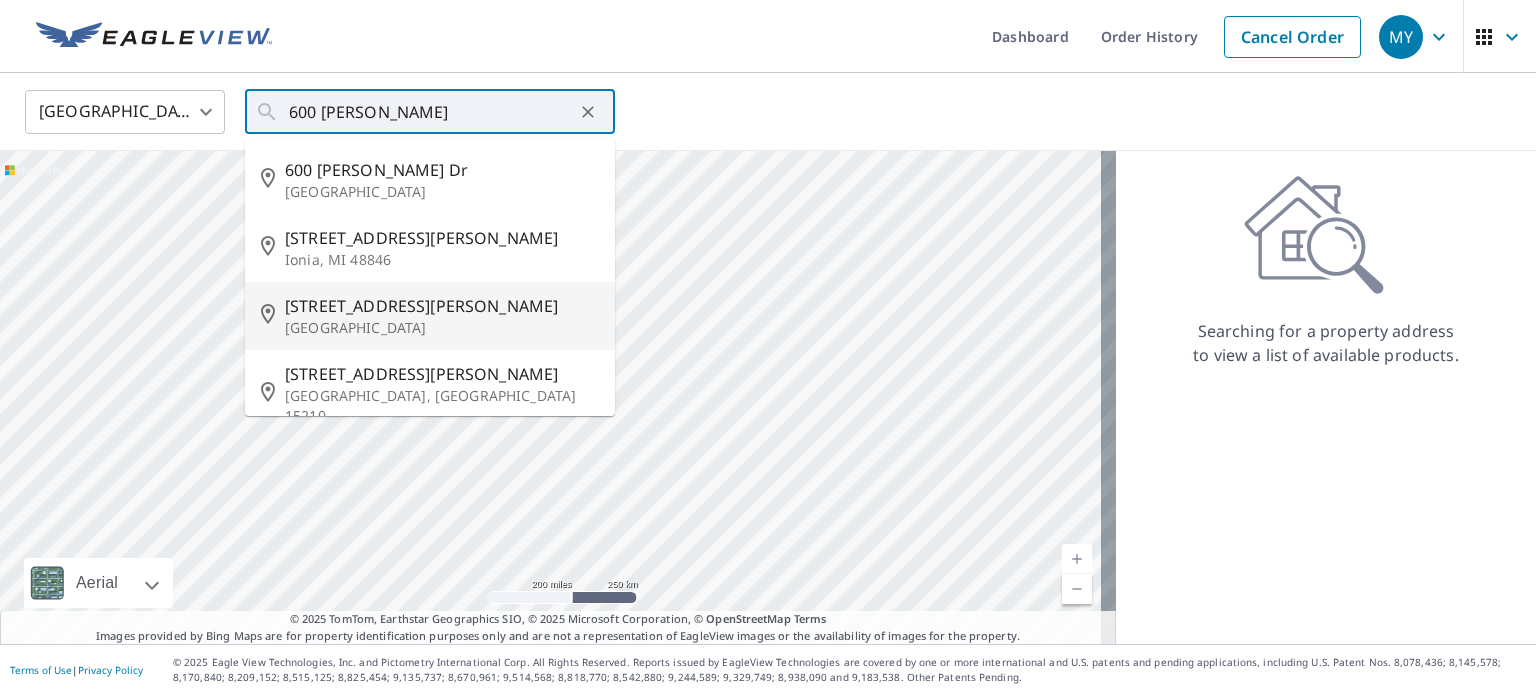 type on "600 Hays Ave Staunton, VA 24401" 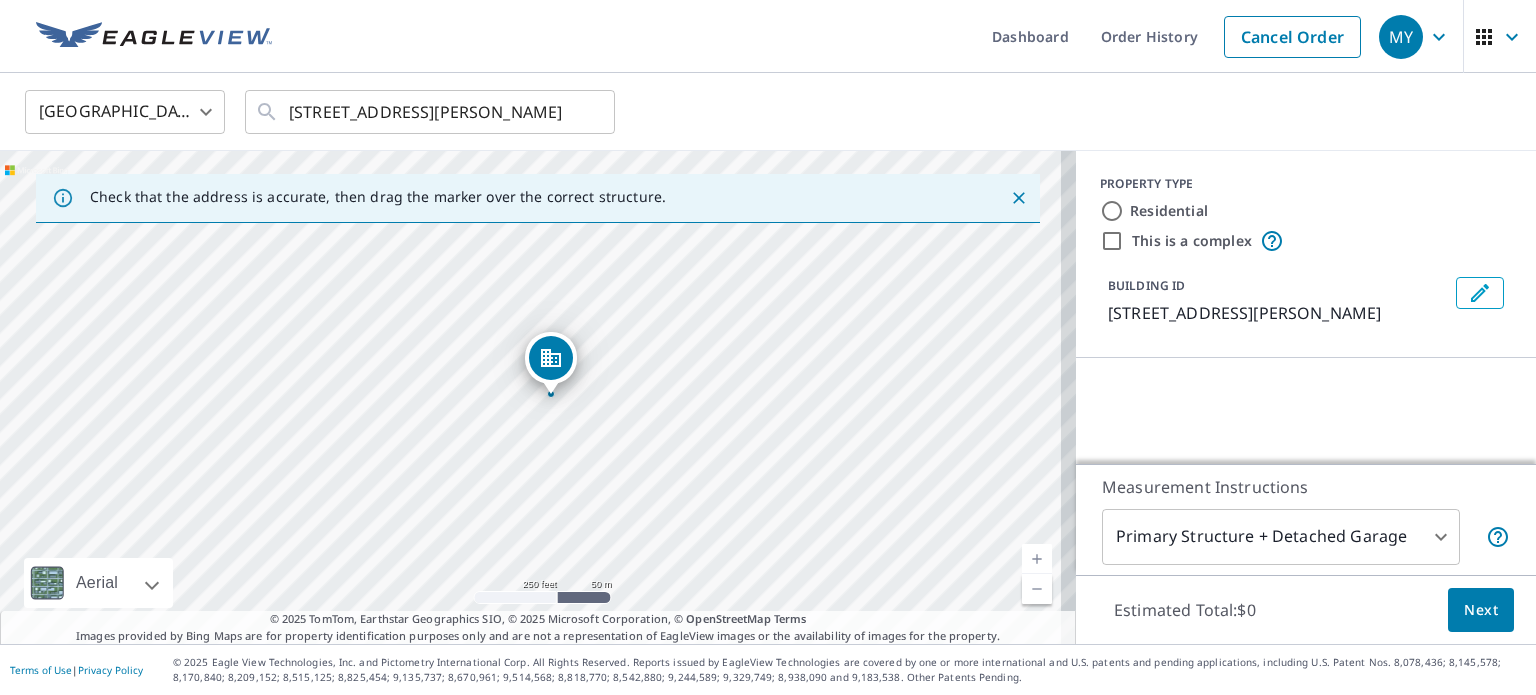click on "MY MY
Dashboard Order History Cancel Order MY United States US ​ 600 Hays Ave Staunton, VA 24401 ​ Check that the address is accurate, then drag the marker over the correct structure. 600 Hays Ave Staunton, VA 24401 Aerial Road A standard road map Aerial A detailed look from above Labels Labels 250 feet 50 m © 2025 TomTom, © Vexcel Imaging, © 2025 Microsoft Corporation,  © OpenStreetMap Terms © 2025 TomTom, Earthstar Geographics SIO, © 2025 Microsoft Corporation, ©   OpenStreetMap   Terms Images provided by Bing Maps are for property identification purposes only and are not a representation of EagleView images or the availability of images for the property. PROPERTY TYPE Residential This is a complex BUILDING ID 600 Hays Ave, Staunton, VA, 24401 Measurement Instructions Primary Structure + Detached Garage 1 ​ Estimated Total:  $0 Next Terms of Use  |  Privacy Policy" at bounding box center [768, 347] 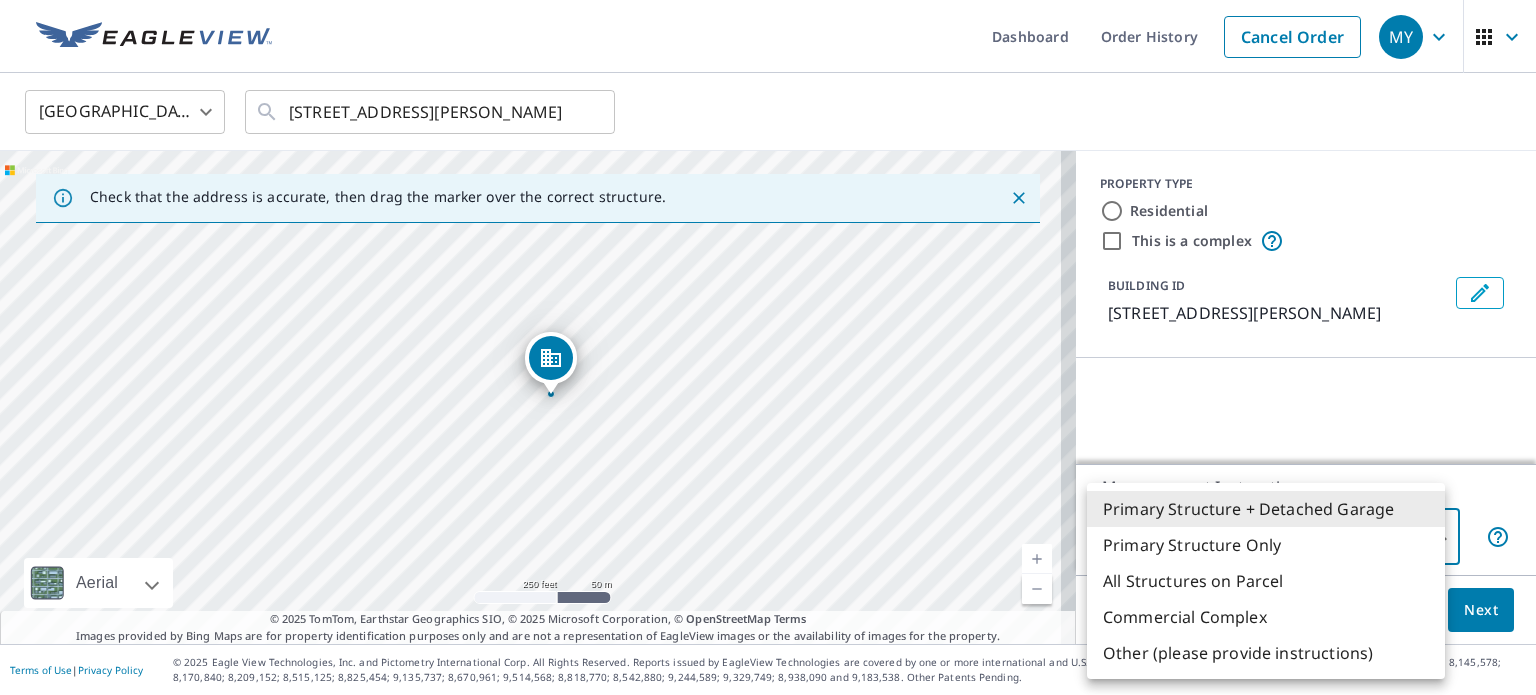 click on "Commercial Complex" at bounding box center [1266, 617] 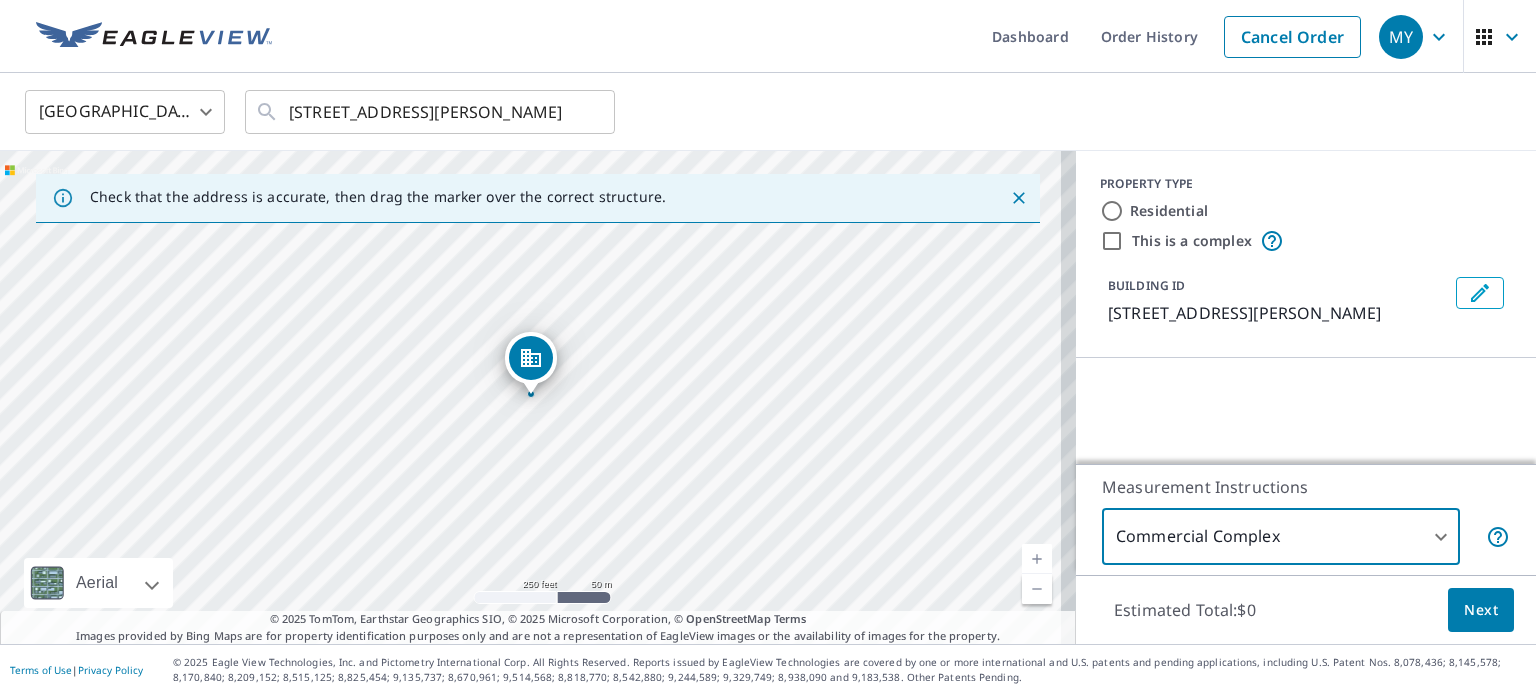 click on "MY MY
Dashboard Order History Cancel Order MY United States US ​ 600 Hays Ave Staunton, VA 24401 ​ Check that the address is accurate, then drag the marker over the correct structure. 600 Hays Ave Staunton, VA 24401 Aerial Road A standard road map Aerial A detailed look from above Labels Labels 250 feet 50 m © 2025 TomTom, © Vexcel Imaging, © 2025 Microsoft Corporation,  © OpenStreetMap Terms © 2025 TomTom, Earthstar Geographics SIO, © 2025 Microsoft Corporation, ©   OpenStreetMap   Terms Images provided by Bing Maps are for property identification purposes only and are not a representation of EagleView images or the availability of images for the property. PROPERTY TYPE Residential This is a complex BUILDING ID 600 Hays Ave, Staunton, VA, 24401 Measurement Instructions Commercial Complex 4 ​ Estimated Total:  $0 Next Terms of Use  |  Privacy Policy   one or more international and U.S. patents and pending applications, including U.S. Patent Nos. 8,078,436; 8,145,578; 8,170,840; 8,209,152;" at bounding box center (768, 347) 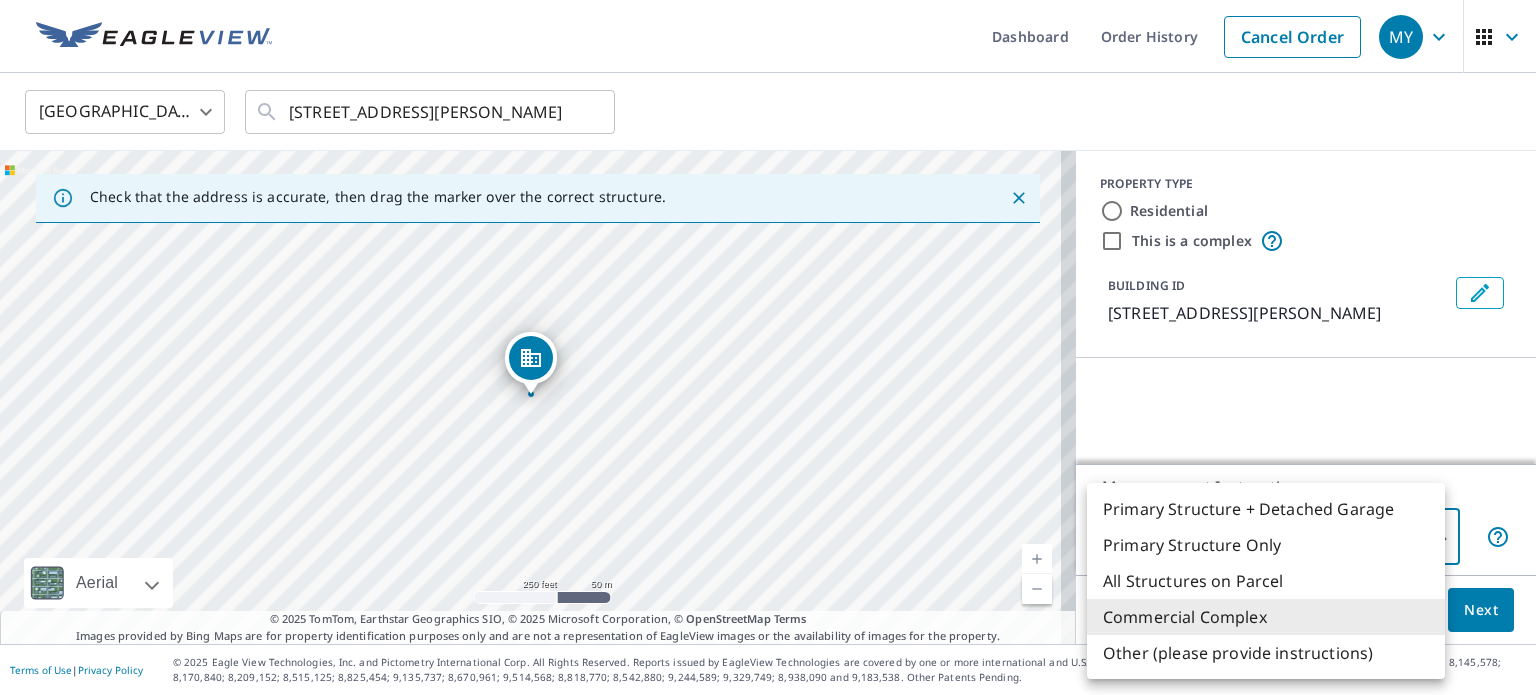 click on "All Structures on Parcel" at bounding box center [1266, 581] 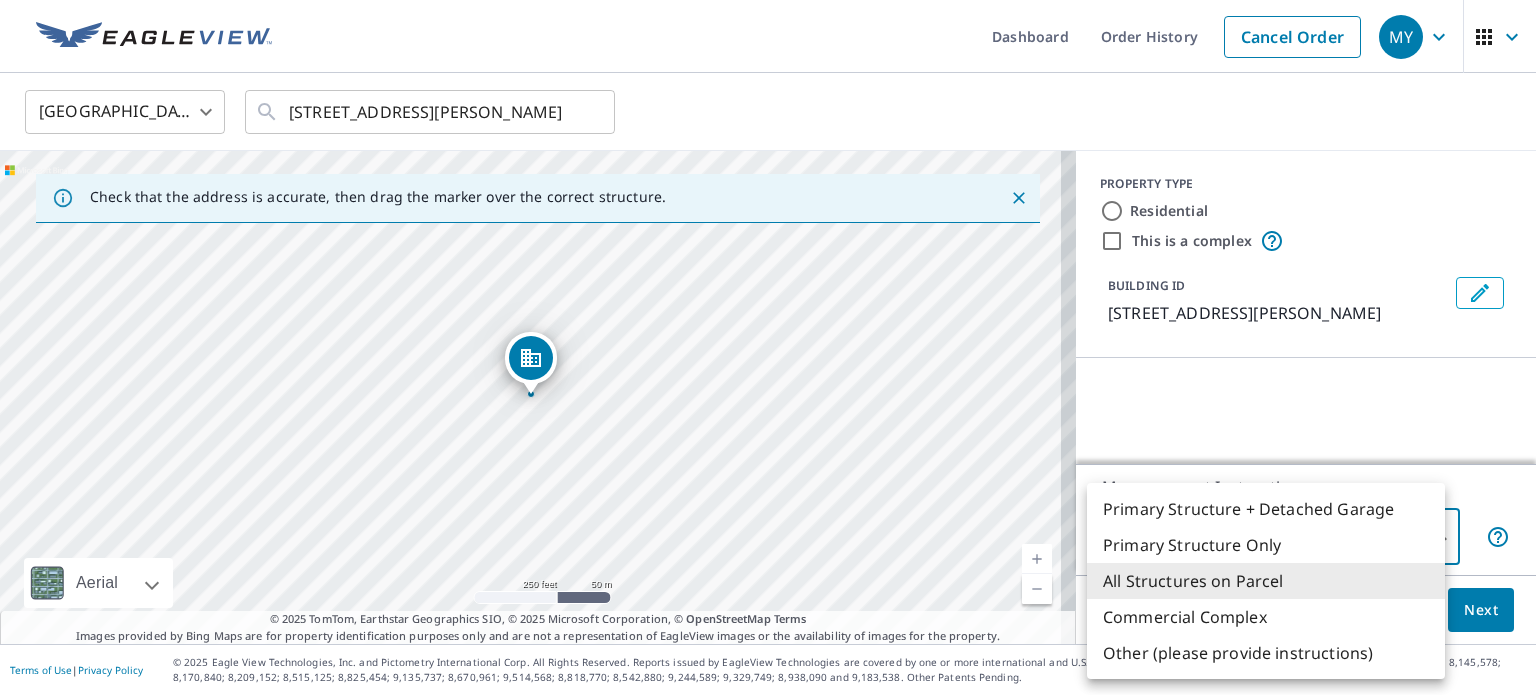 click on "MY MY
Dashboard Order History Cancel Order MY United States US ​ 600 Hays Ave Staunton, VA 24401 ​ Check that the address is accurate, then drag the marker over the correct structure. 600 Hays Ave Staunton, VA 24401 Aerial Road A standard road map Aerial A detailed look from above Labels Labels 250 feet 50 m © 2025 TomTom, © Vexcel Imaging, © 2025 Microsoft Corporation,  © OpenStreetMap Terms © 2025 TomTom, Earthstar Geographics SIO, © 2025 Microsoft Corporation, ©   OpenStreetMap   Terms Images provided by Bing Maps are for property identification purposes only and are not a representation of EagleView images or the availability of images for the property. PROPERTY TYPE Residential This is a complex BUILDING ID 600 Hays Ave, Staunton, VA, 24401 Measurement Instructions All Structures on Parcel 3 ​ Estimated Total:  $0 Next Terms of Use  |  Privacy Policy
Primary Structure + Detached Garage Primary Structure Only Commercial Complex" at bounding box center (768, 347) 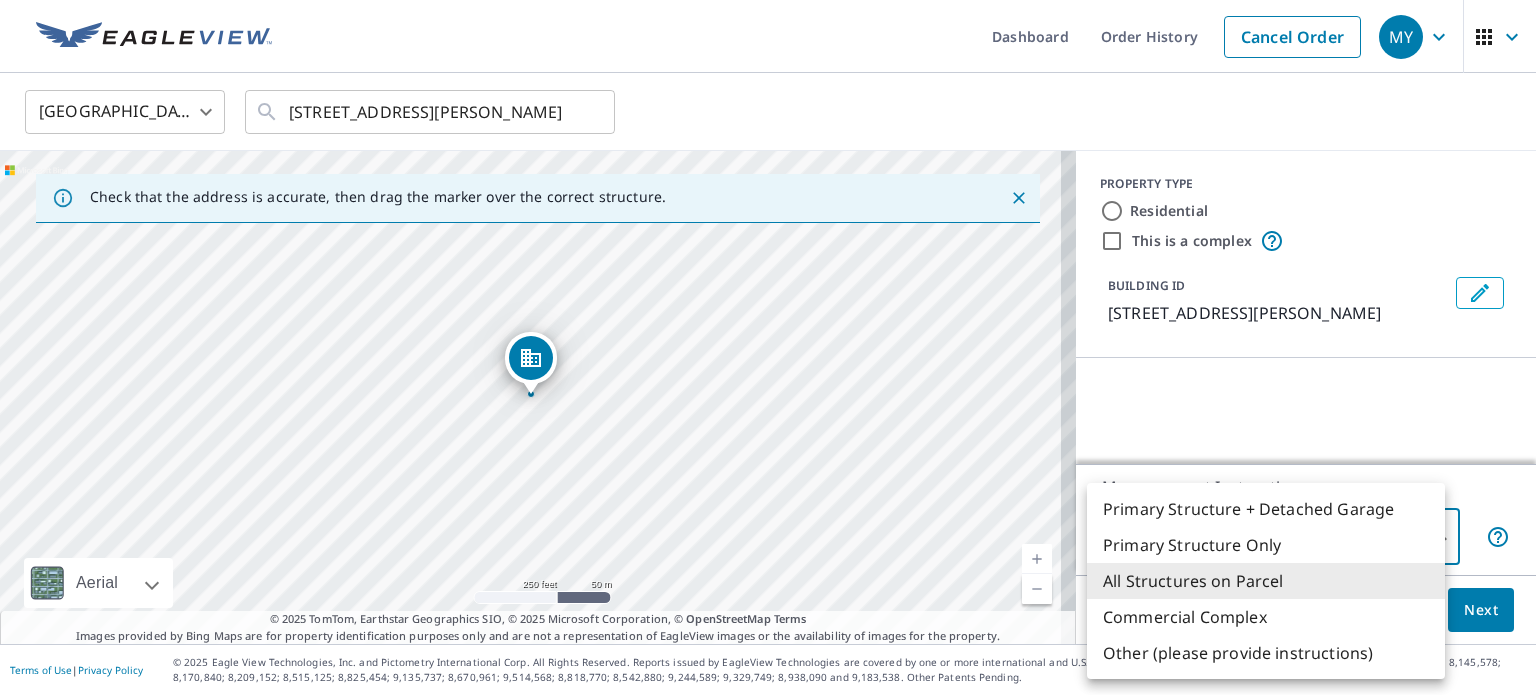 click on "Commercial Complex" at bounding box center [1266, 617] 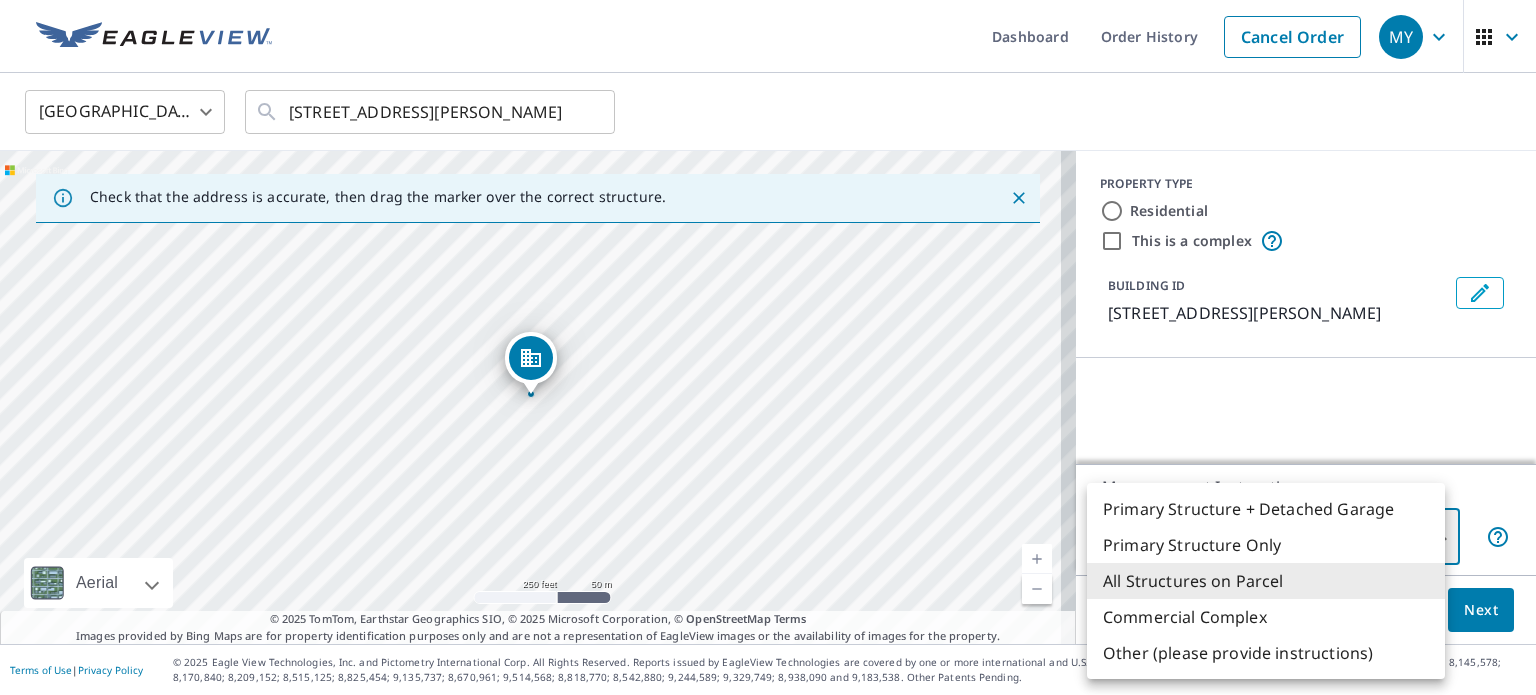 type on "4" 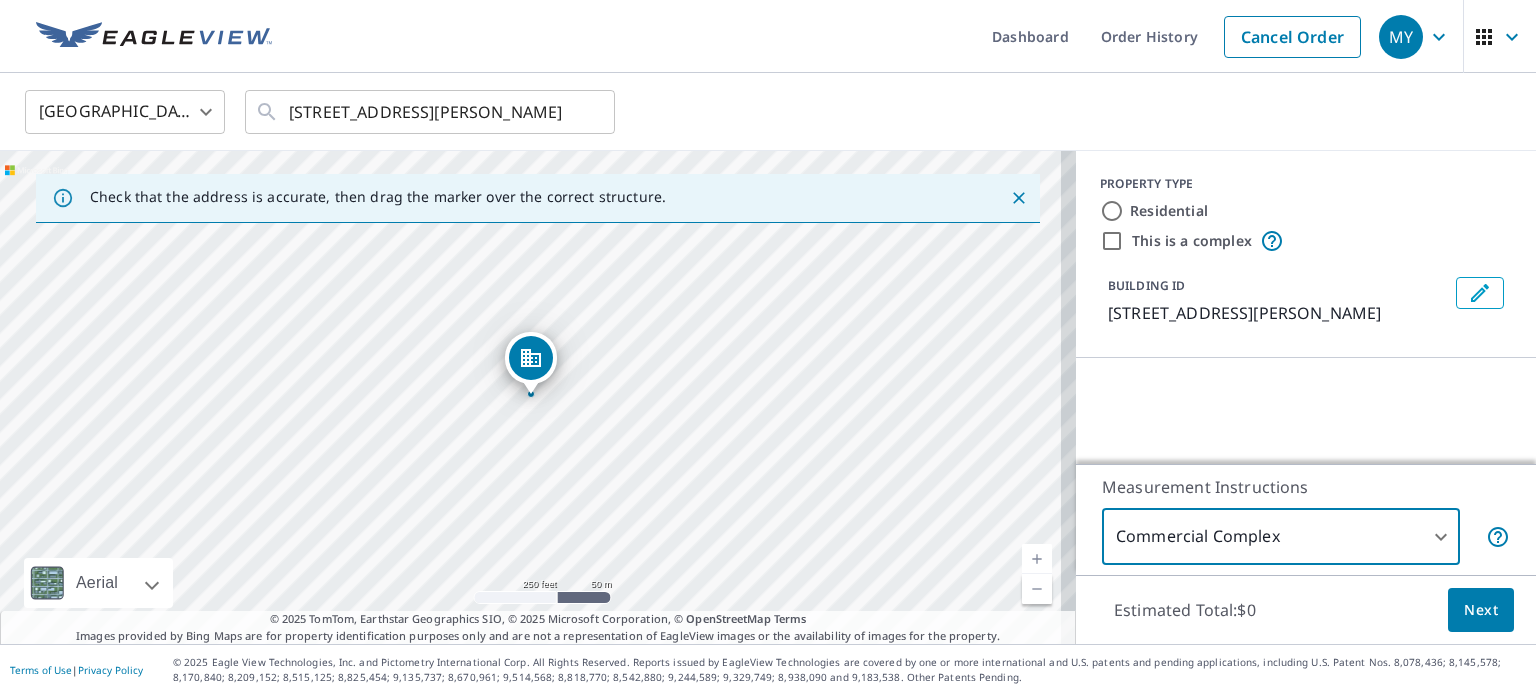 click on "This is a complex" at bounding box center [1112, 241] 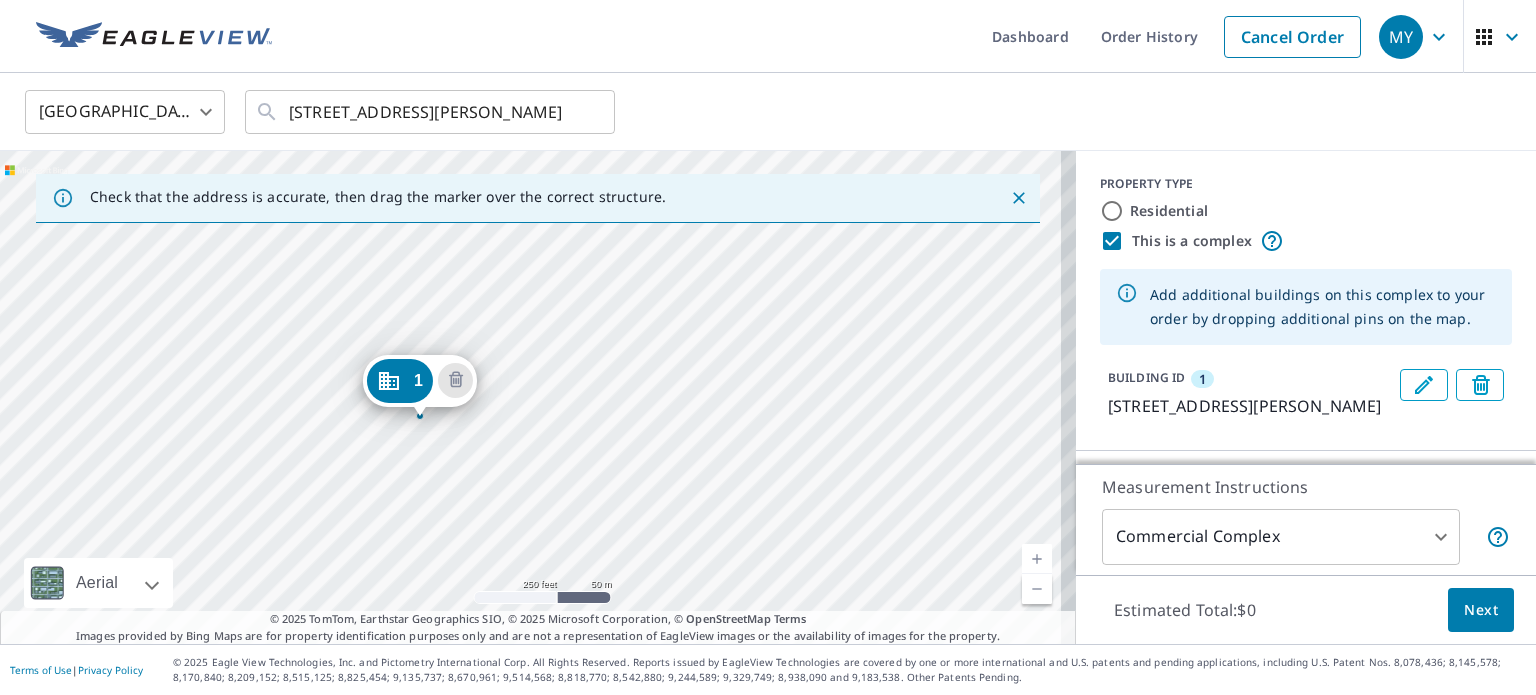drag, startPoint x: 514, startPoint y: 363, endPoint x: 403, endPoint y: 386, distance: 113.35784 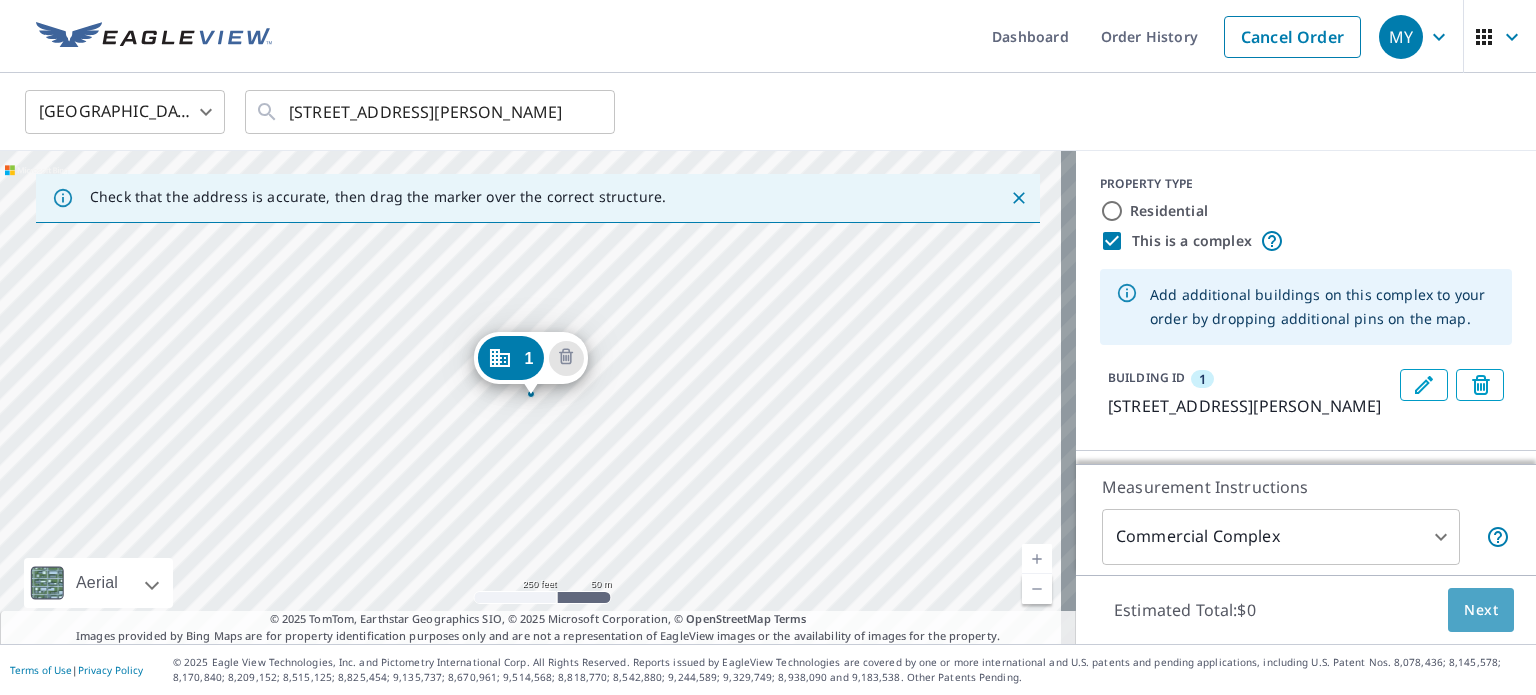 click on "Next" at bounding box center [1481, 610] 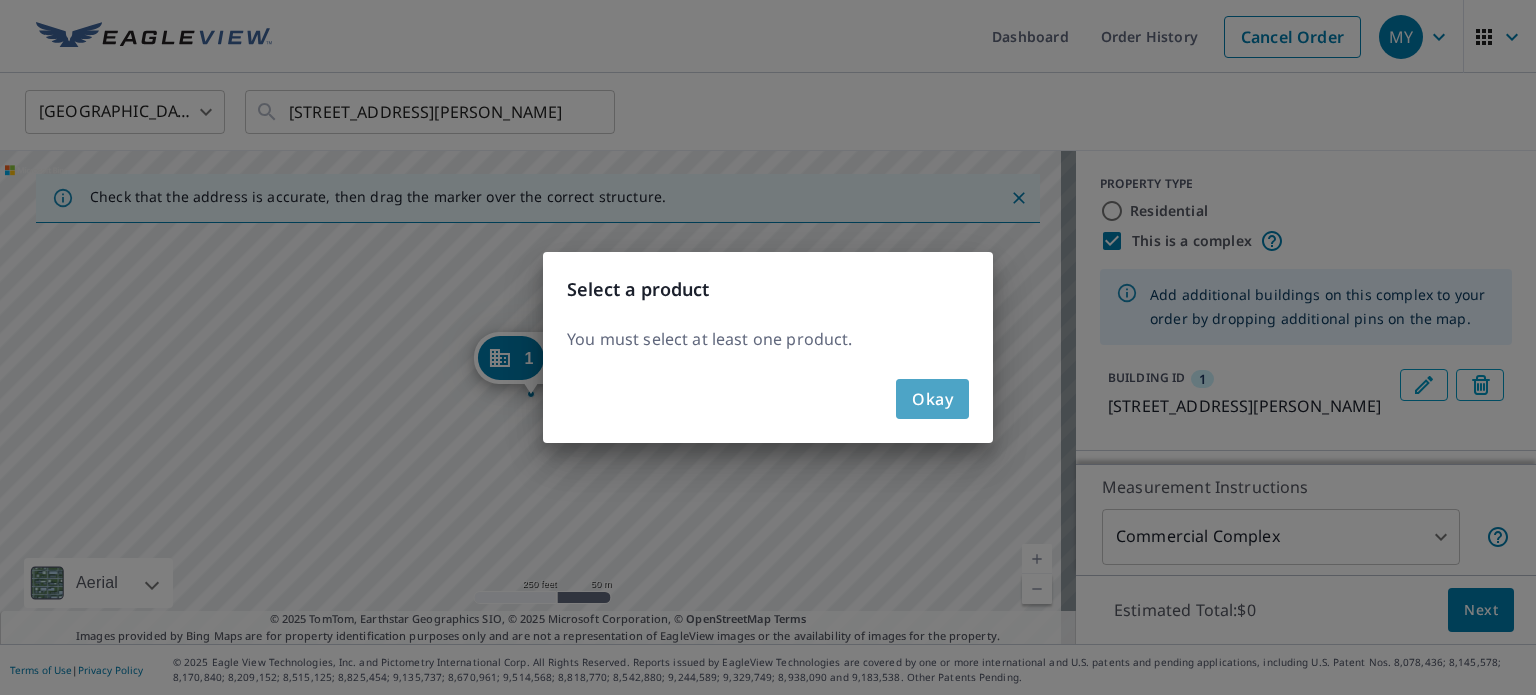click on "Okay" at bounding box center (932, 399) 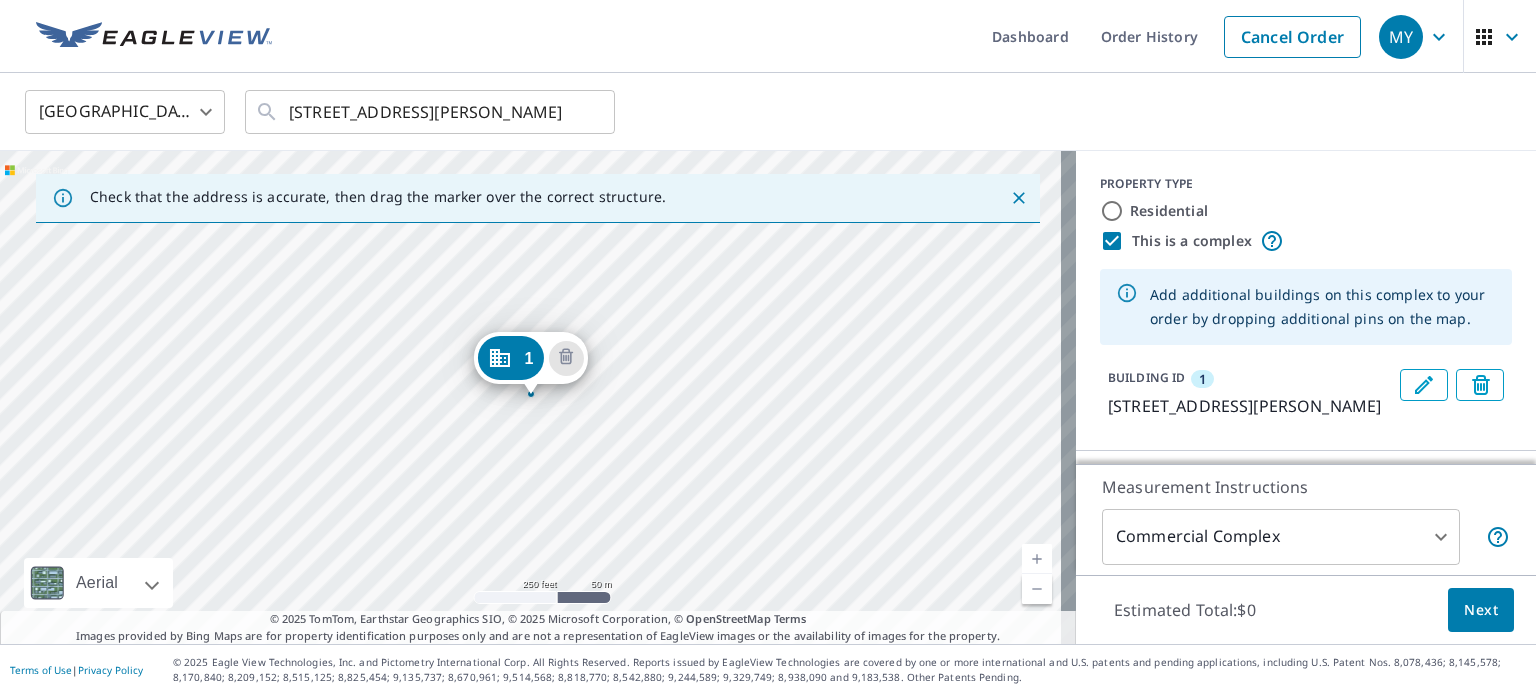 click 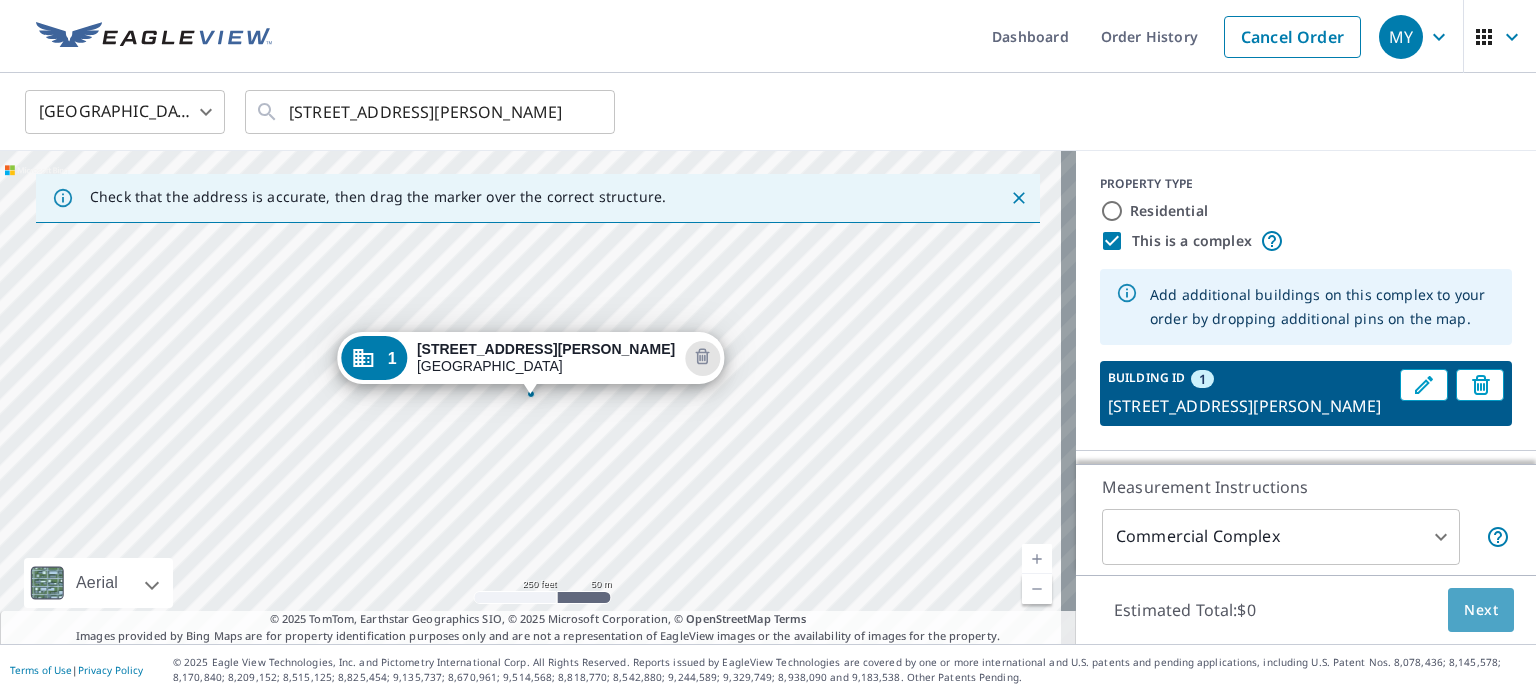 click on "Next" at bounding box center [1481, 610] 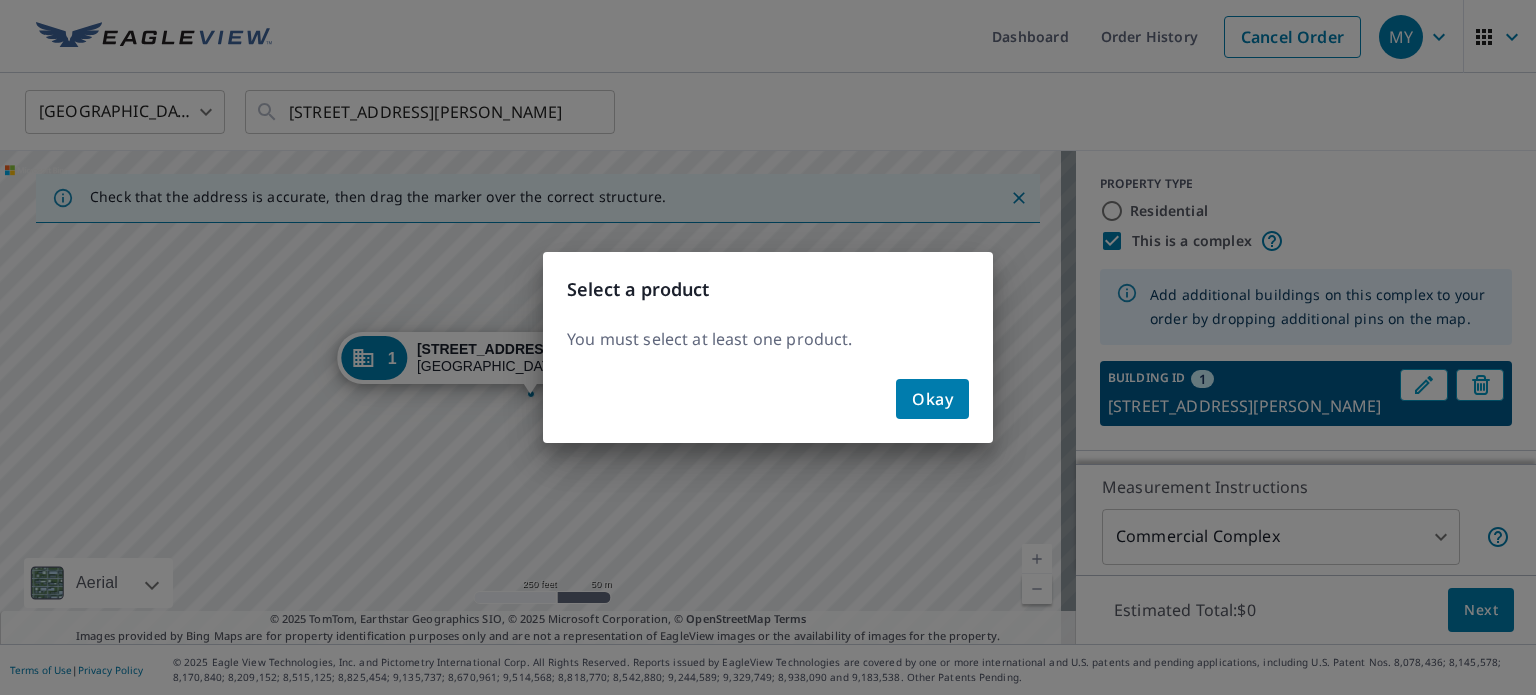 click on "Okay" 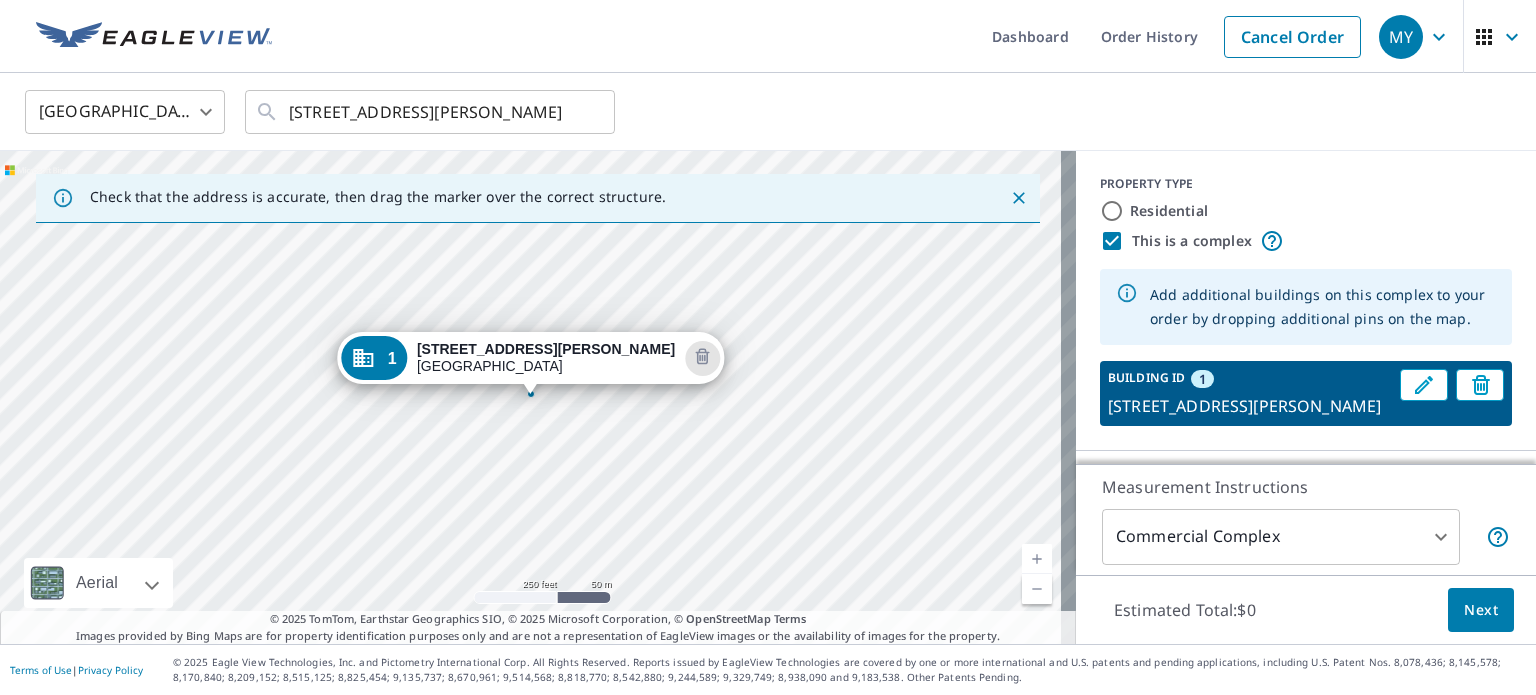 drag, startPoint x: 1248, startPoint y: 412, endPoint x: 1243, endPoint y: 435, distance: 23.537205 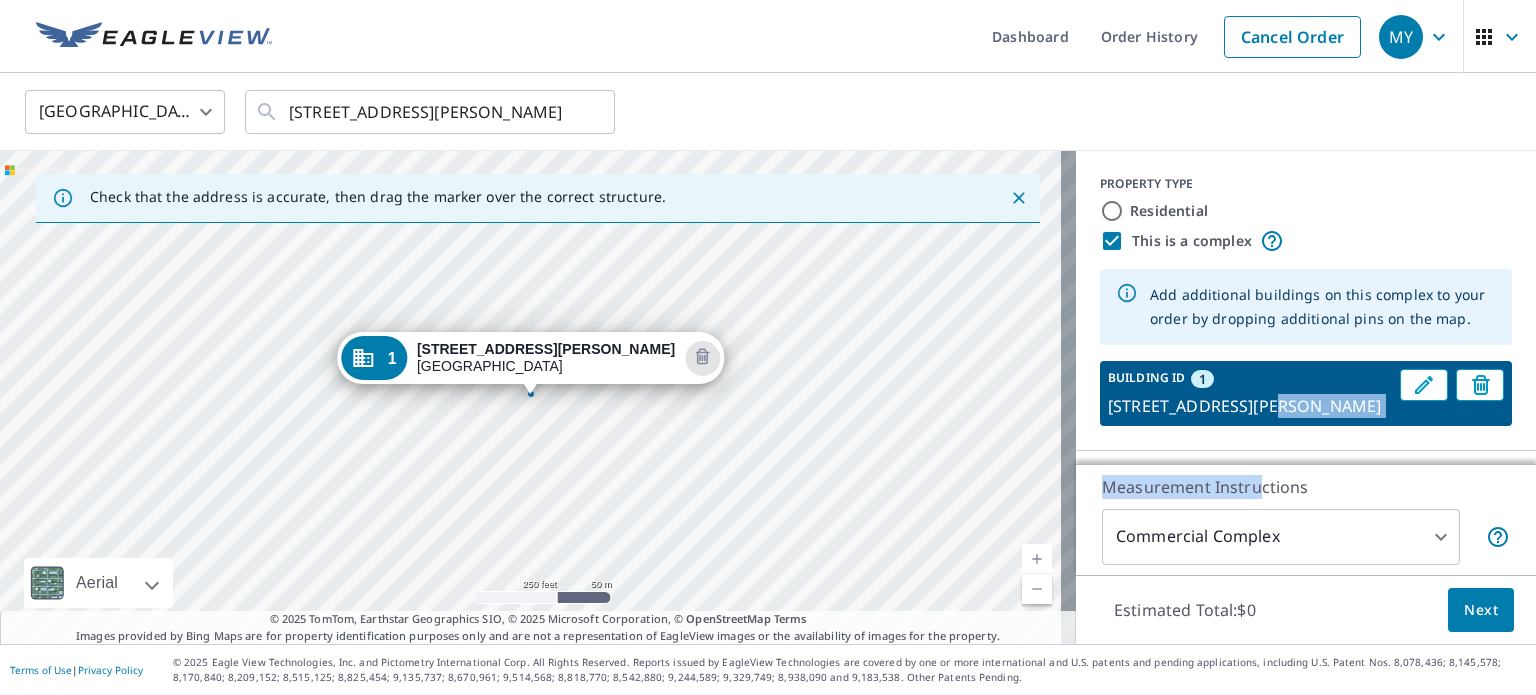 click on "PROPERTY TYPE Residential This is a complex Add additional buildings on this complex to your order by dropping additional pins on the map. BUILDING ID 1 600 Hays Ave, Staunton, VA, 24401 Measurement Instructions Commercial Complex 4 ​ Estimated Total:  $0 Next" at bounding box center [1306, 397] 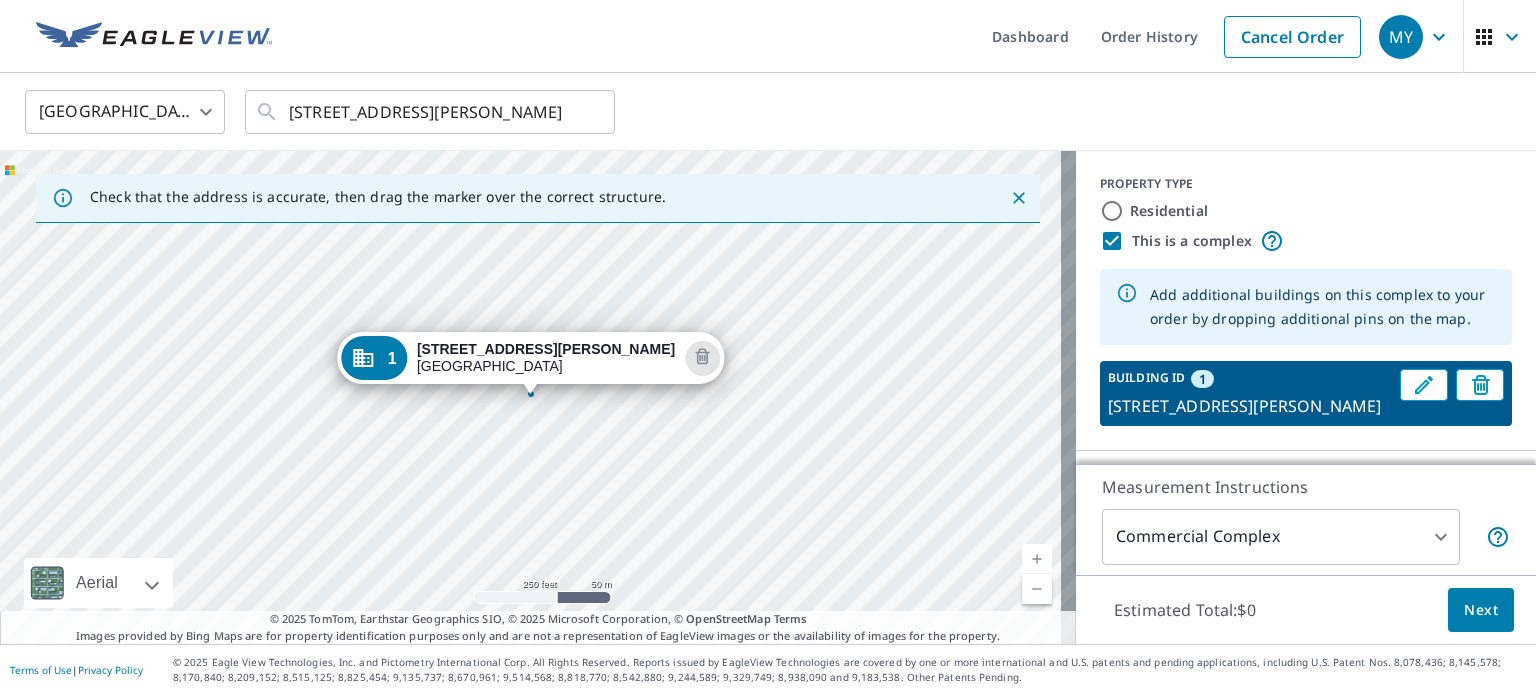 click on "Measurement Instructions" at bounding box center (1306, 487) 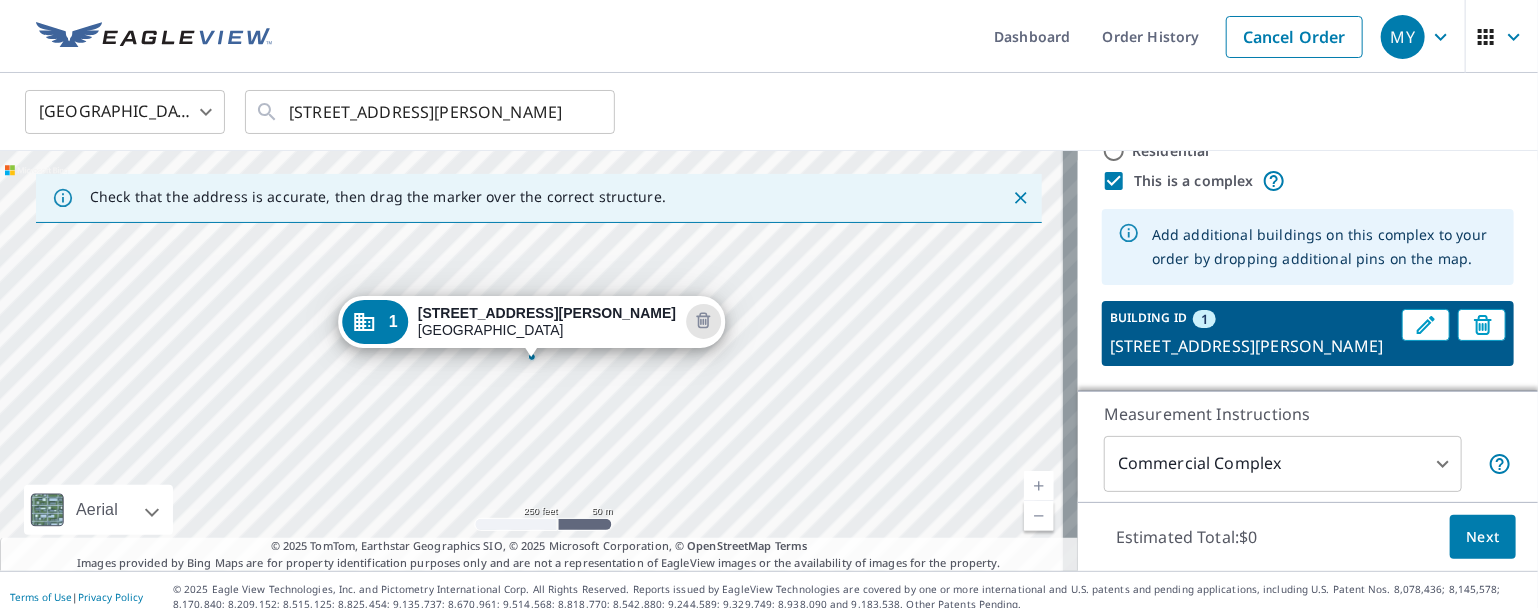 scroll, scrollTop: 0, scrollLeft: 0, axis: both 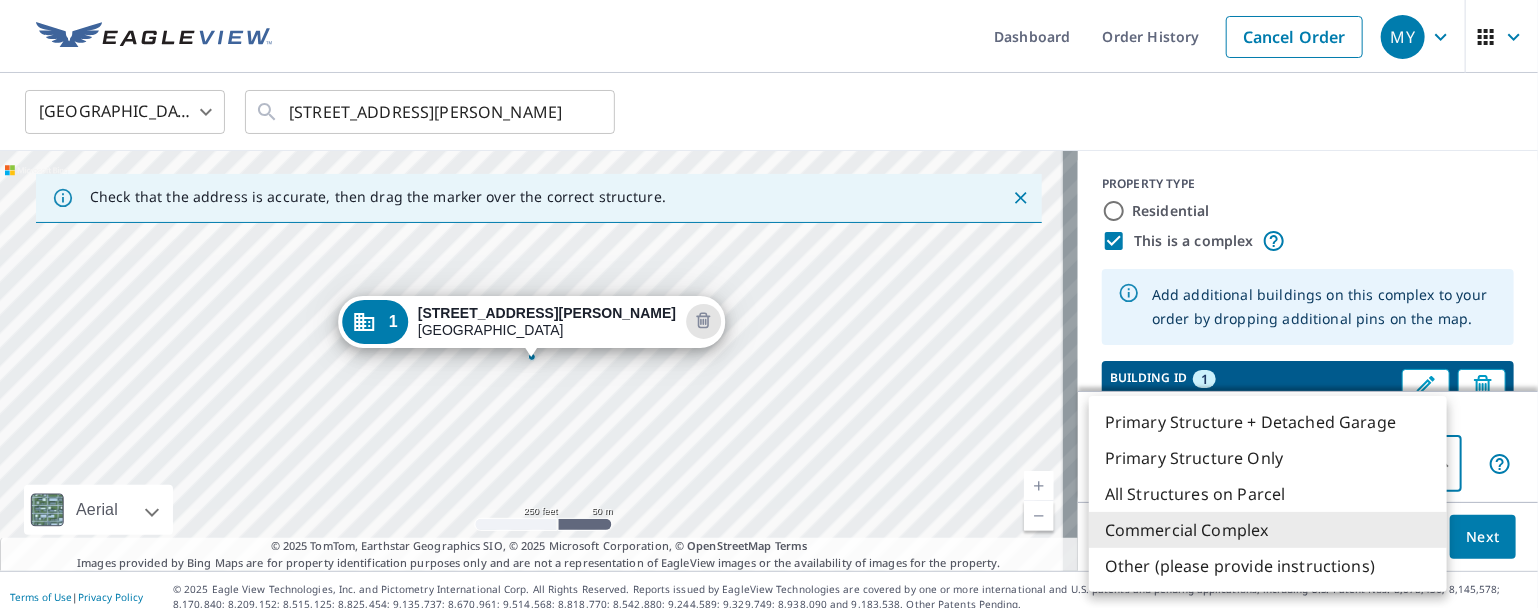 click on "MY MY
Dashboard Order History Cancel Order MY United States US ​ 600 Hays Ave Staunton, VA 24401 ​ Check that the address is accurate, then drag the marker over the correct structure. 1 600 Hays Ave Staunton, VA 24401 Aerial Road A standard road map Aerial A detailed look from above Labels Labels 250 feet 50 m © 2025 TomTom, © Vexcel Imaging, © 2025 Microsoft Corporation,  © OpenStreetMap Terms © 2025 TomTom, Earthstar Geographics SIO, © 2025 Microsoft Corporation, ©   OpenStreetMap   Terms Images provided by Bing Maps are for property identification purposes only and are not a representation of EagleView images or the availability of images for the property. PROPERTY TYPE Residential This is a complex Add additional buildings on this complex to your order by dropping additional pins on the map. BUILDING ID 1 600 Hays Ave, Staunton, VA, 24401 Measurement Instructions Commercial Complex 4 ​ Estimated Total:  $0 Next Terms of Use  |  Privacy Policy" at bounding box center [769, 304] 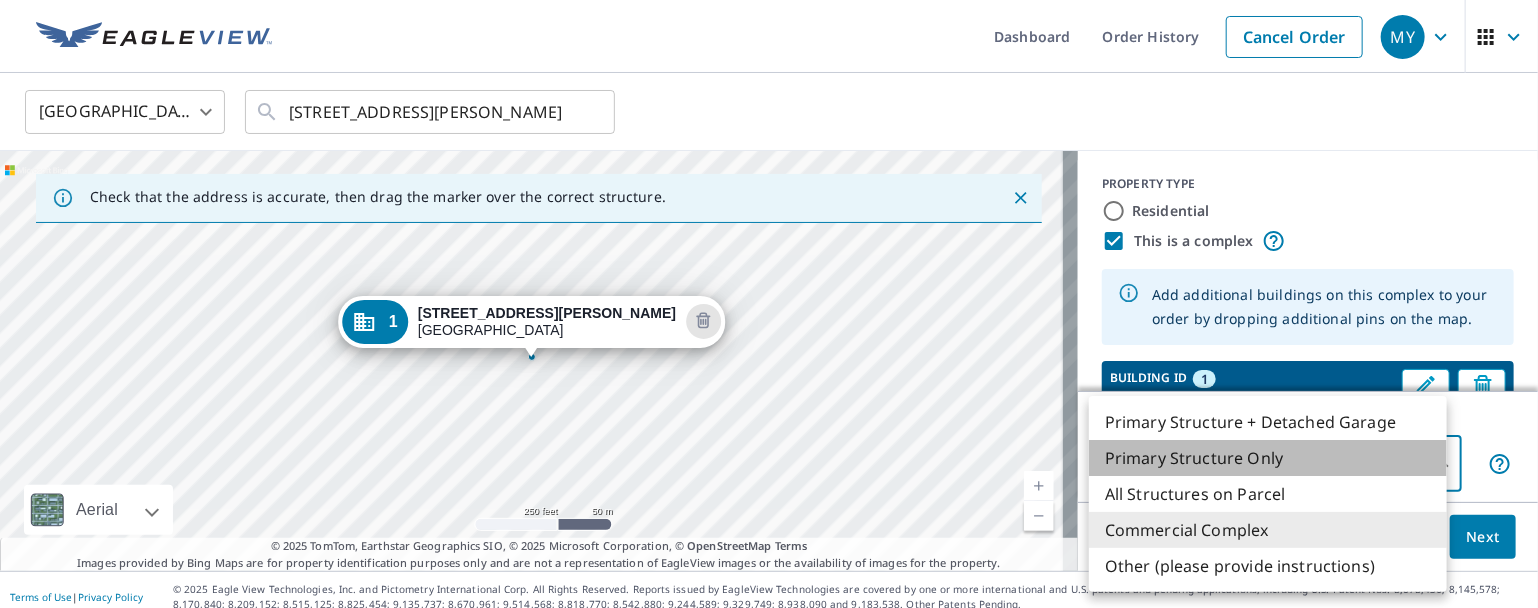 click on "Primary Structure Only" at bounding box center (1268, 458) 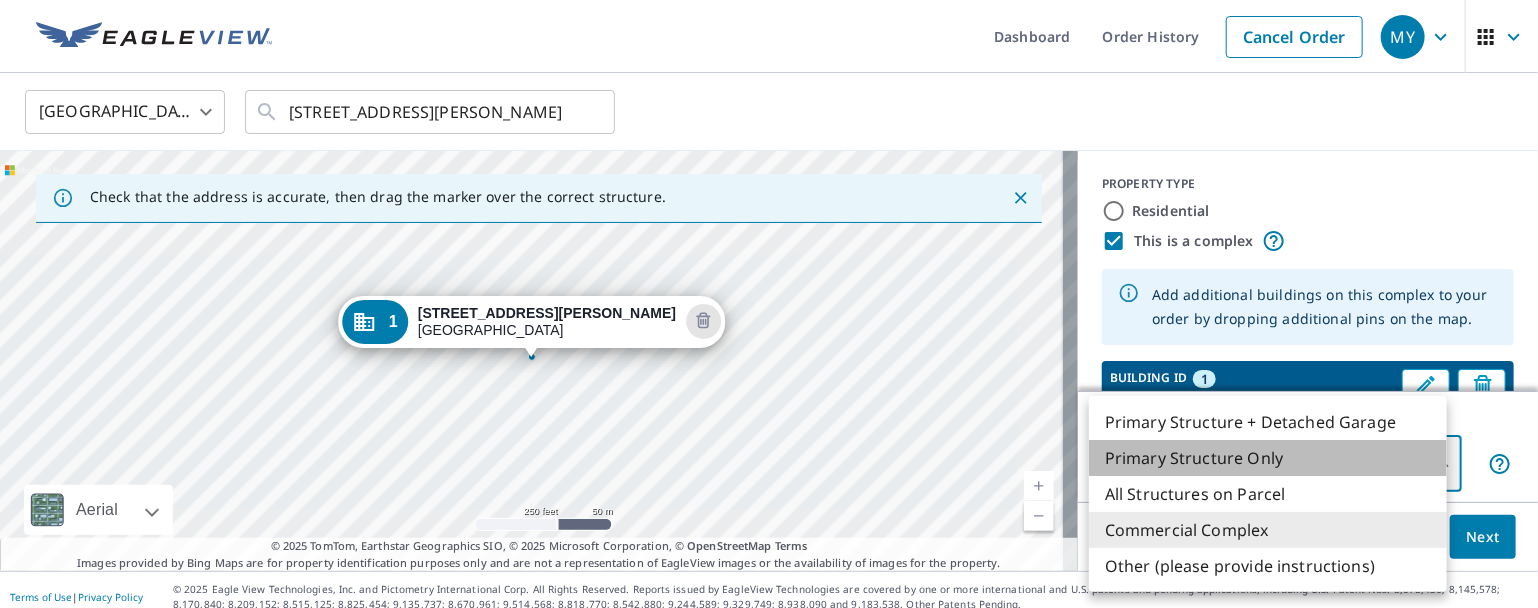 type on "2" 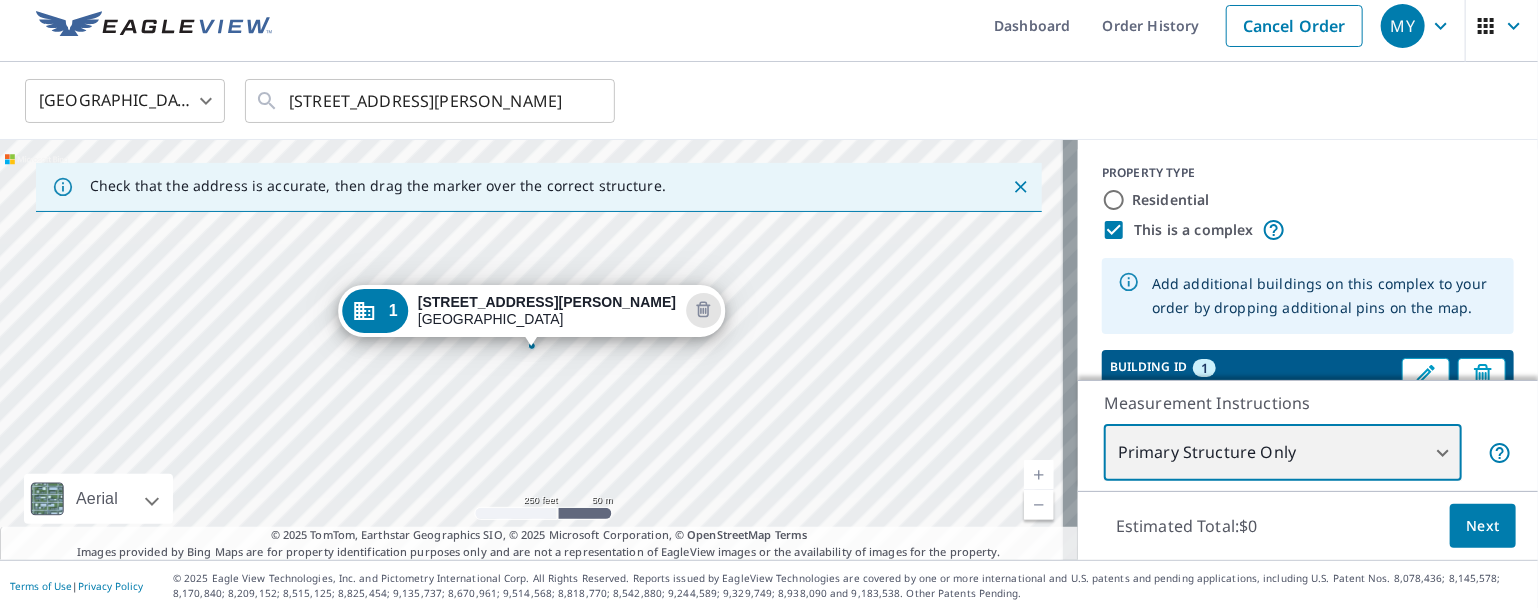 scroll, scrollTop: 13, scrollLeft: 0, axis: vertical 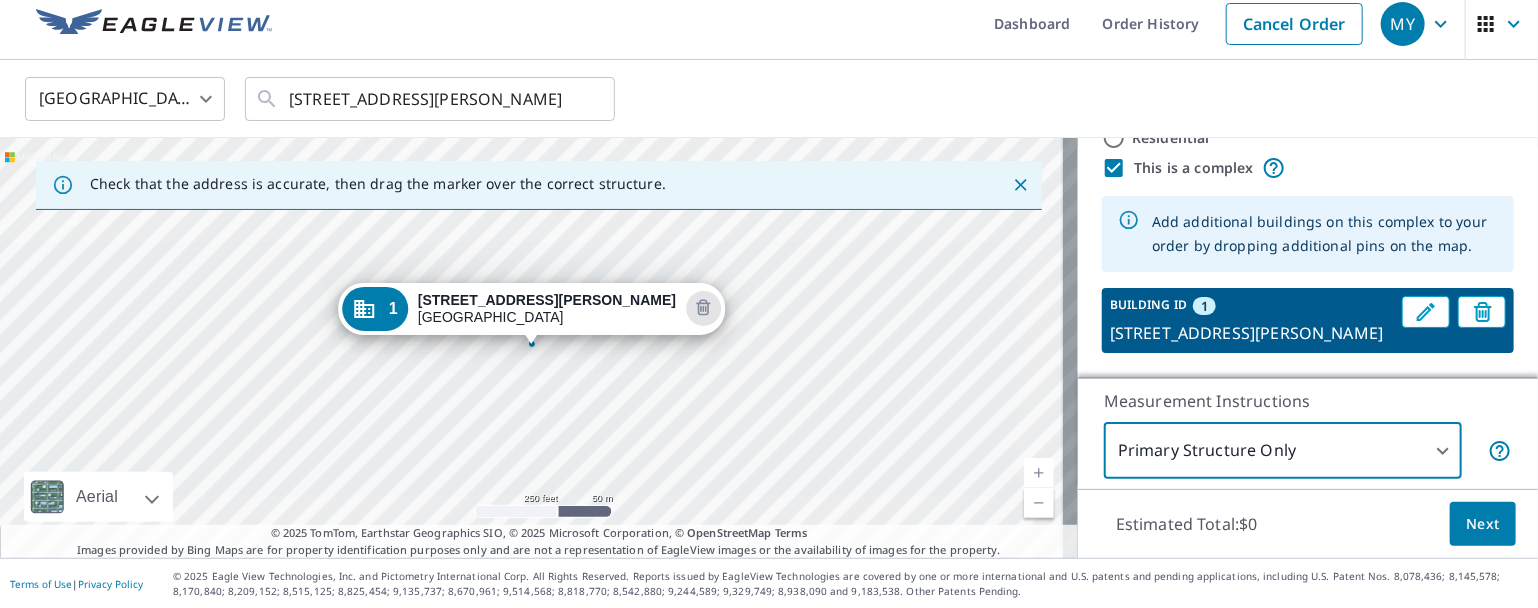 click on "Next" at bounding box center (1483, 524) 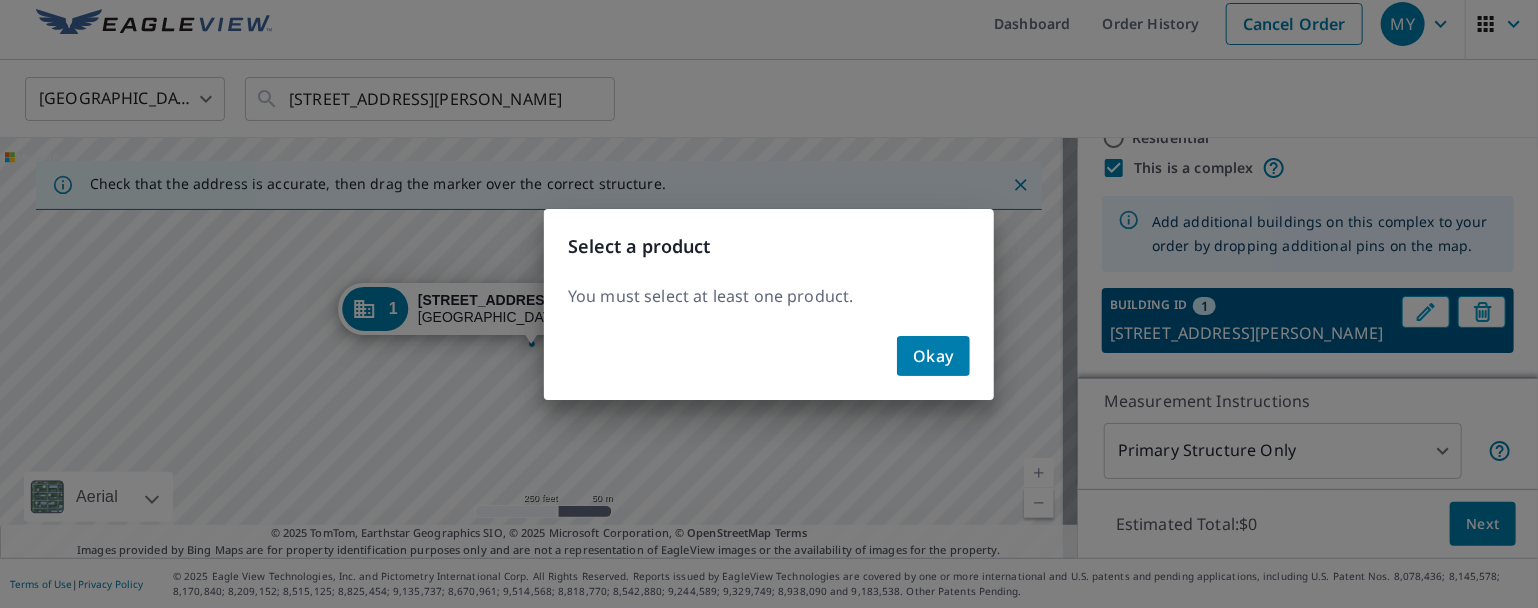 click on "Okay" 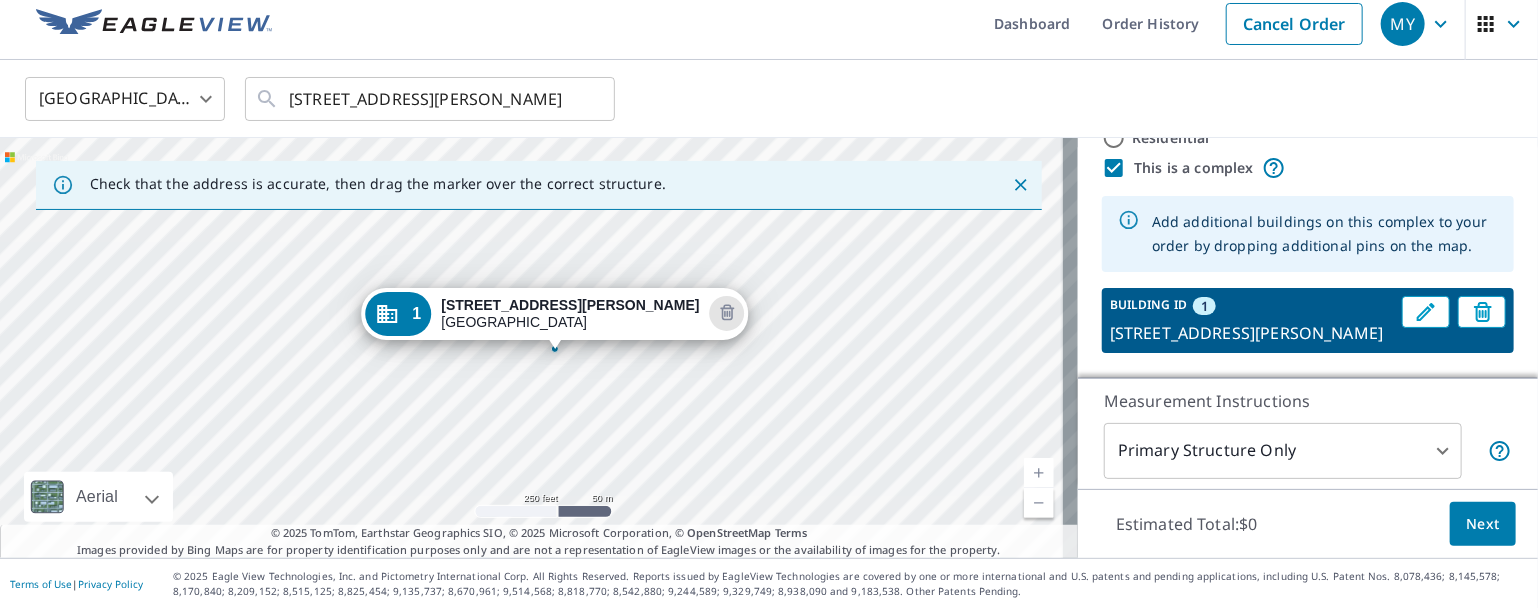 drag, startPoint x: 540, startPoint y: 309, endPoint x: 563, endPoint y: 314, distance: 23.537205 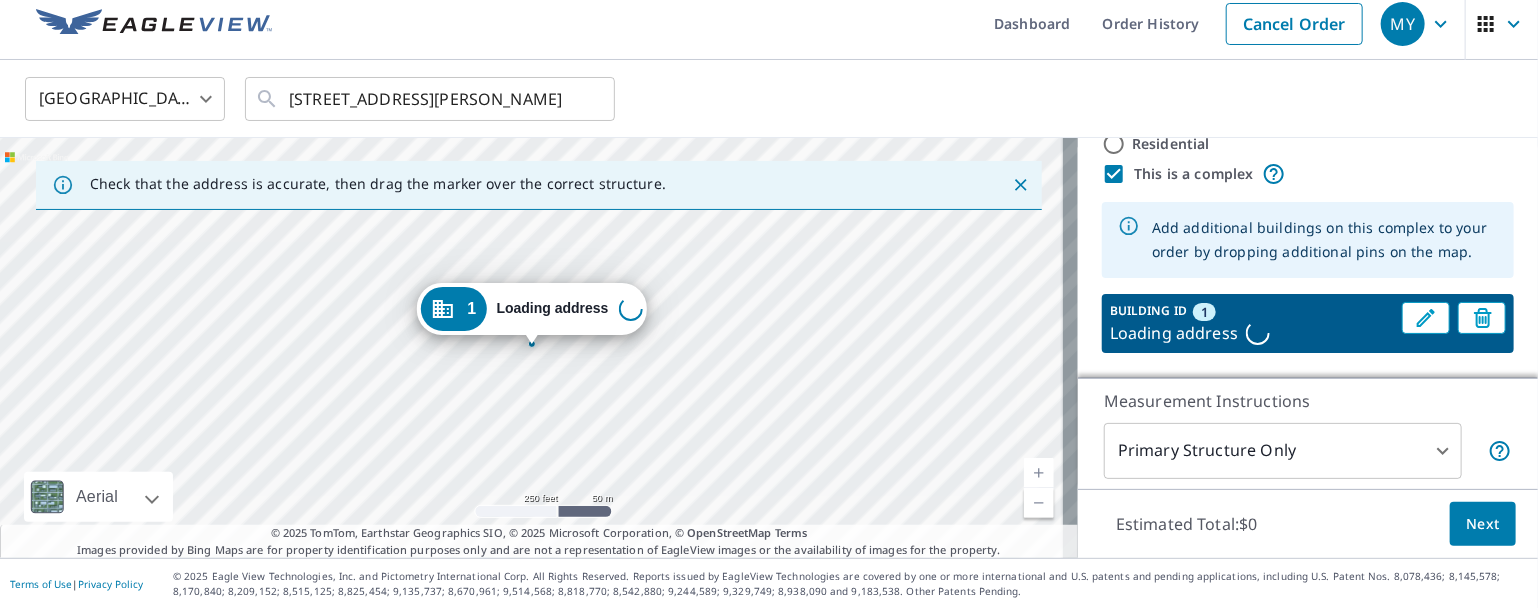 scroll, scrollTop: 60, scrollLeft: 0, axis: vertical 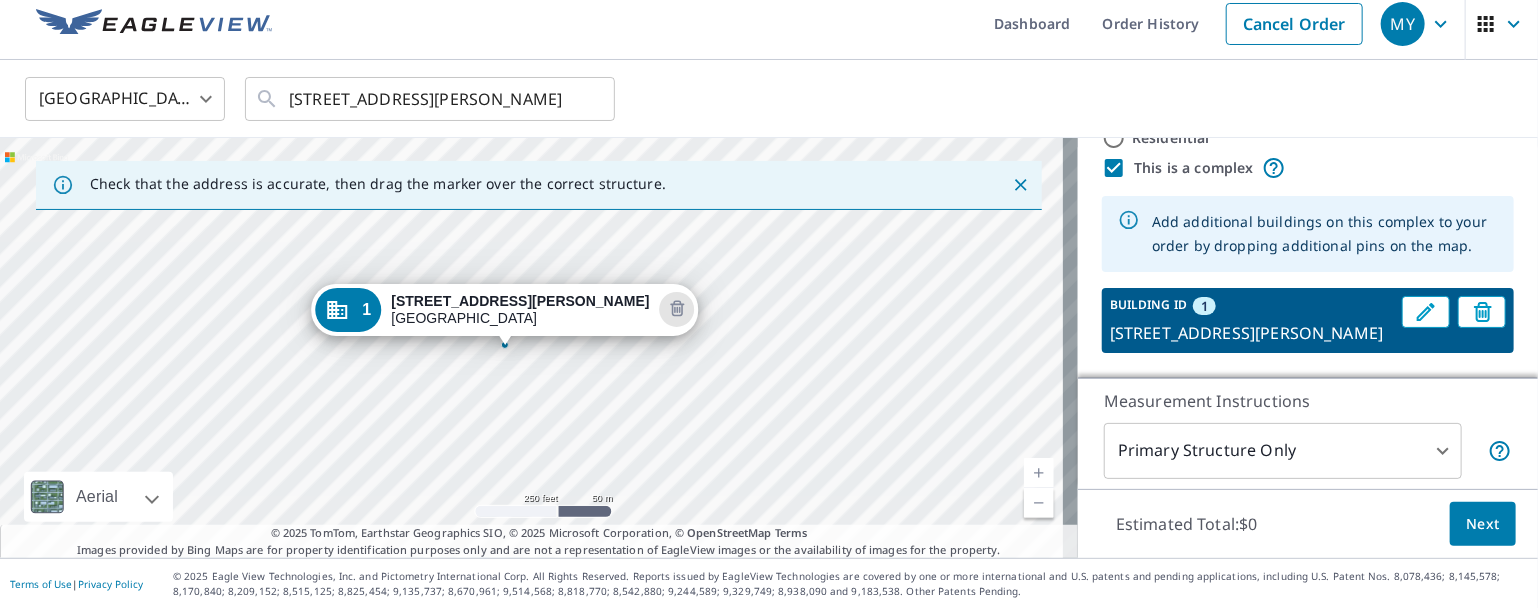 drag, startPoint x: 568, startPoint y: 313, endPoint x: 541, endPoint y: 315, distance: 27.073973 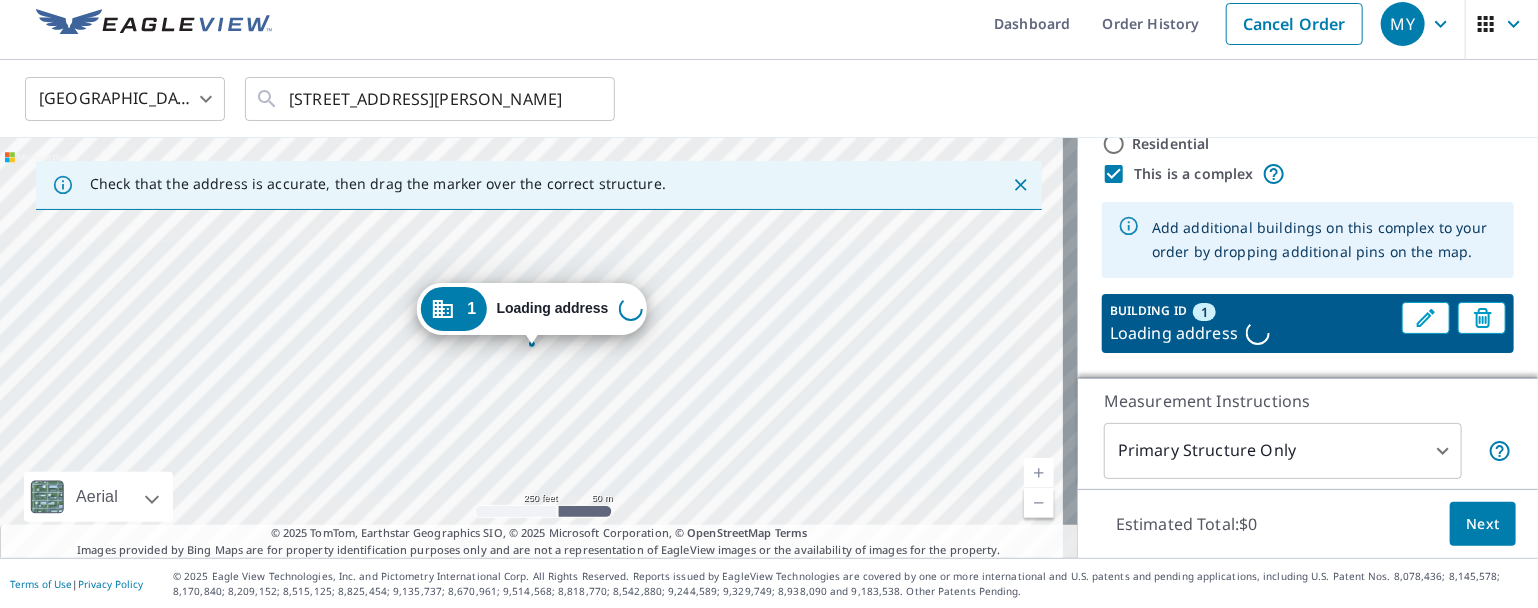 scroll, scrollTop: 60, scrollLeft: 0, axis: vertical 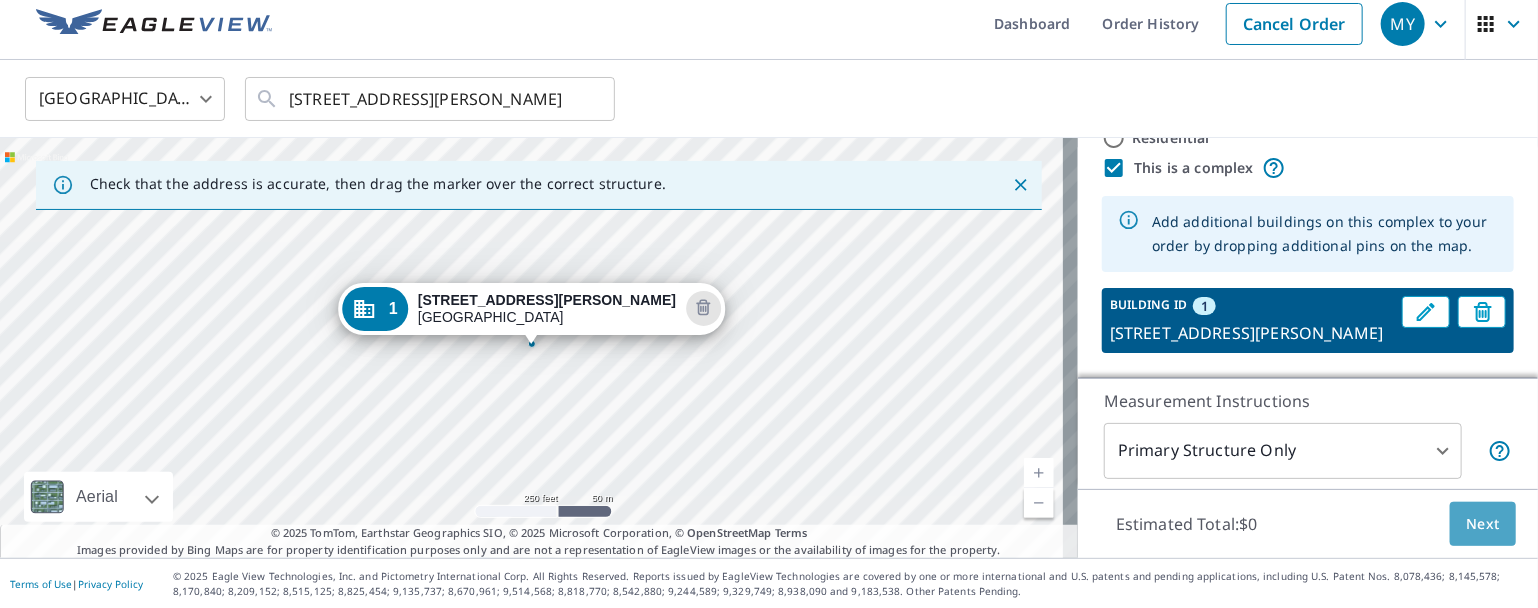 click on "Next" at bounding box center [1483, 524] 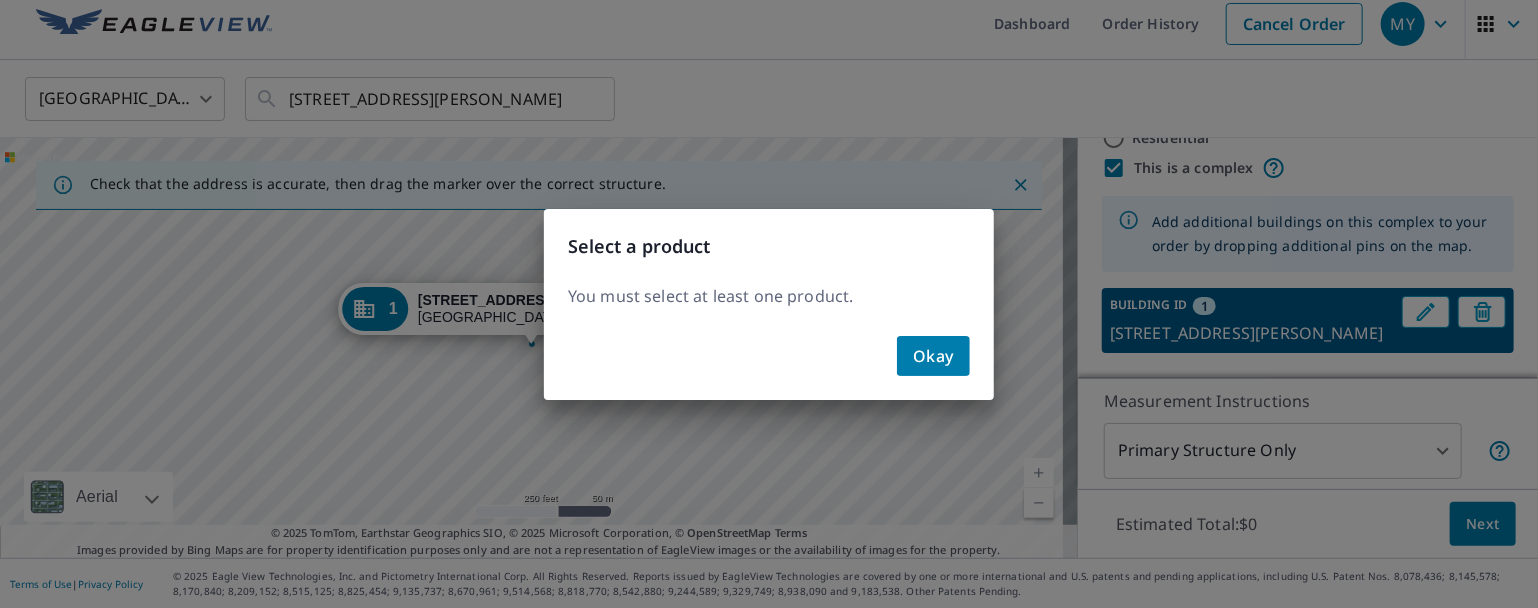 click on "Okay" 